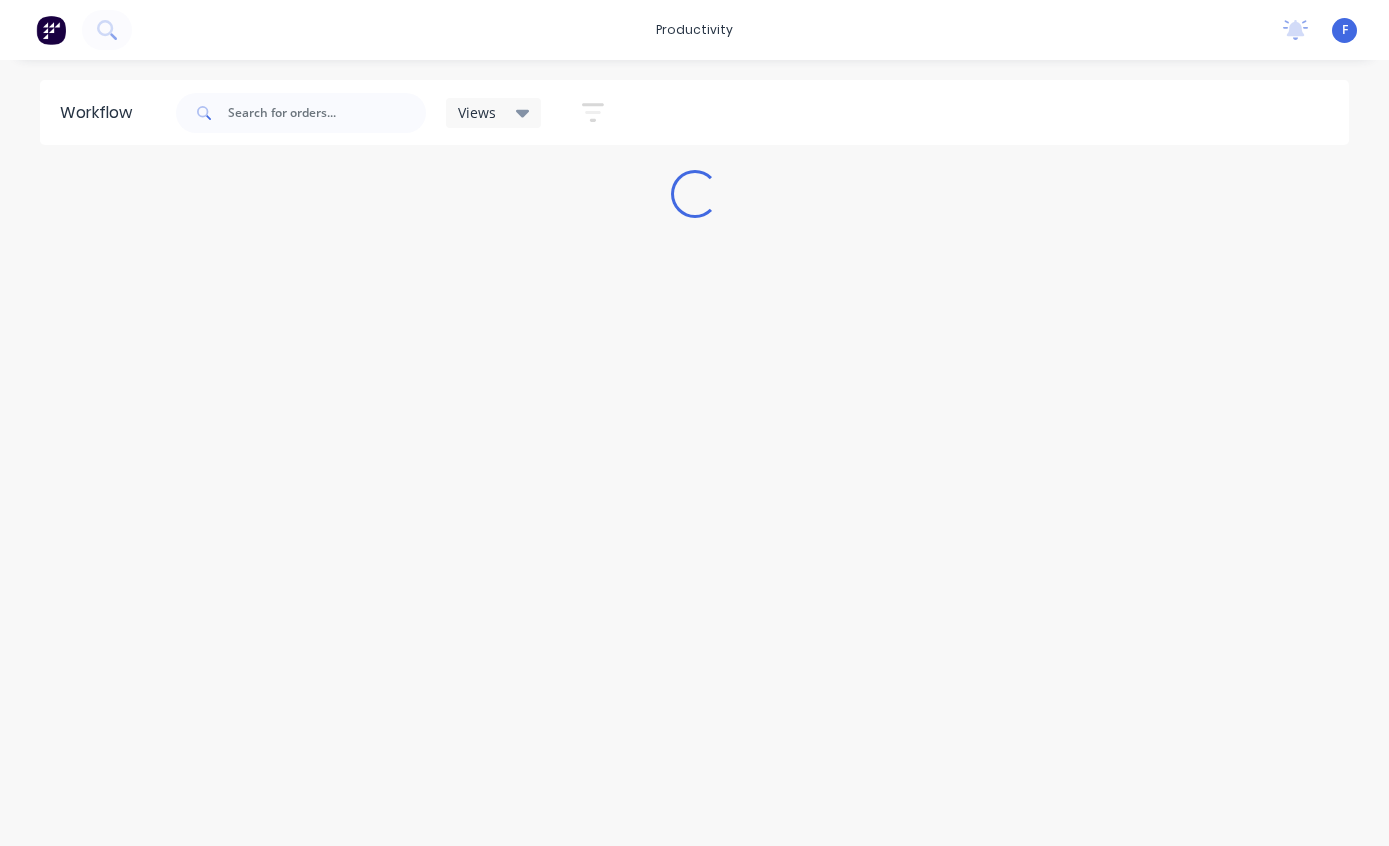 scroll, scrollTop: 0, scrollLeft: 0, axis: both 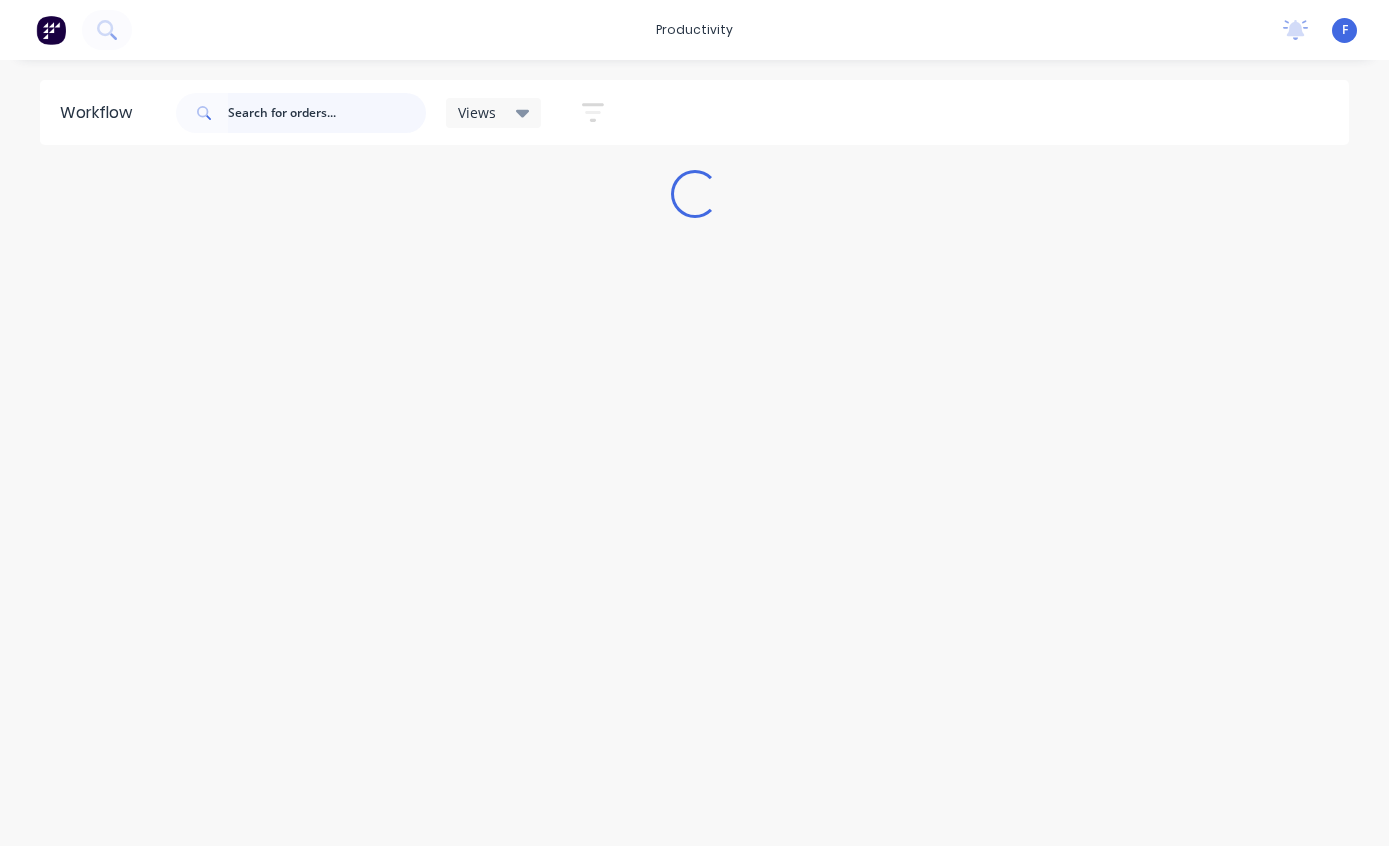 click at bounding box center [327, 113] 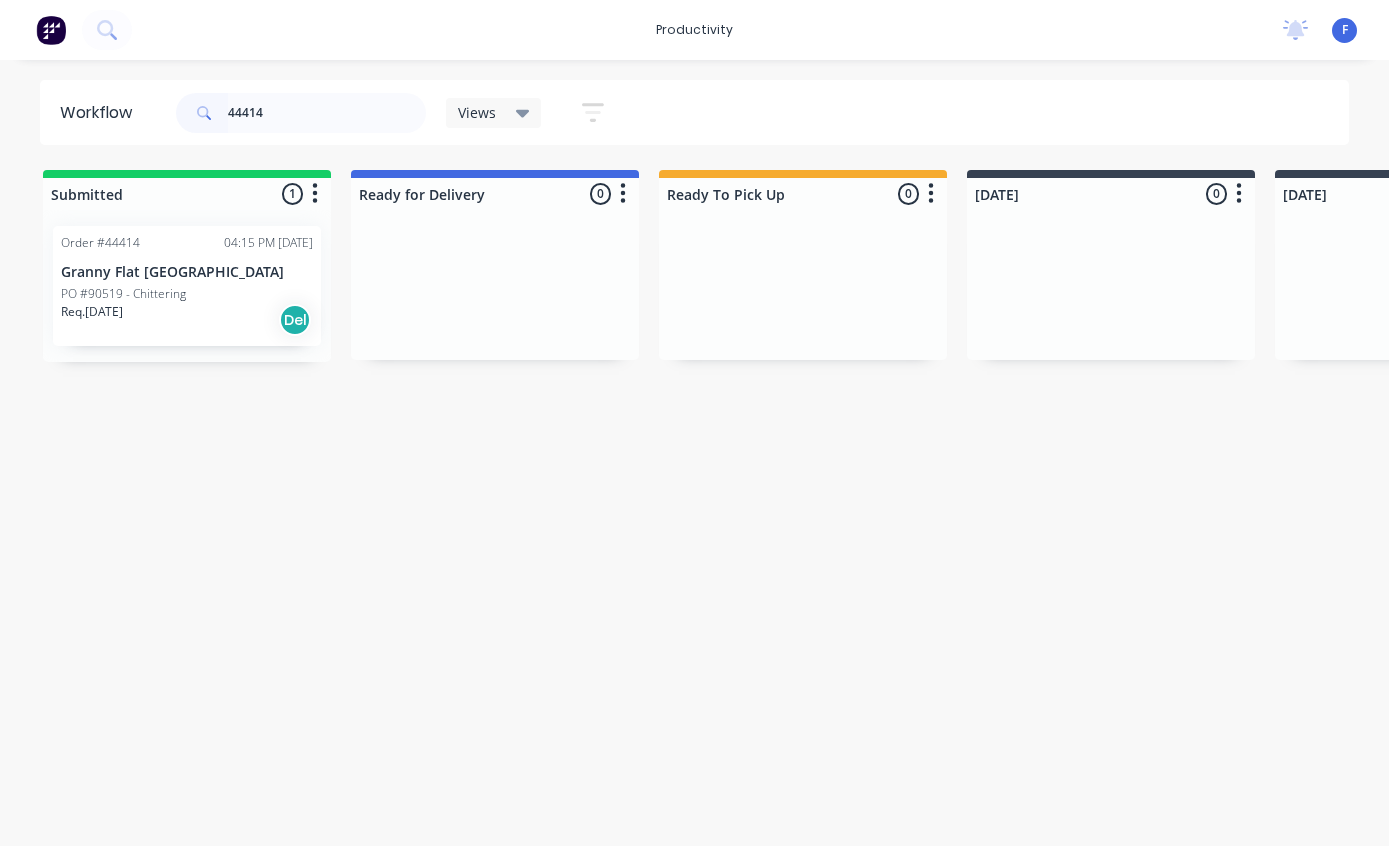 click on "Order #44414 04:15 PM [DATE] [GEOGRAPHIC_DATA] #90519 - Chittering Req. [DATE] Del" at bounding box center [187, 286] 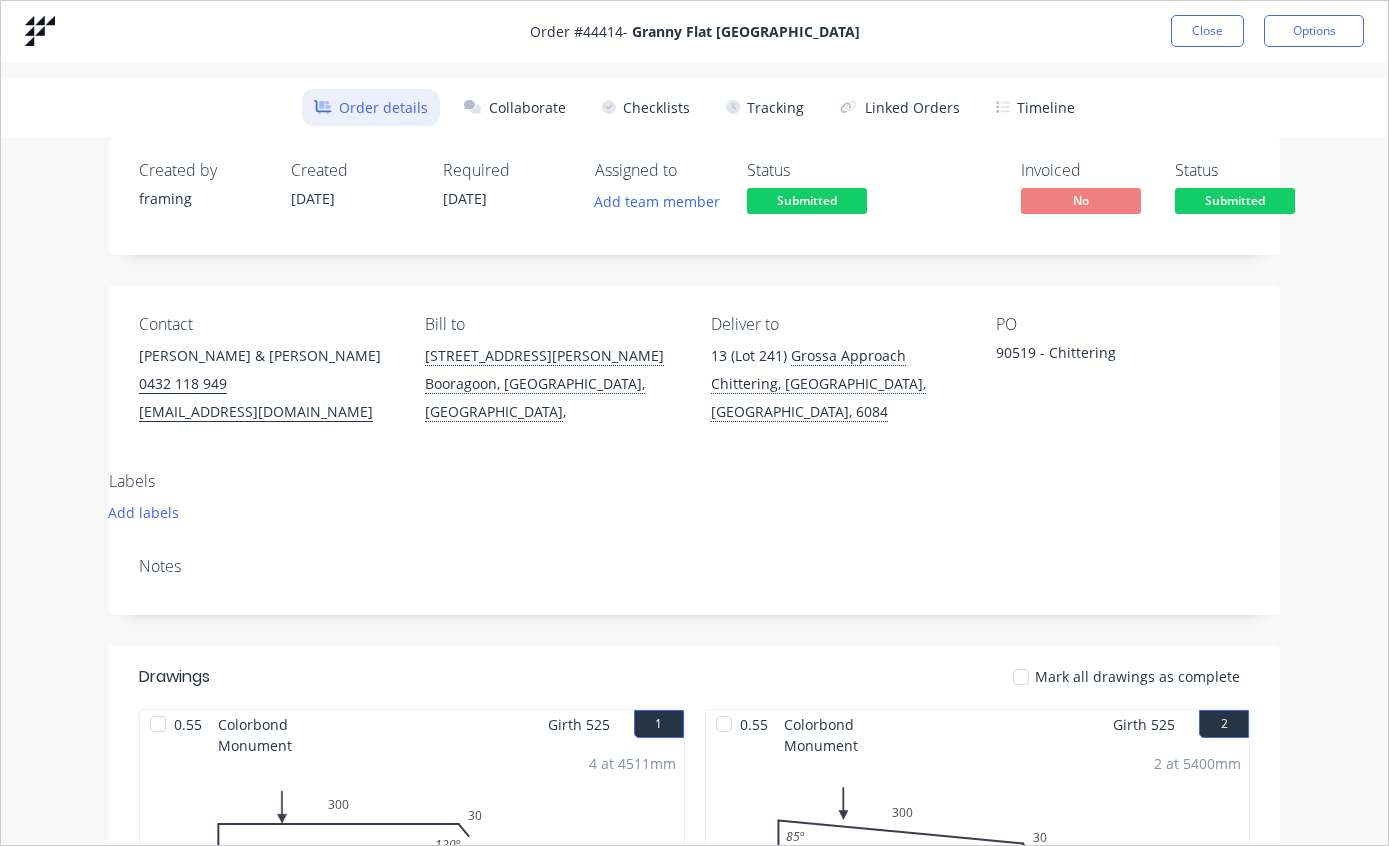 click on "Tracking" at bounding box center (765, 107) 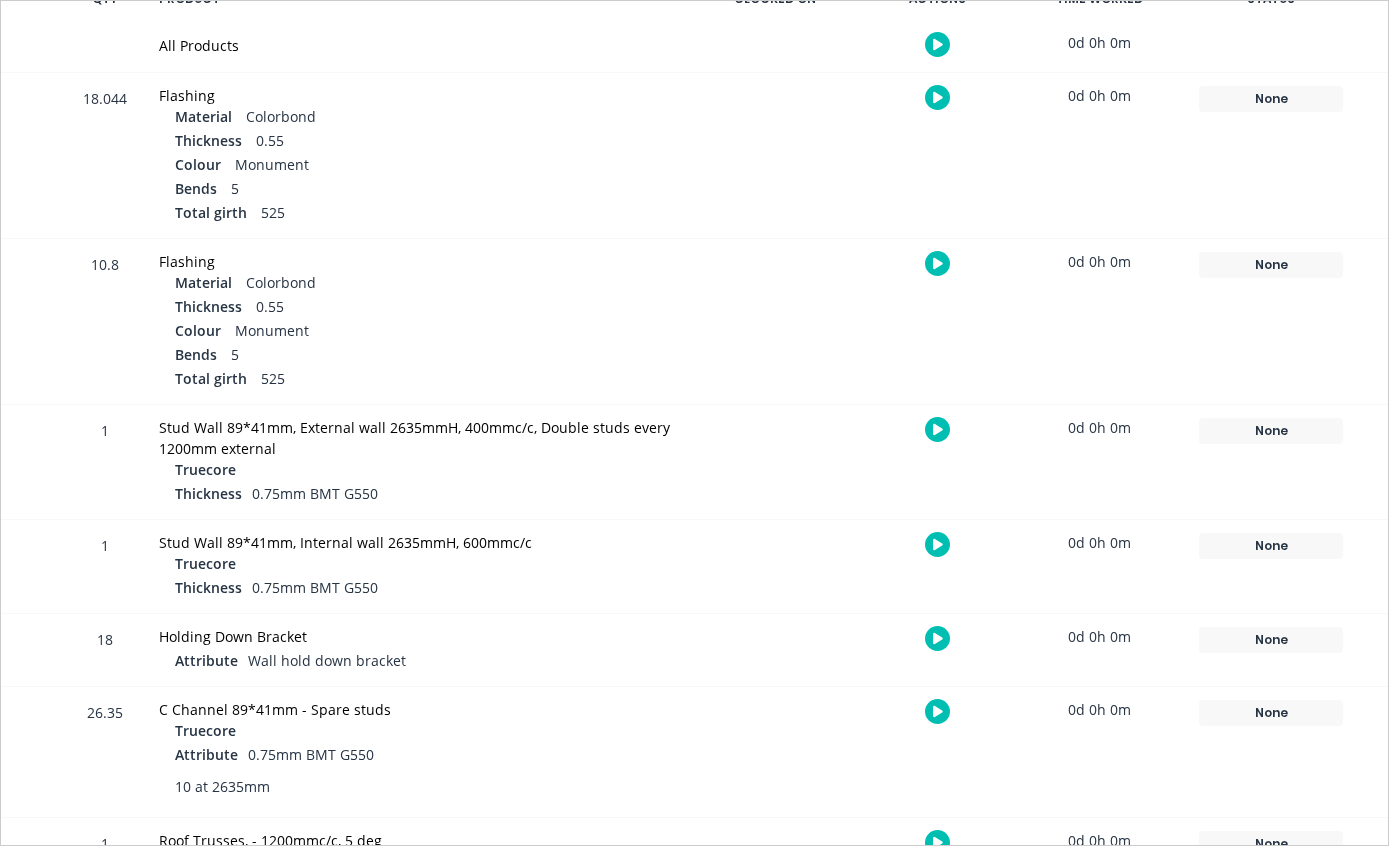 scroll, scrollTop: 454, scrollLeft: 0, axis: vertical 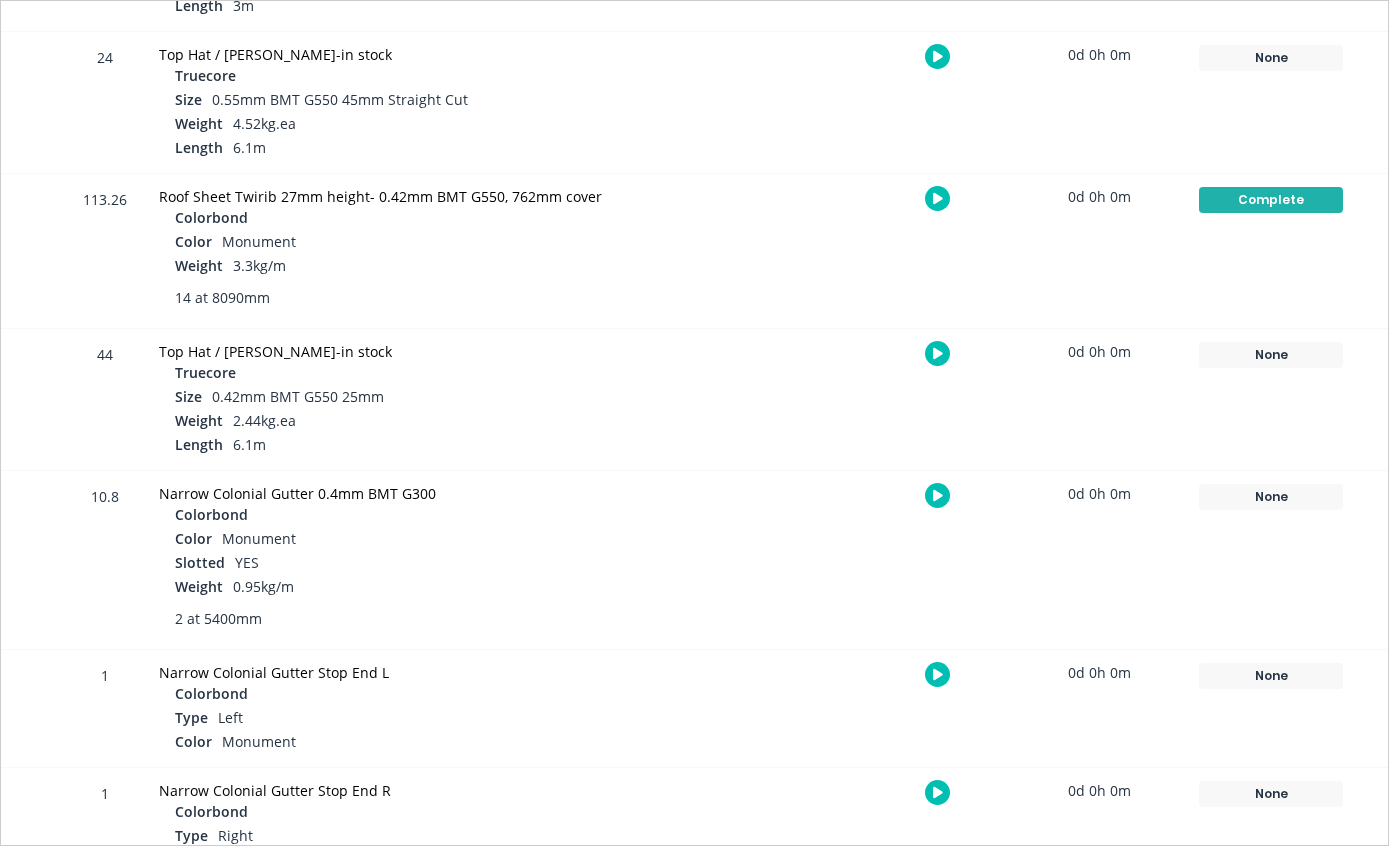 click on "None" at bounding box center (1271, 497) 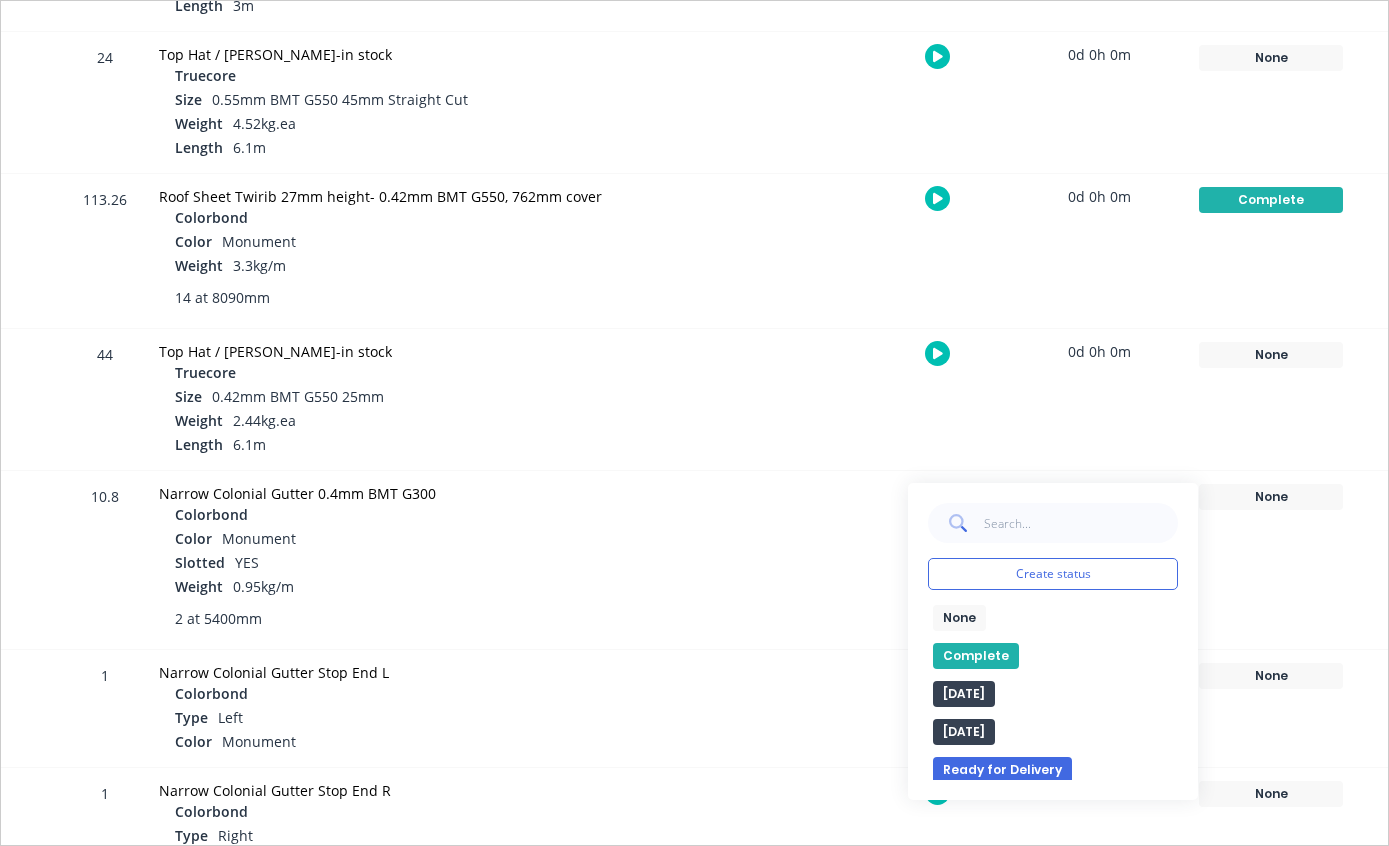 click on "Complete" at bounding box center (976, 656) 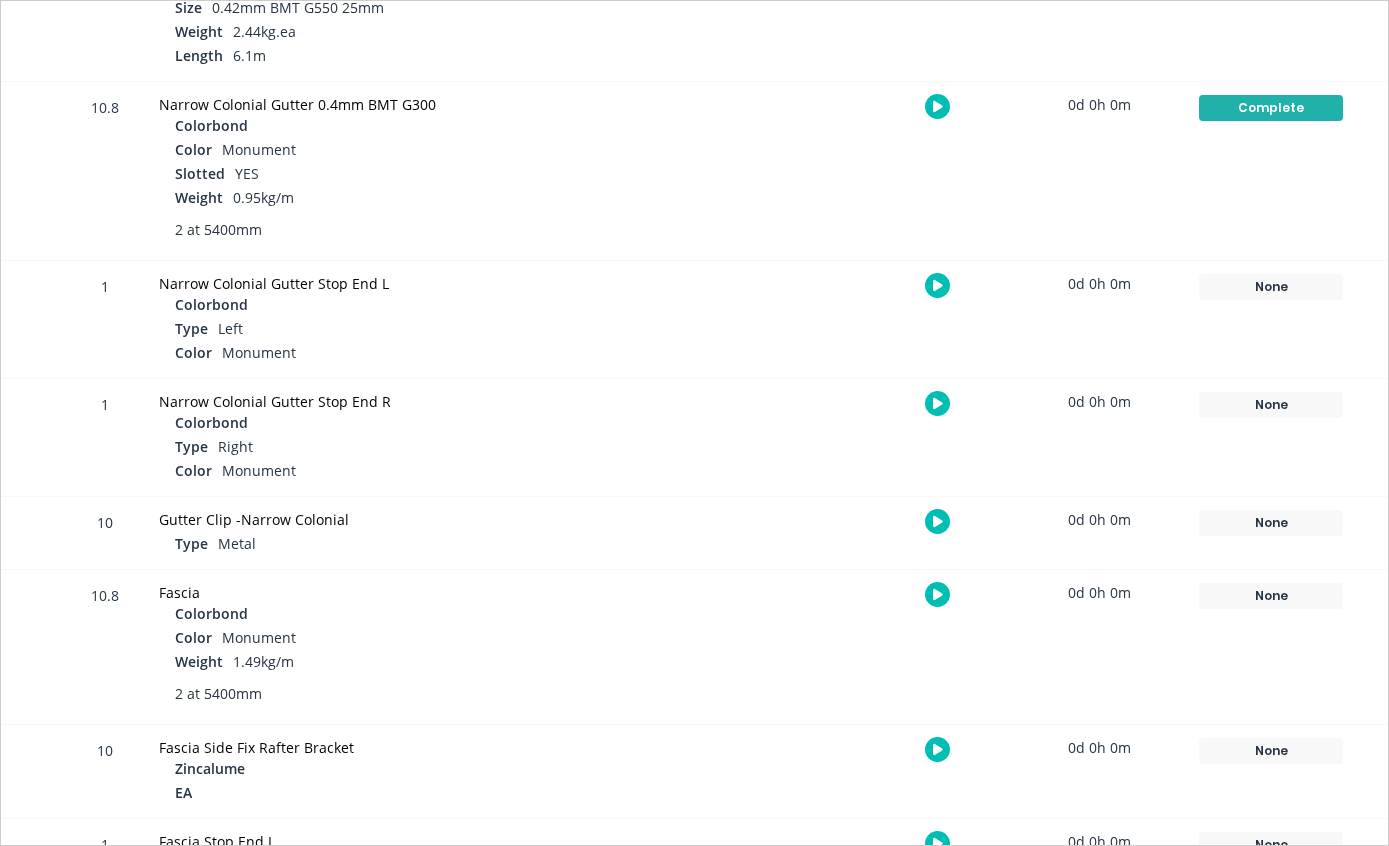 scroll, scrollTop: 2068, scrollLeft: 0, axis: vertical 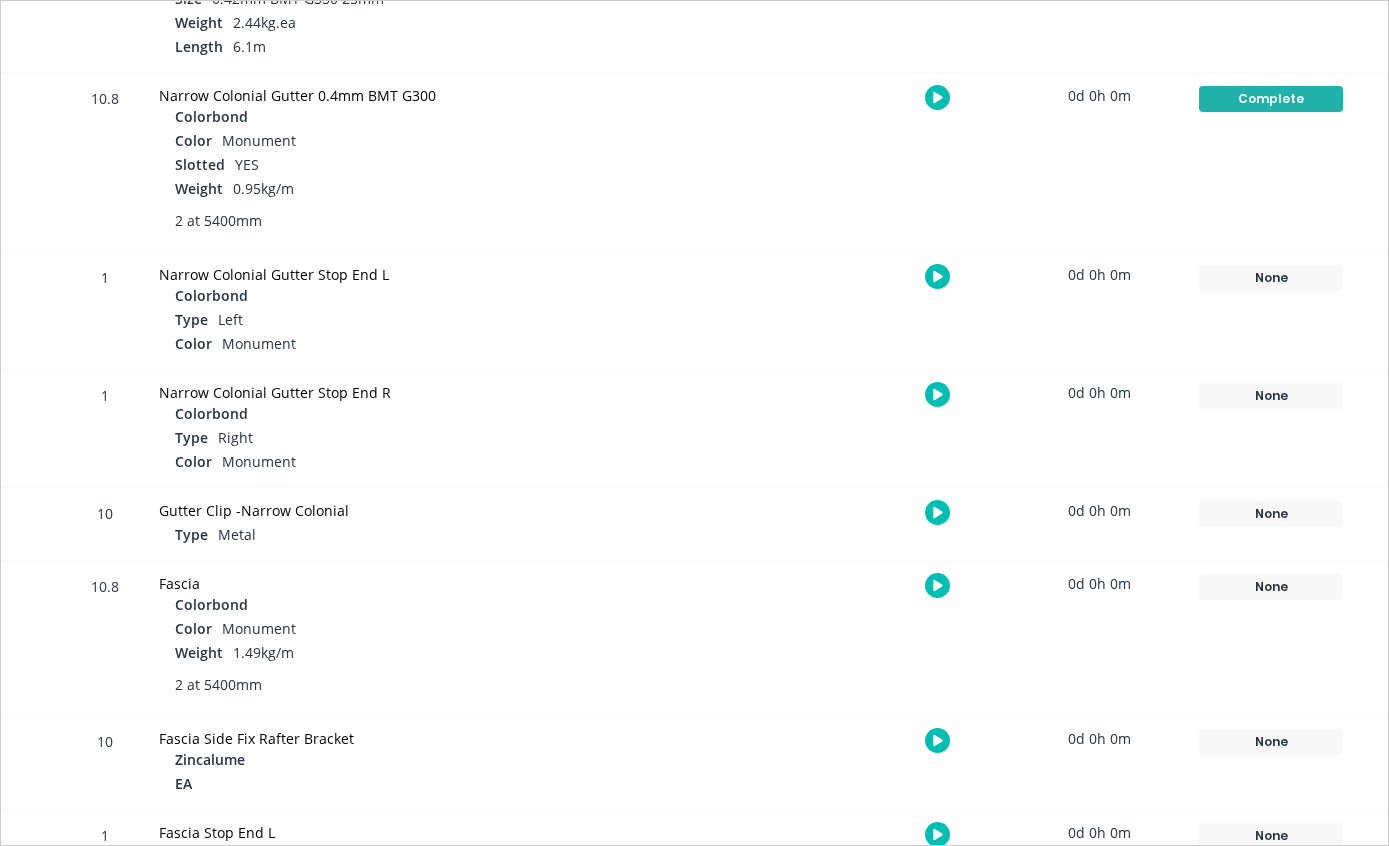 click on "None" at bounding box center [1271, 587] 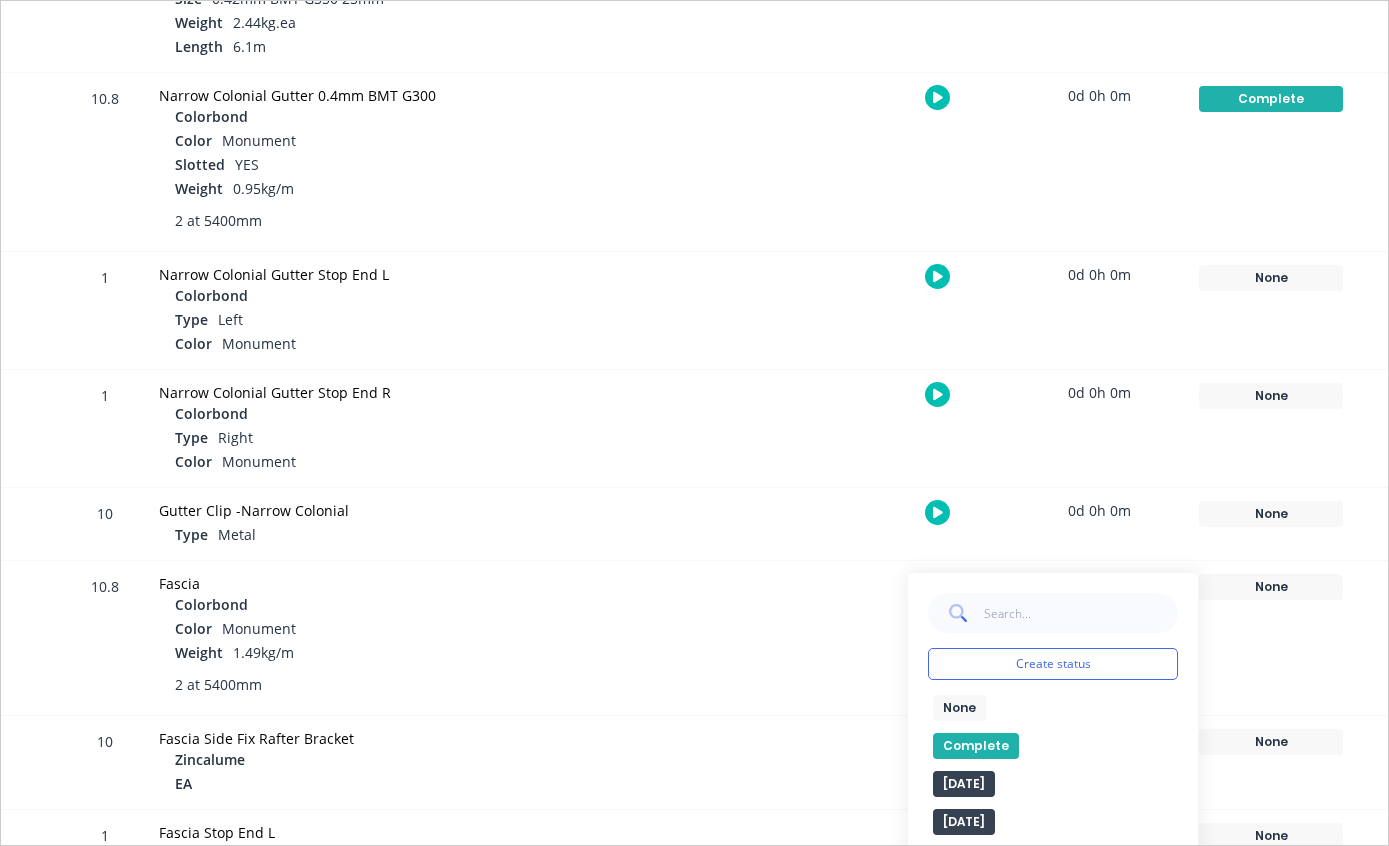 click on "Complete" at bounding box center [976, 746] 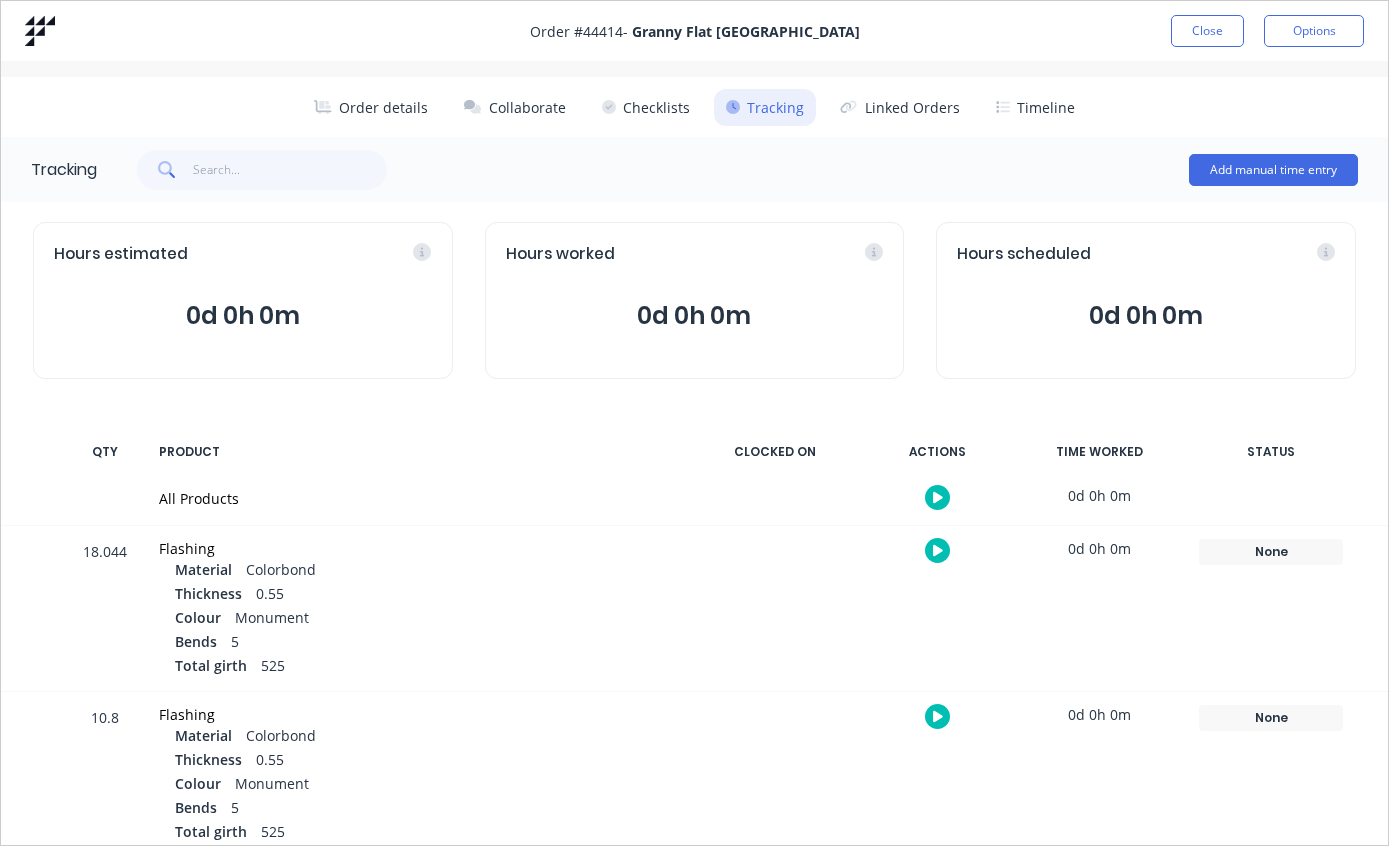 scroll, scrollTop: 0, scrollLeft: 0, axis: both 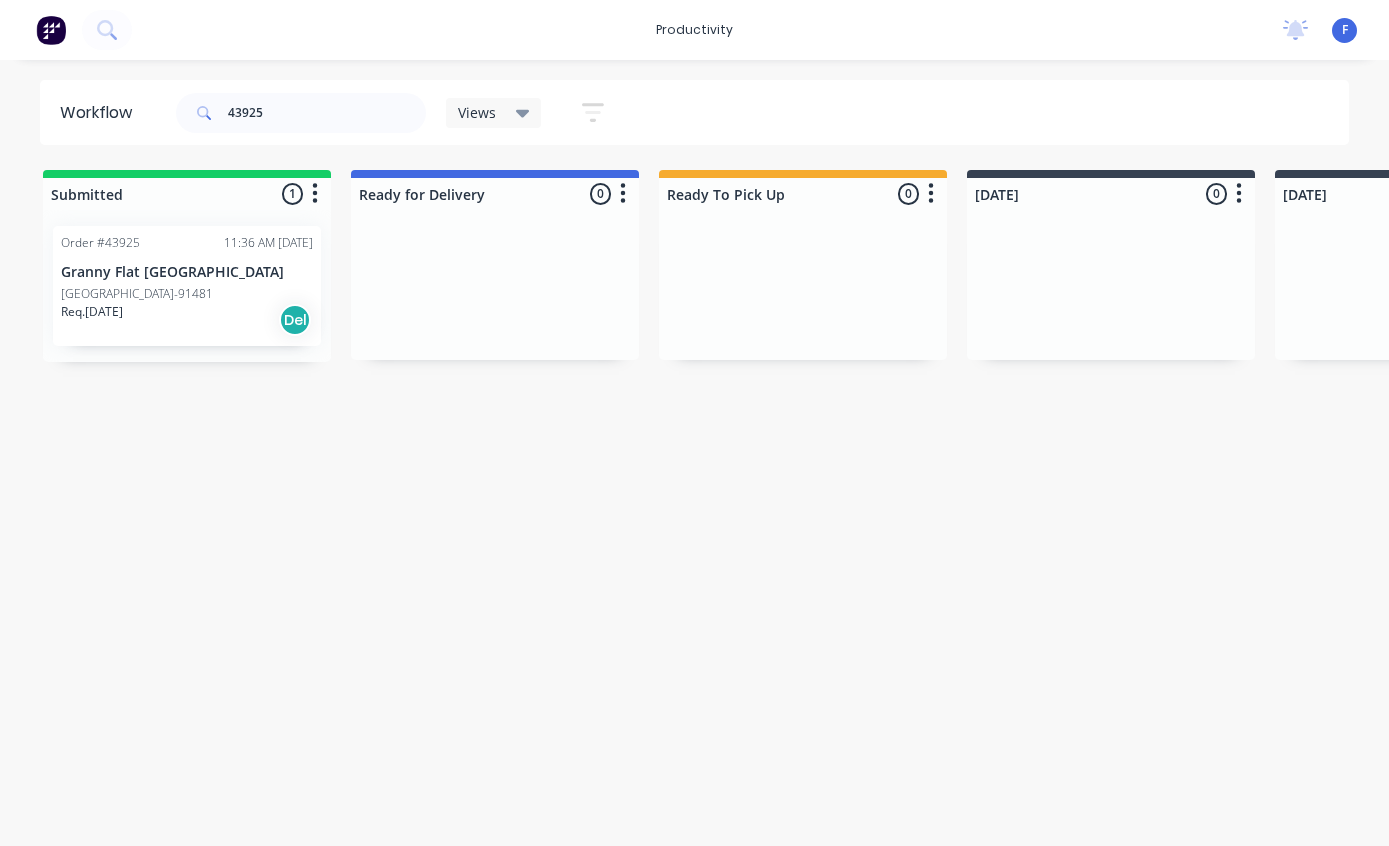 click on "Granny Flat [GEOGRAPHIC_DATA]" at bounding box center (187, 272) 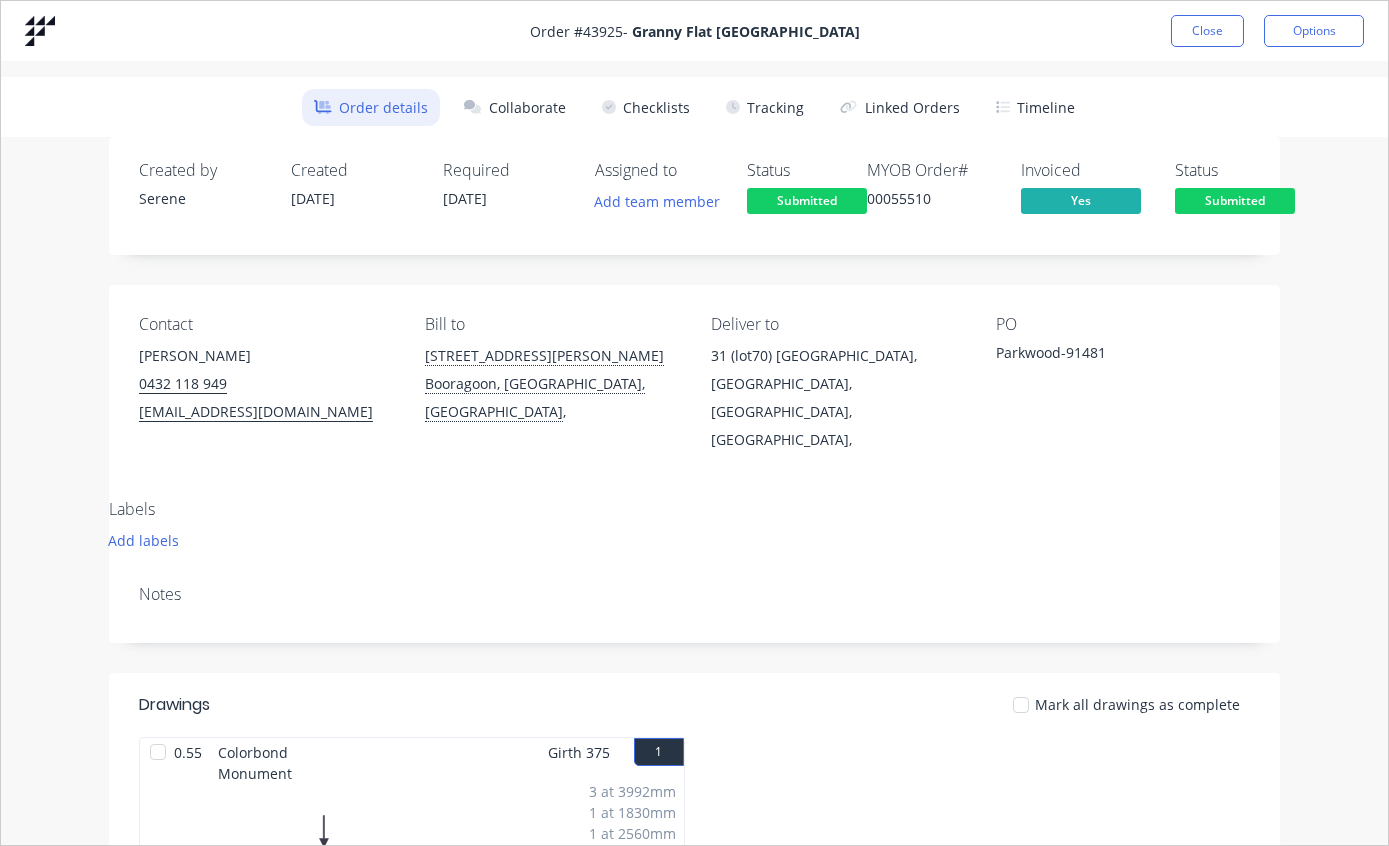 click on "Tracking" at bounding box center [765, 107] 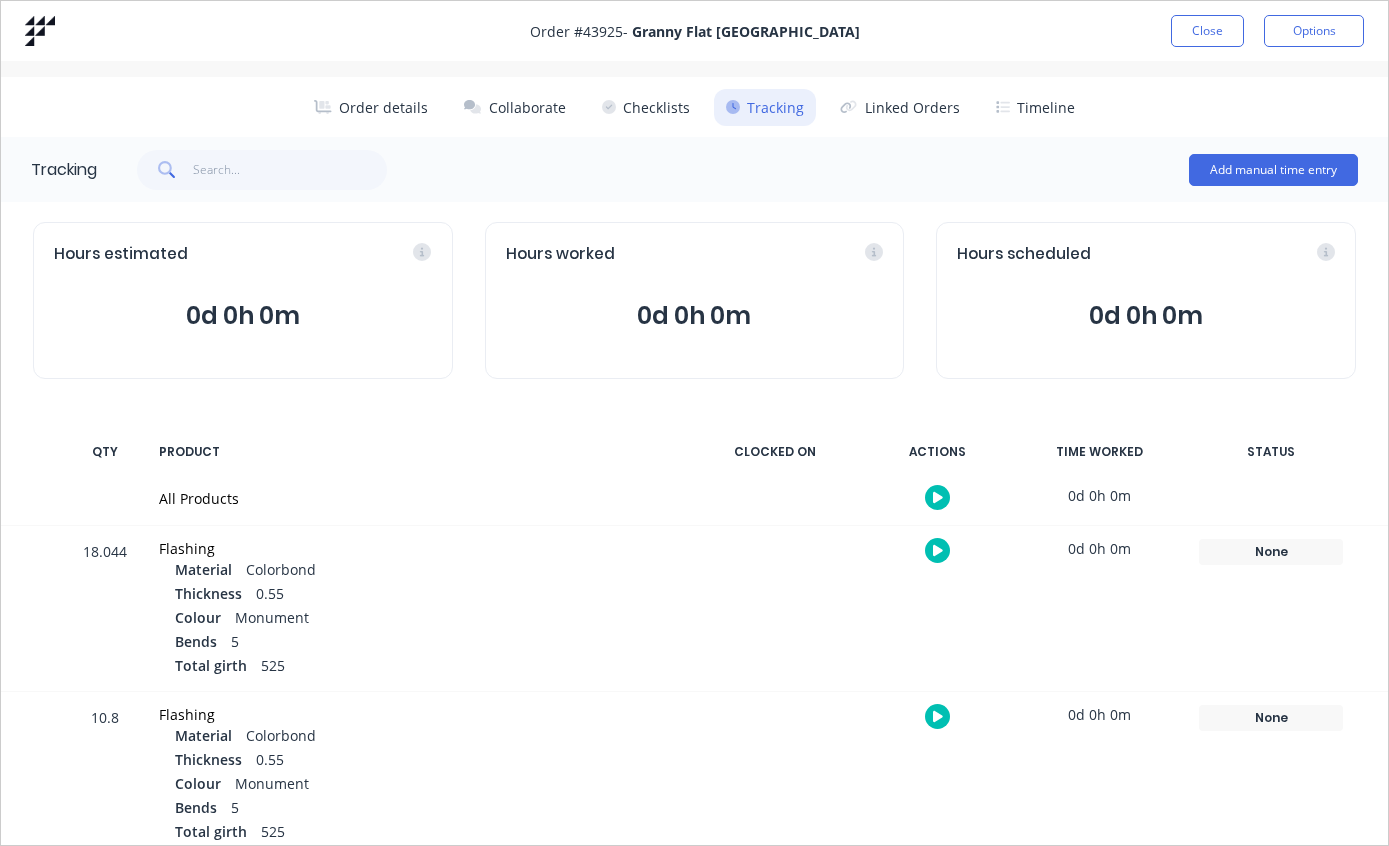 scroll, scrollTop: 40, scrollLeft: 0, axis: vertical 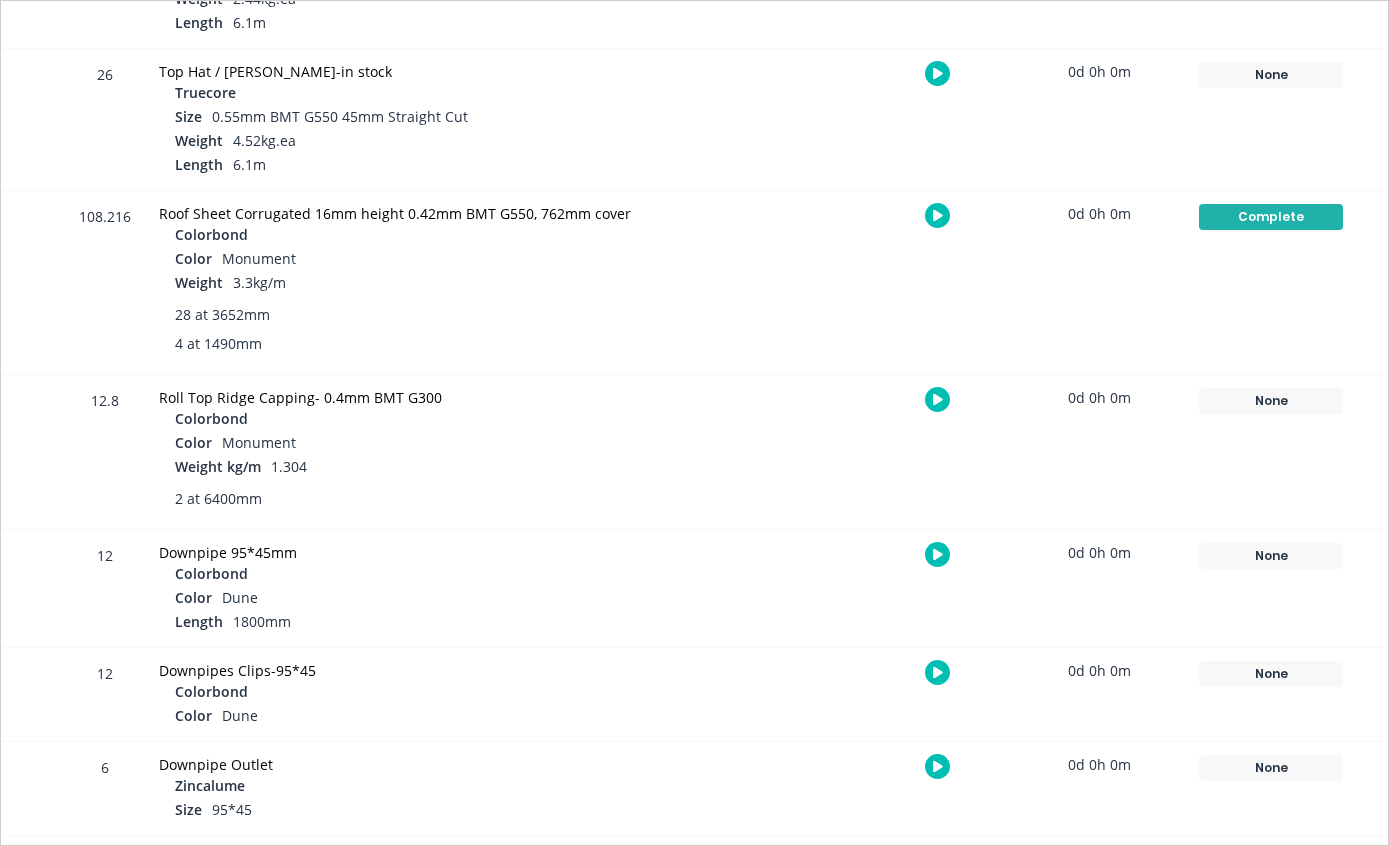 click on "None" at bounding box center [1271, 401] 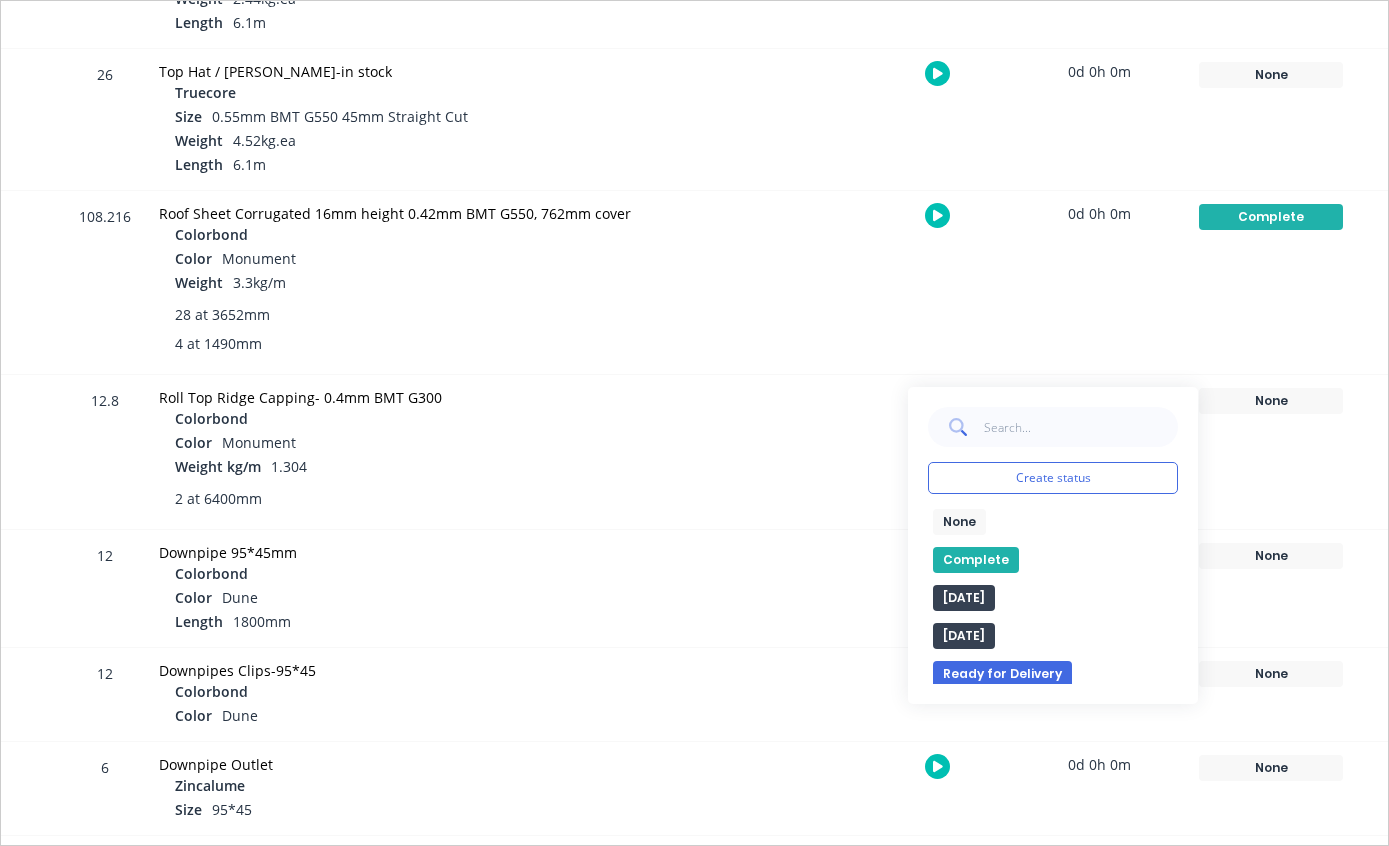 click on "Complete" at bounding box center [976, 560] 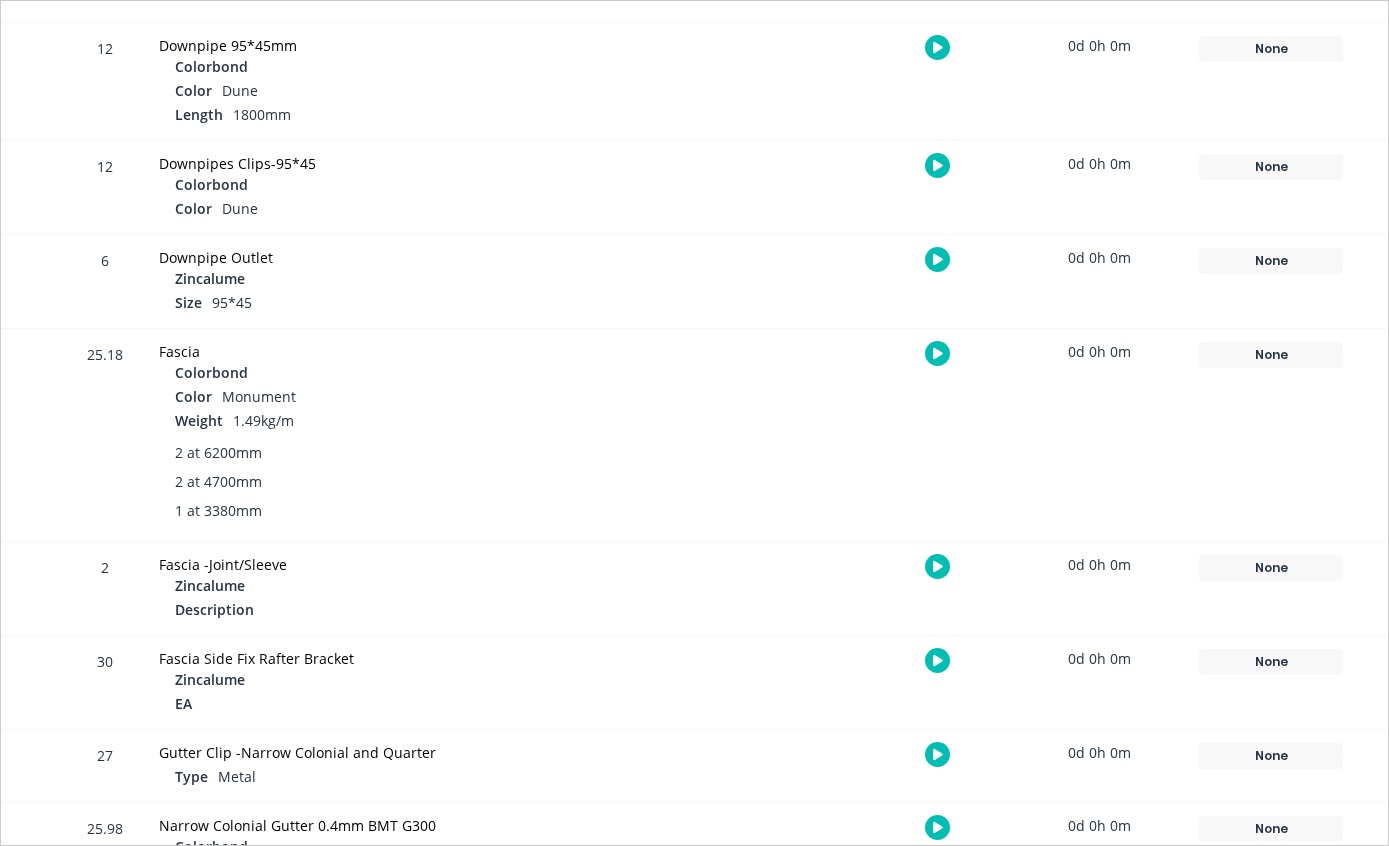 scroll, scrollTop: 2142, scrollLeft: 0, axis: vertical 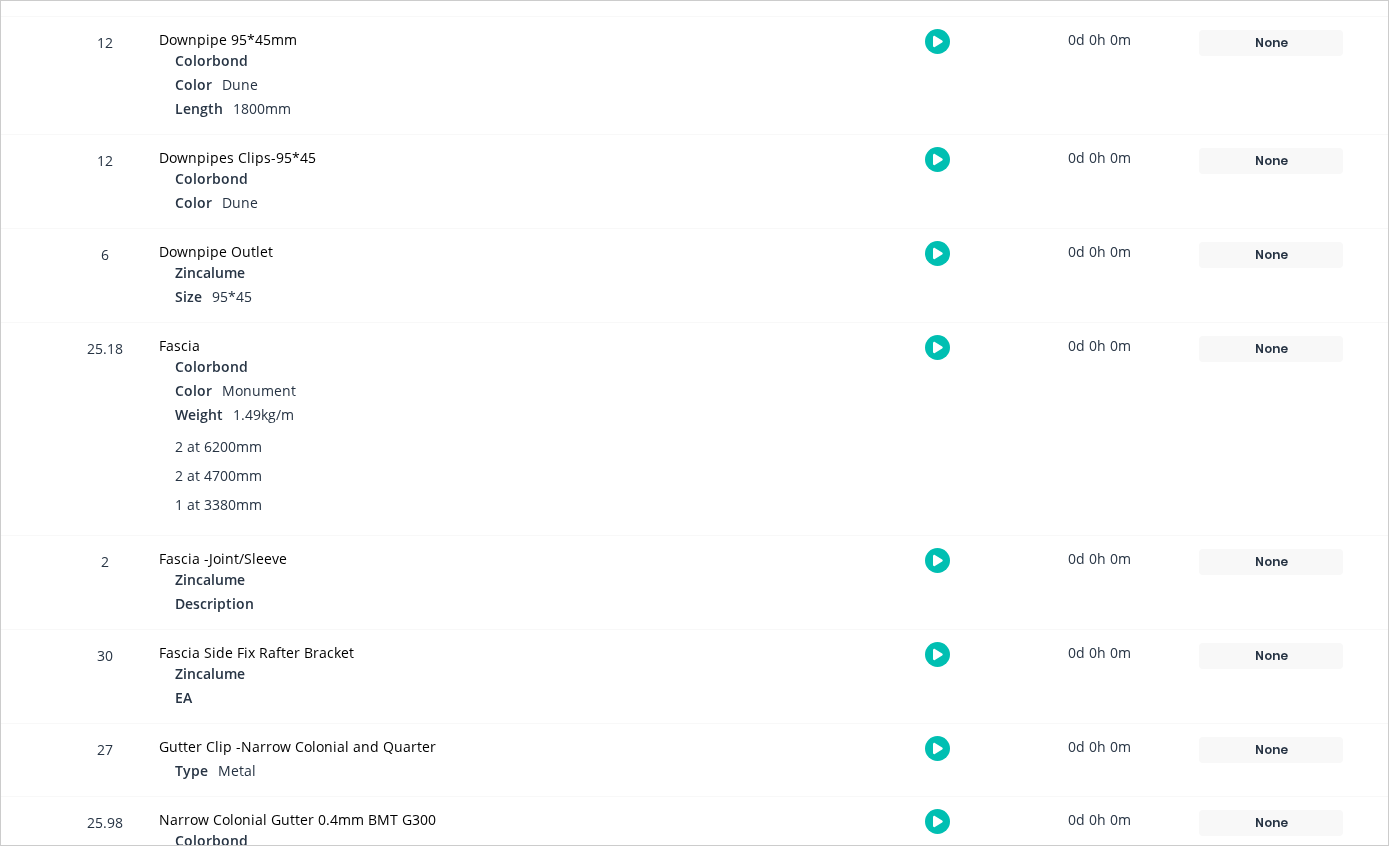 click on "None" at bounding box center [1271, 349] 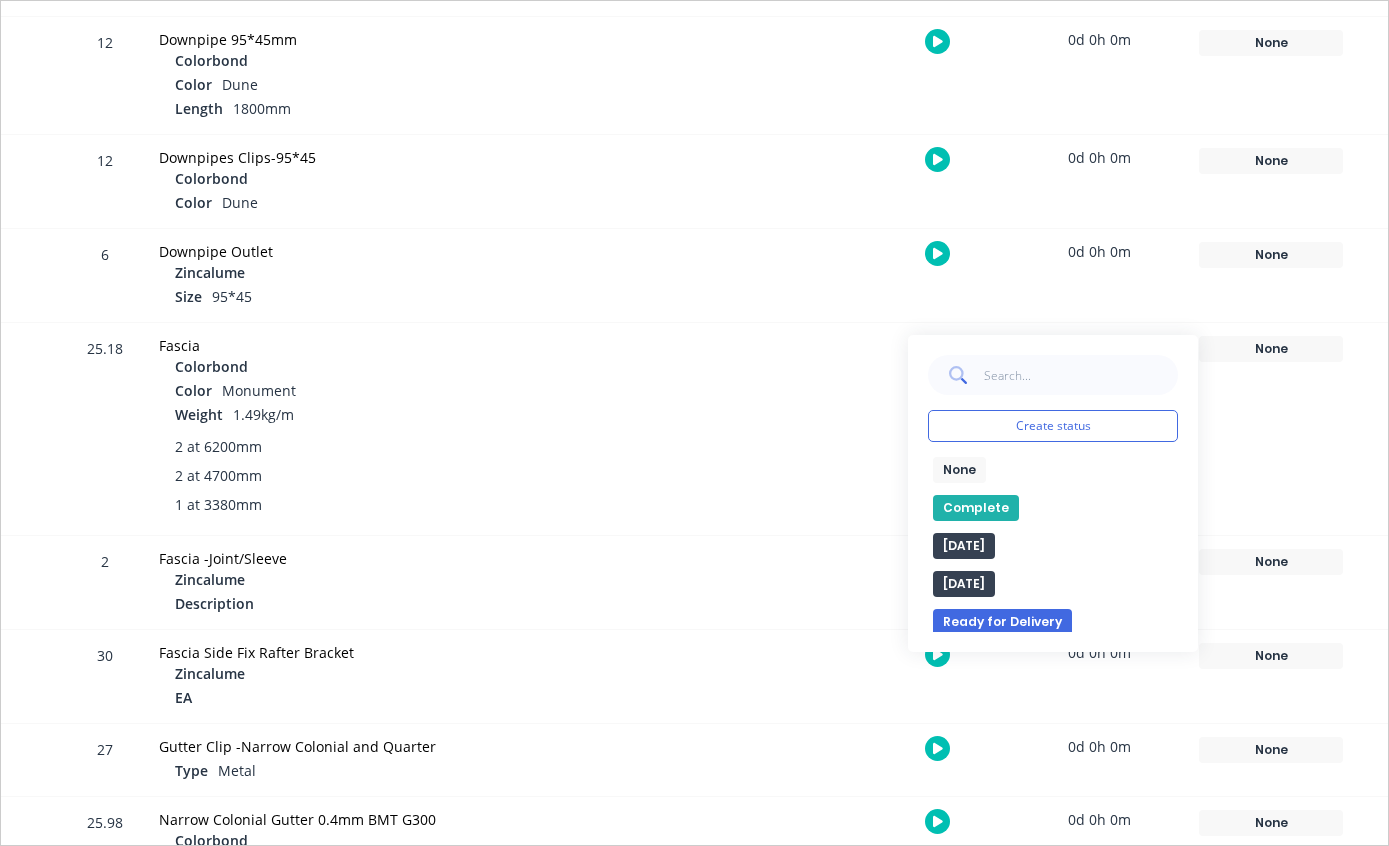 click on "Complete" at bounding box center (976, 508) 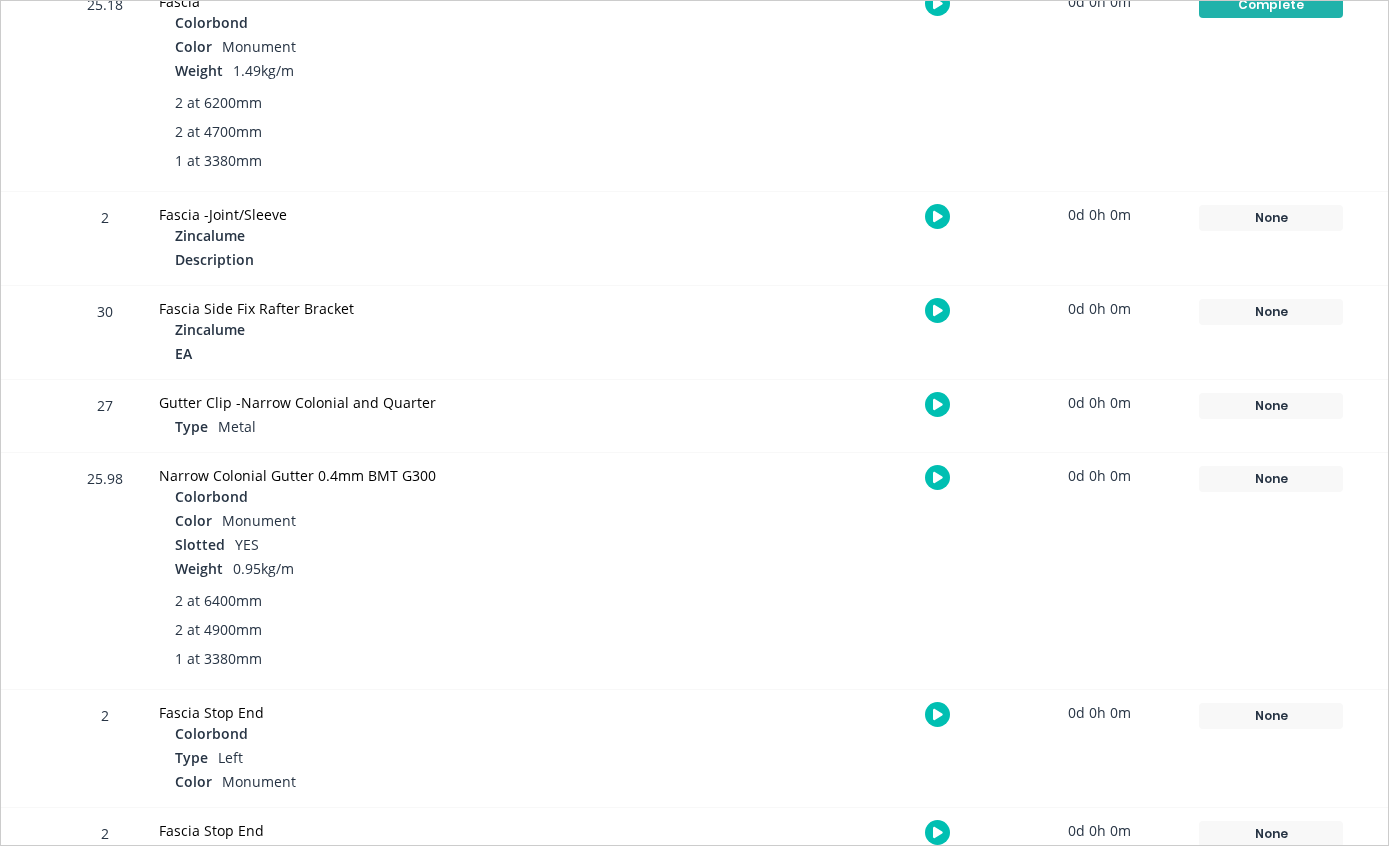 scroll, scrollTop: 2489, scrollLeft: 0, axis: vertical 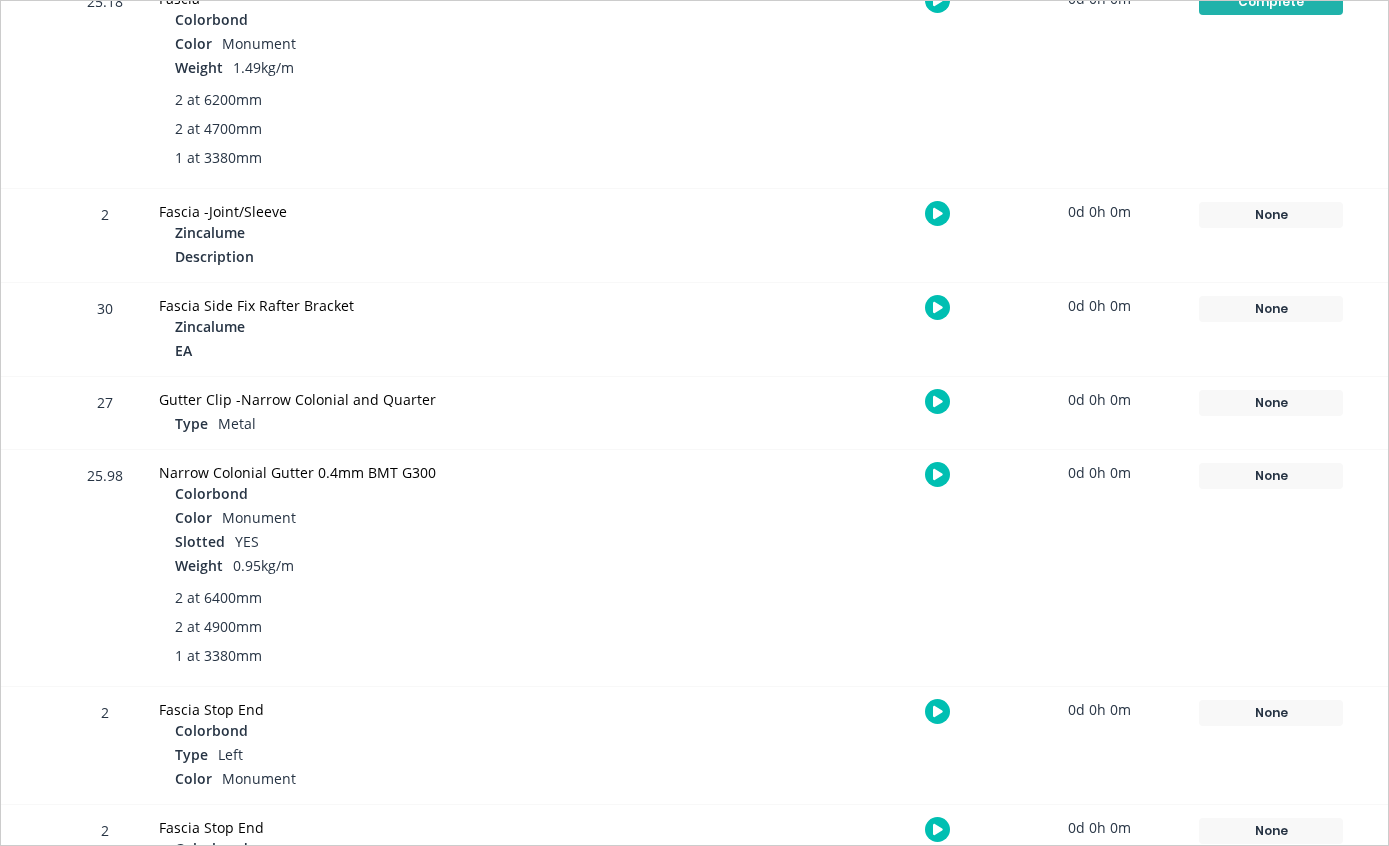 click on "None" at bounding box center (1271, 476) 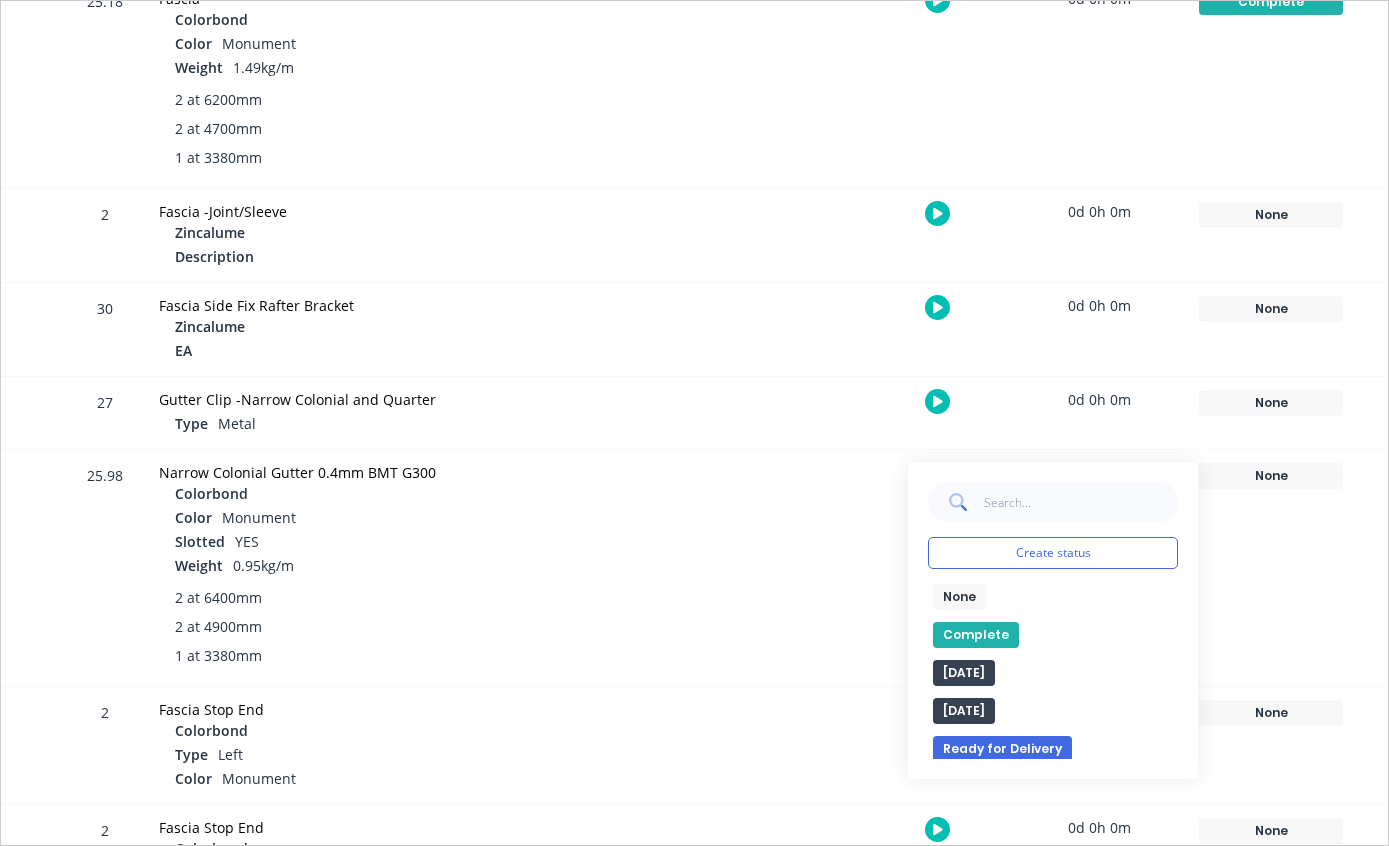 click on "Complete" at bounding box center [976, 635] 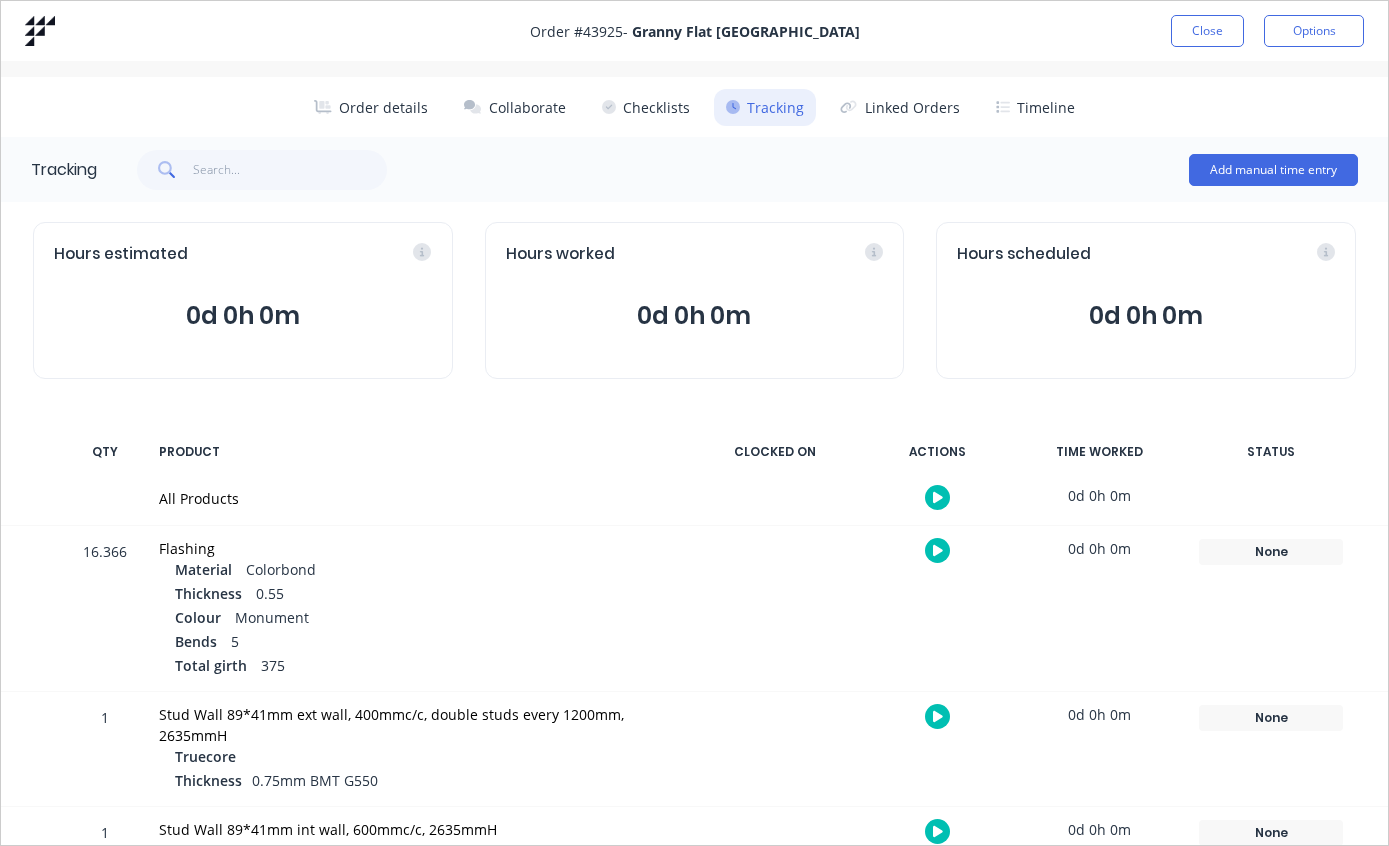 scroll, scrollTop: 0, scrollLeft: 0, axis: both 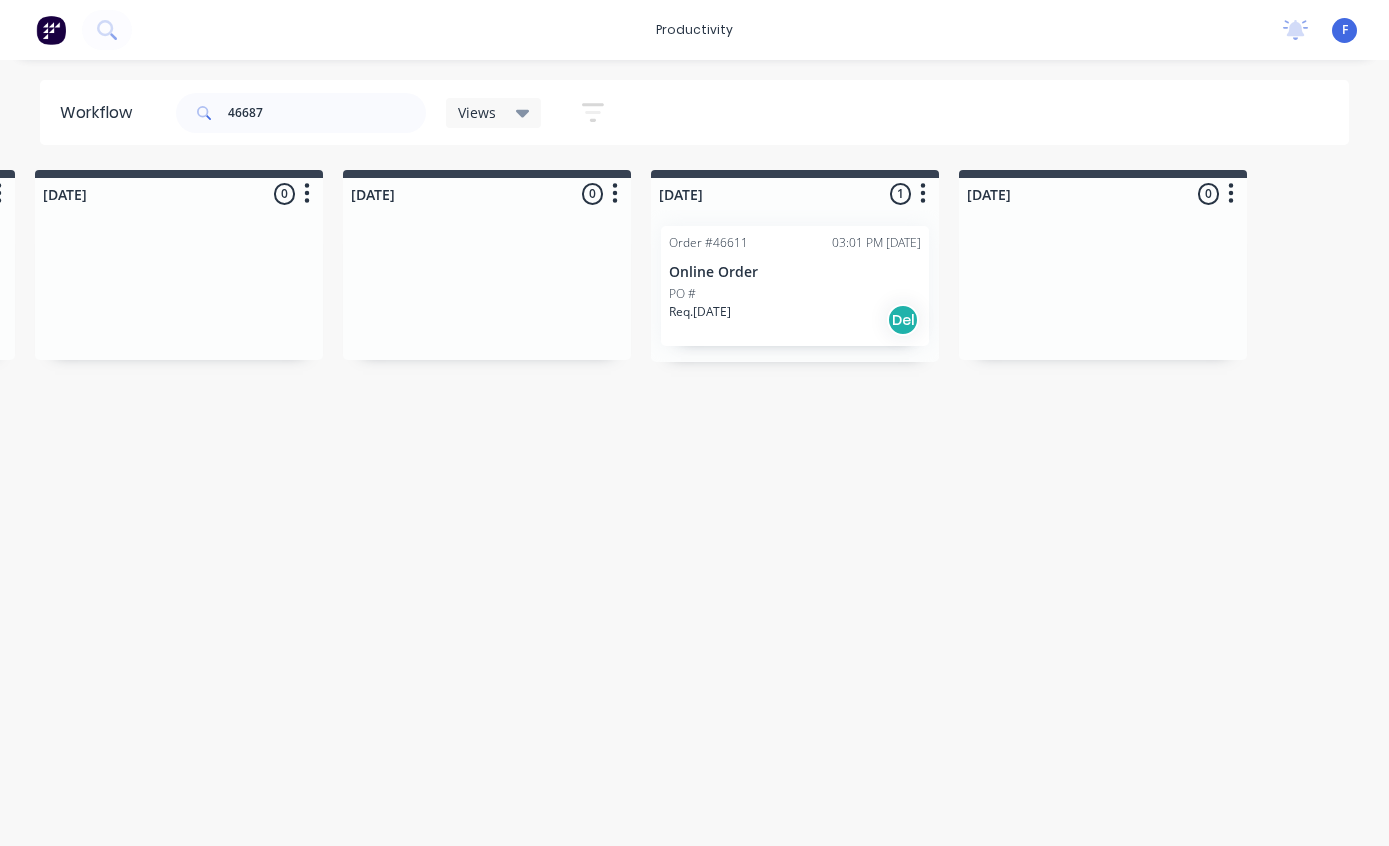 click on "Online Order" at bounding box center (795, 272) 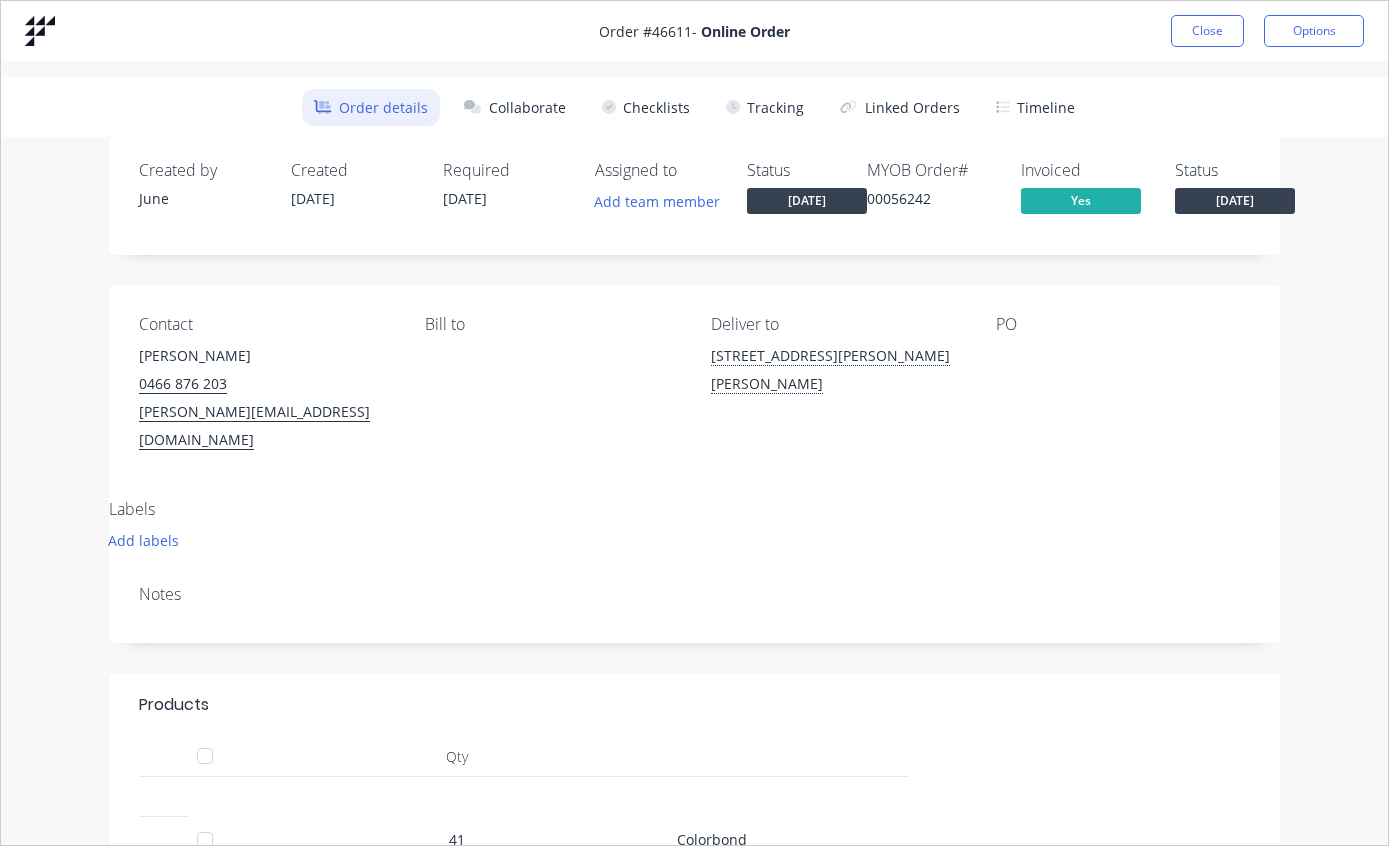scroll, scrollTop: 0, scrollLeft: 0, axis: both 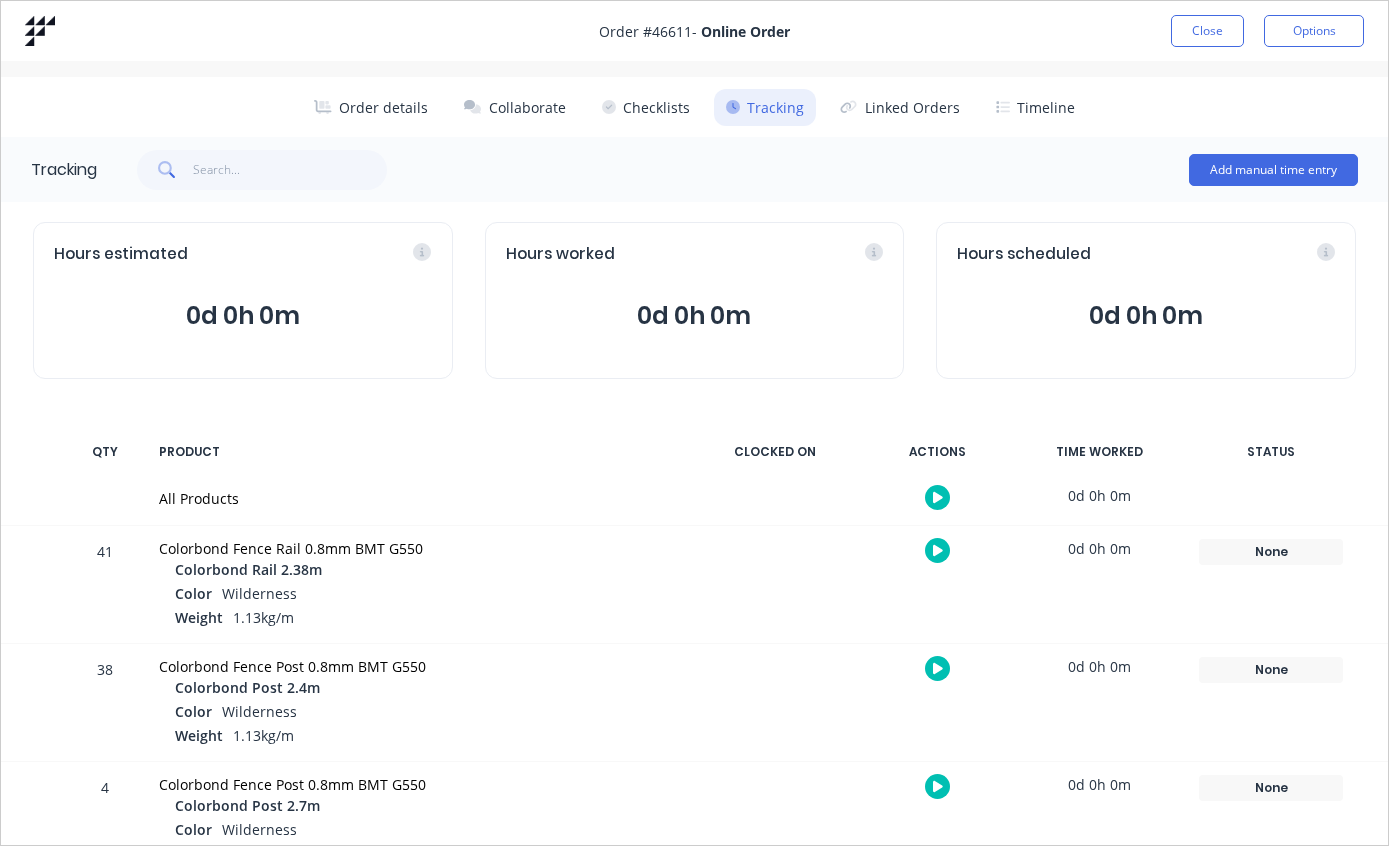 click on "Close" at bounding box center (1207, 31) 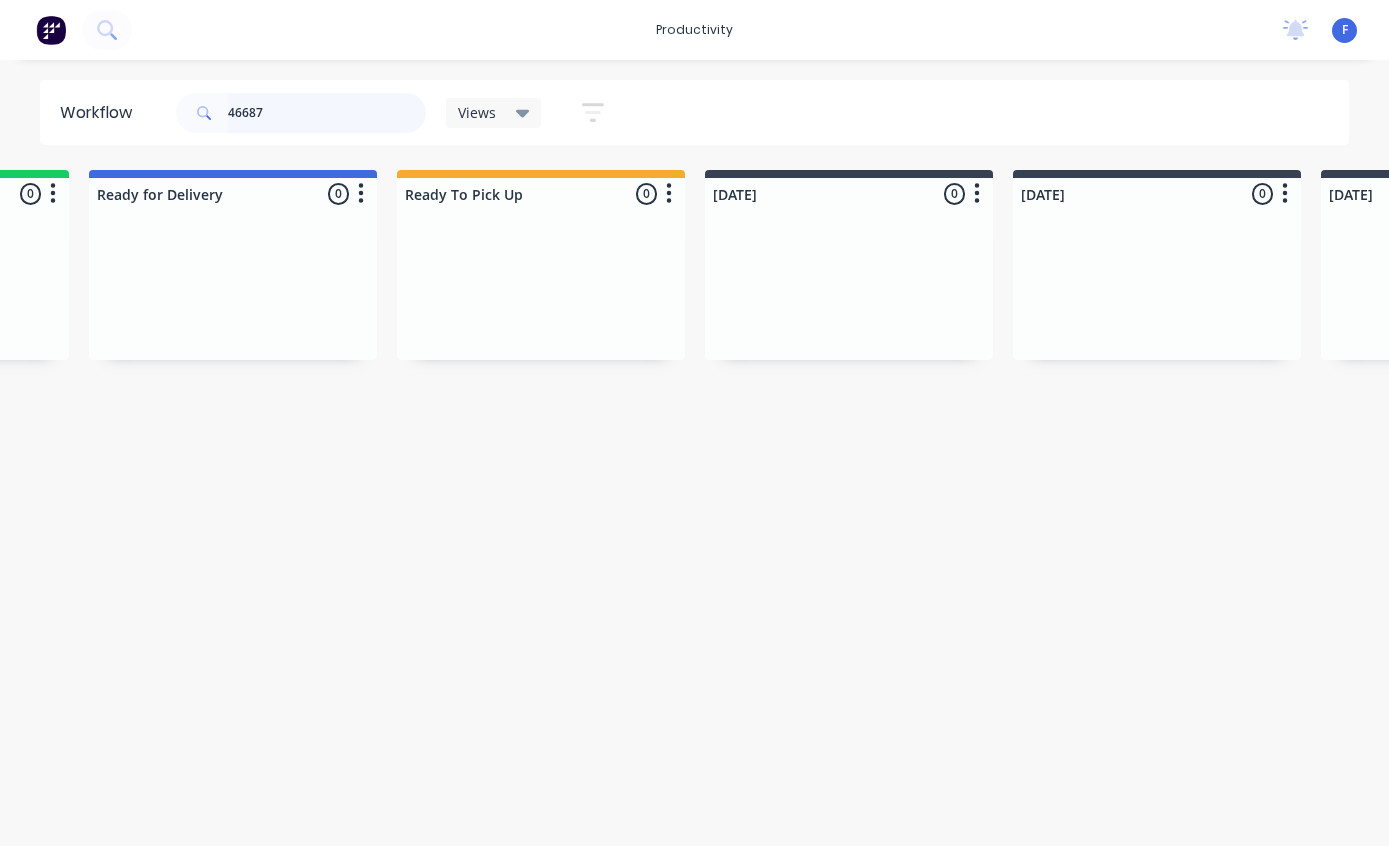 scroll, scrollTop: 0, scrollLeft: 0, axis: both 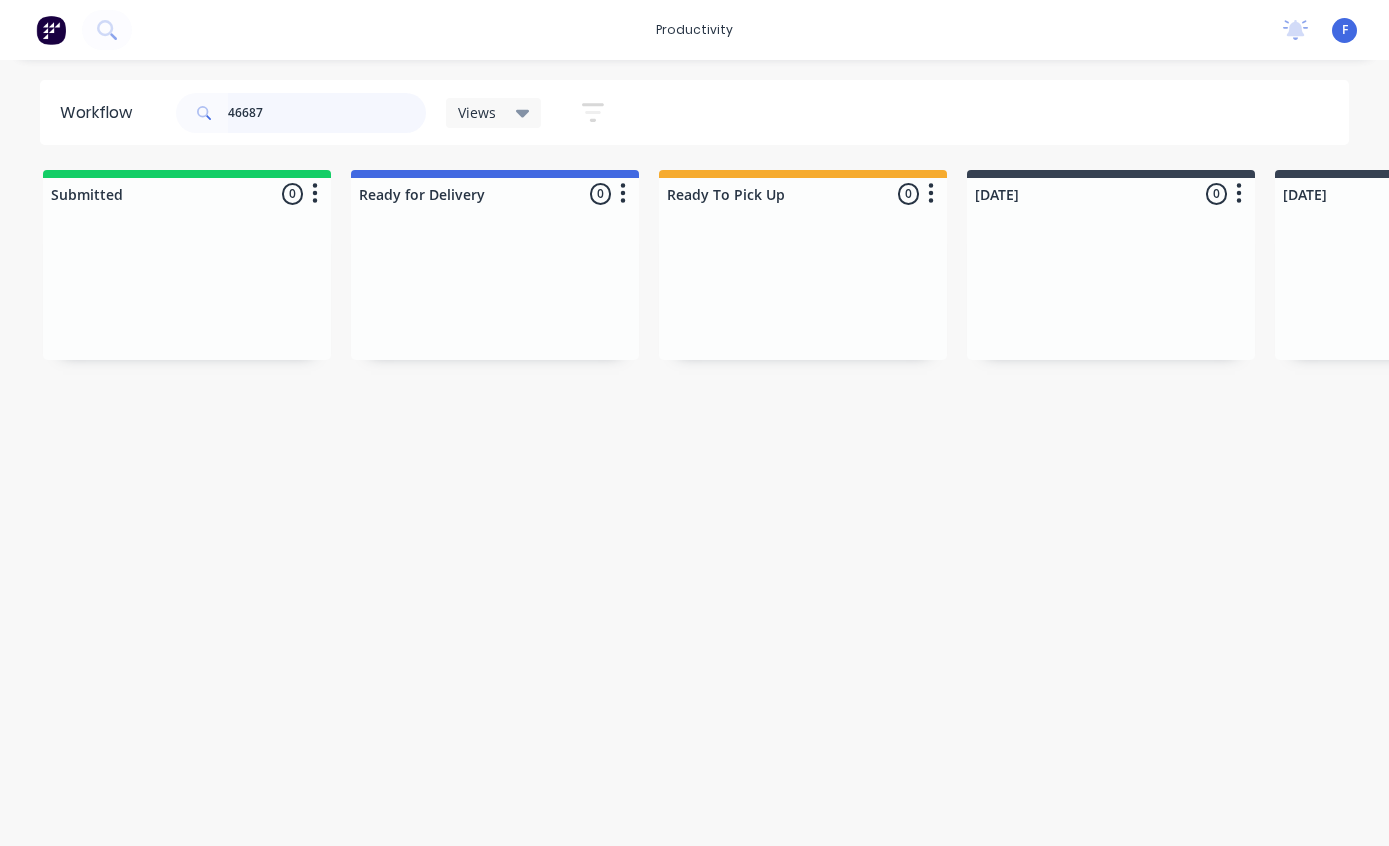 click on "46687" at bounding box center (327, 113) 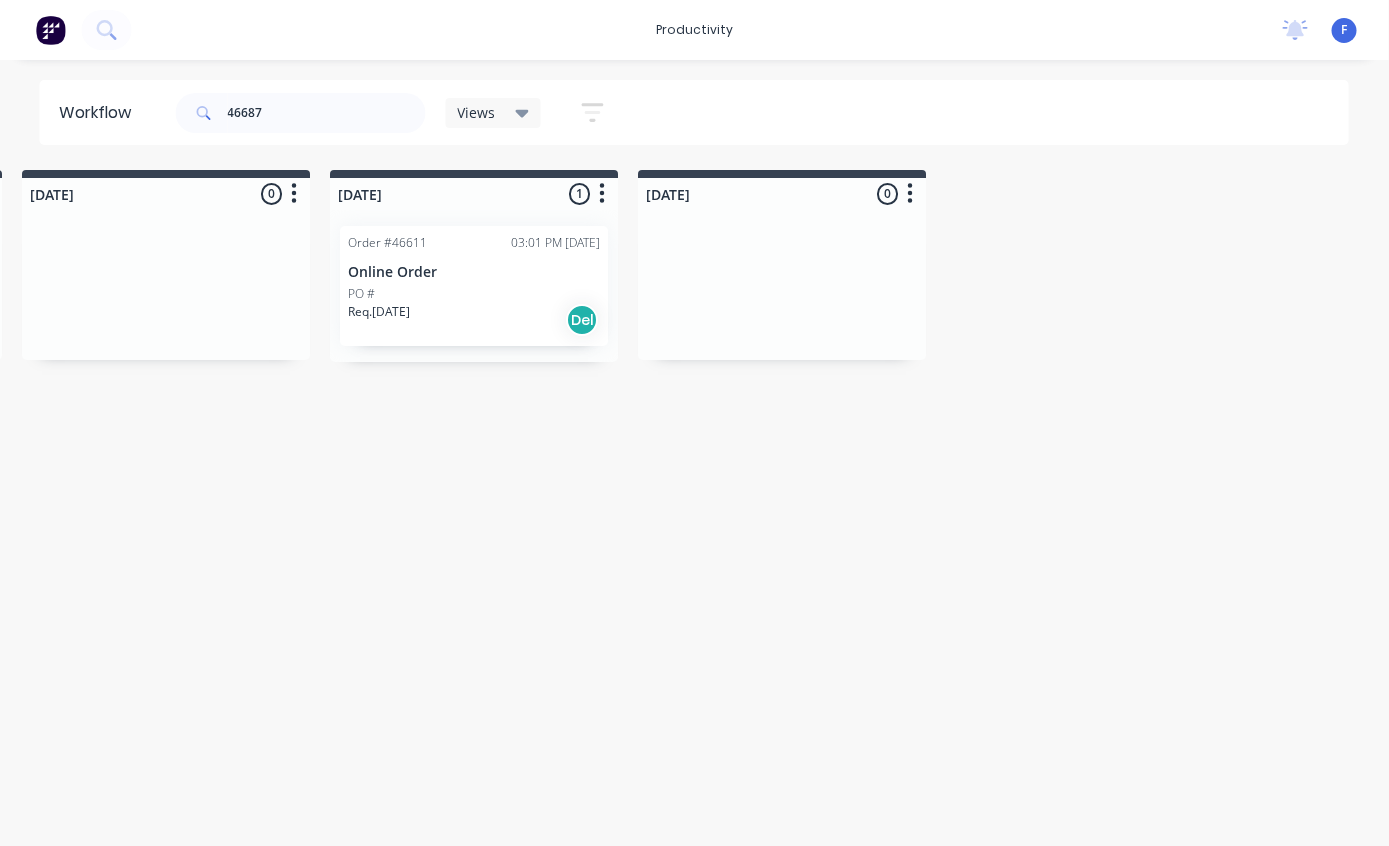 scroll, scrollTop: 0, scrollLeft: 1561, axis: horizontal 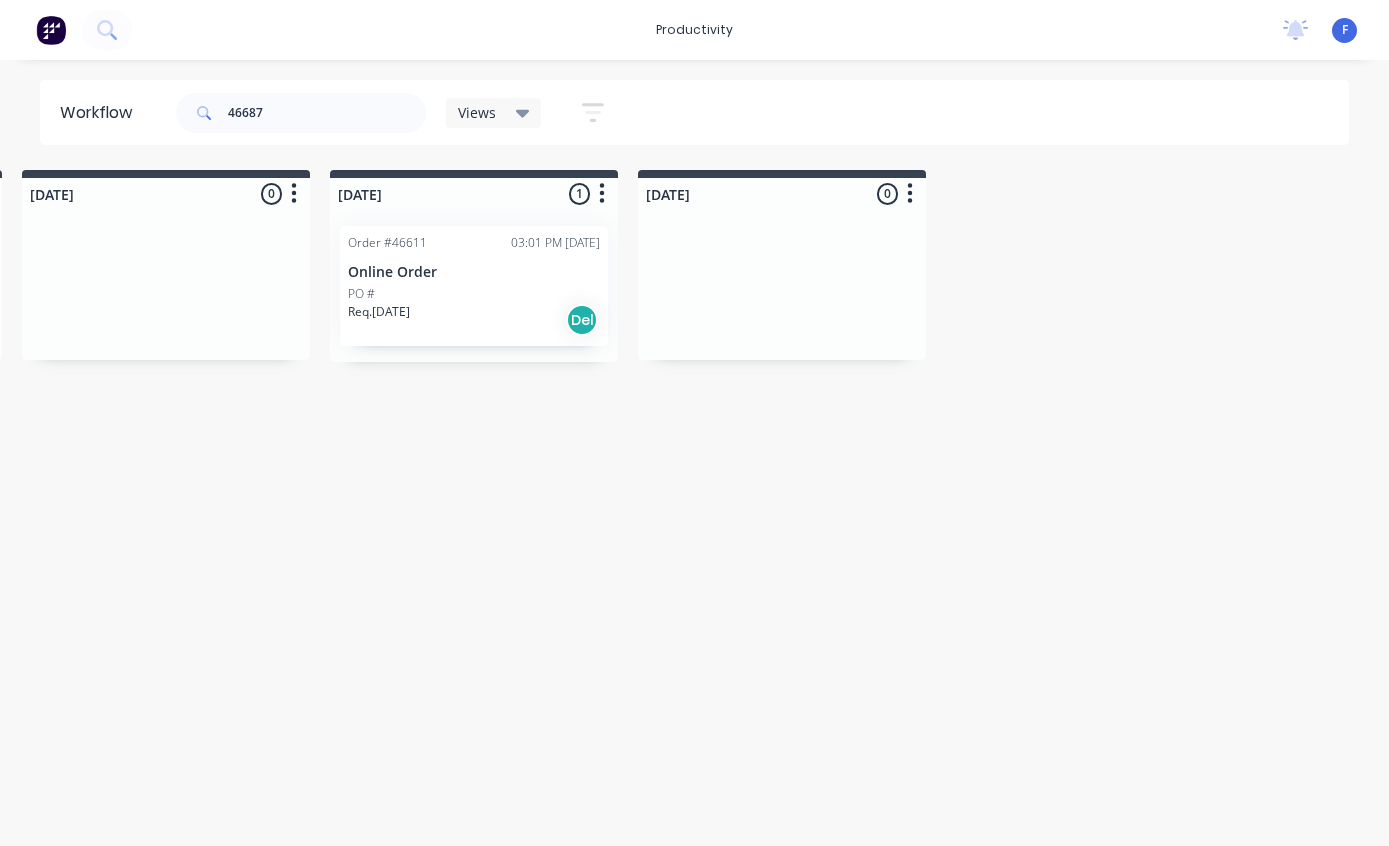 click on "Online Order" at bounding box center (474, 272) 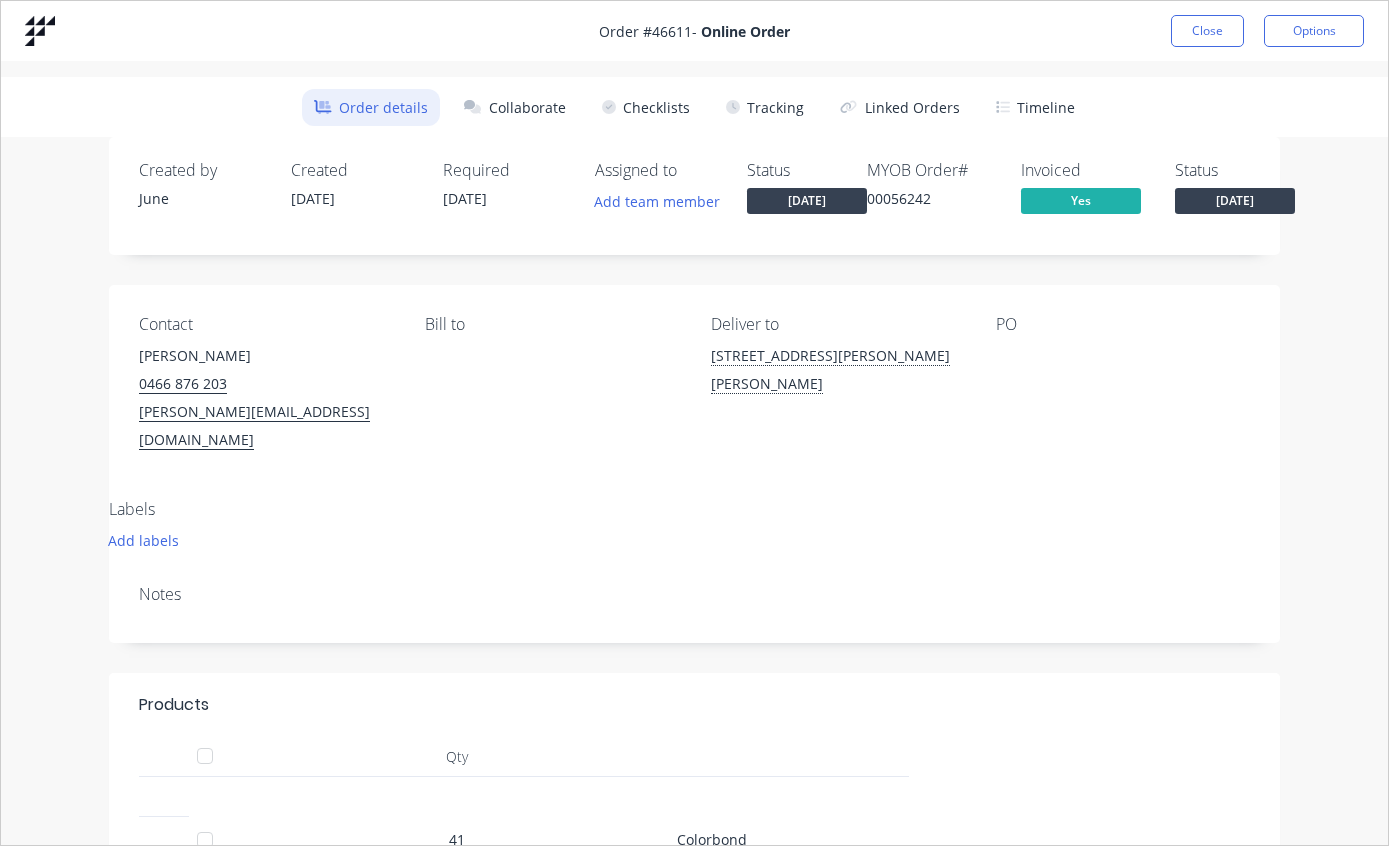 scroll, scrollTop: 0, scrollLeft: 0, axis: both 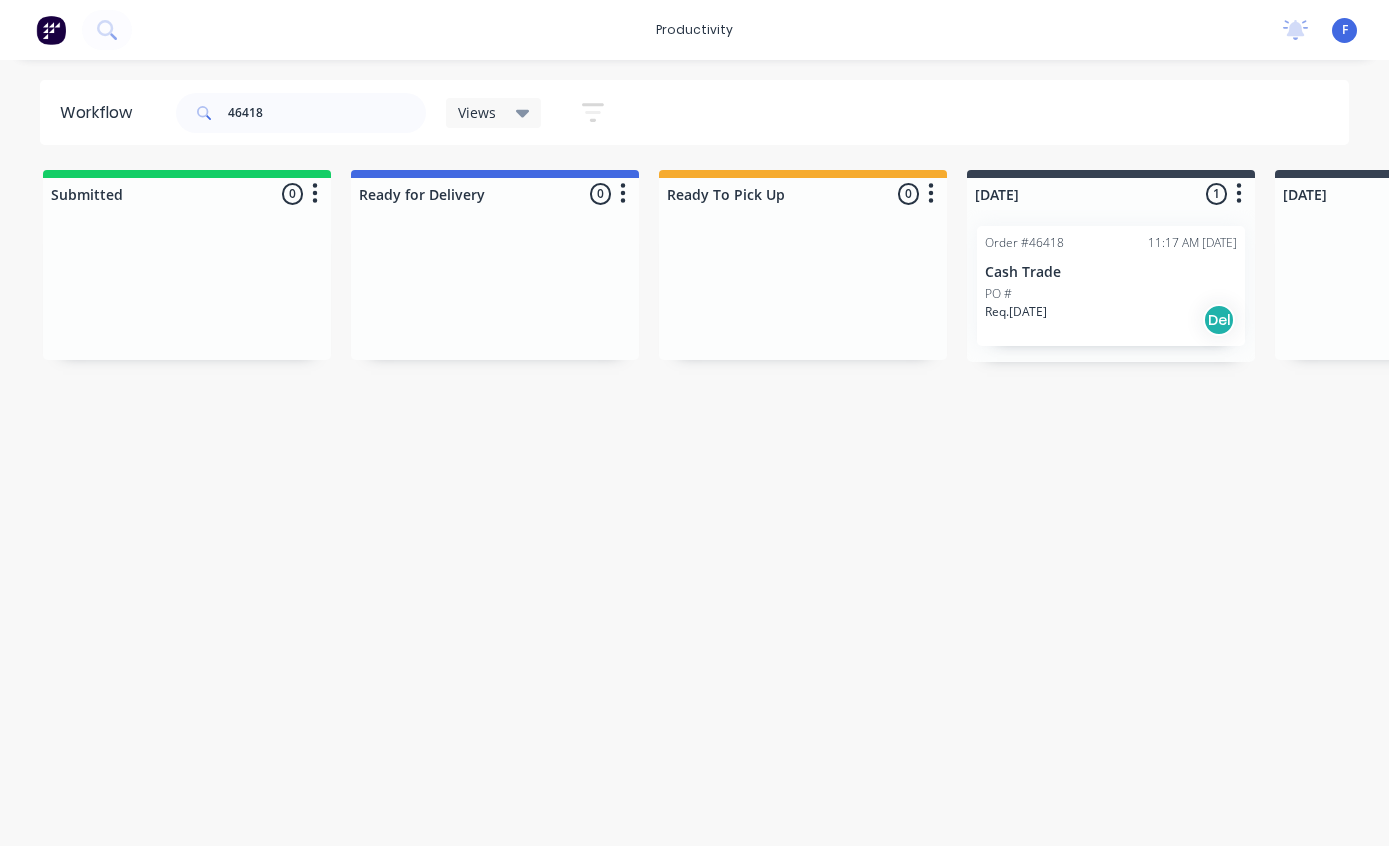 click on "PO #" at bounding box center [1111, 294] 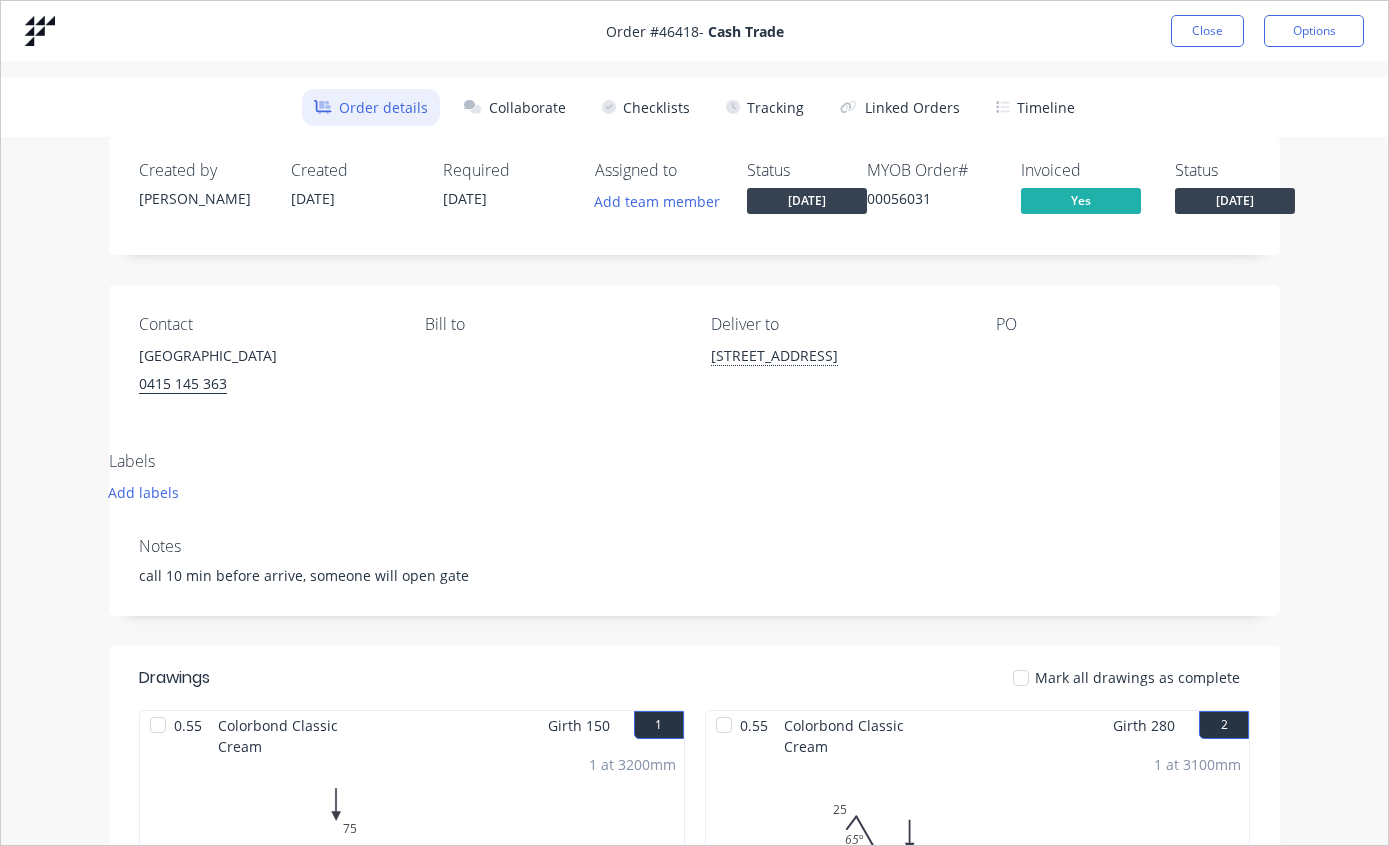 click on "Tracking" at bounding box center [765, 107] 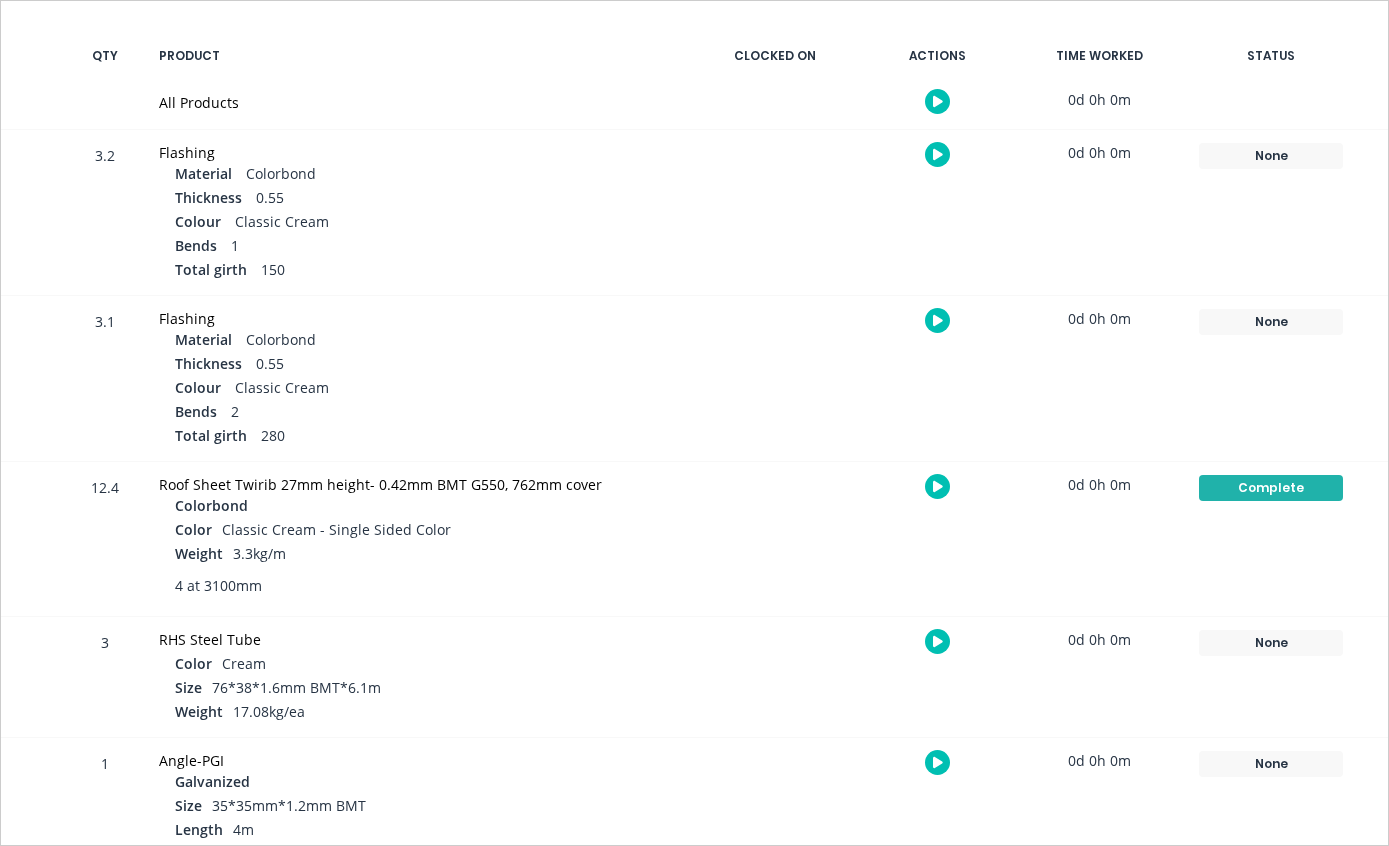 scroll, scrollTop: 395, scrollLeft: 0, axis: vertical 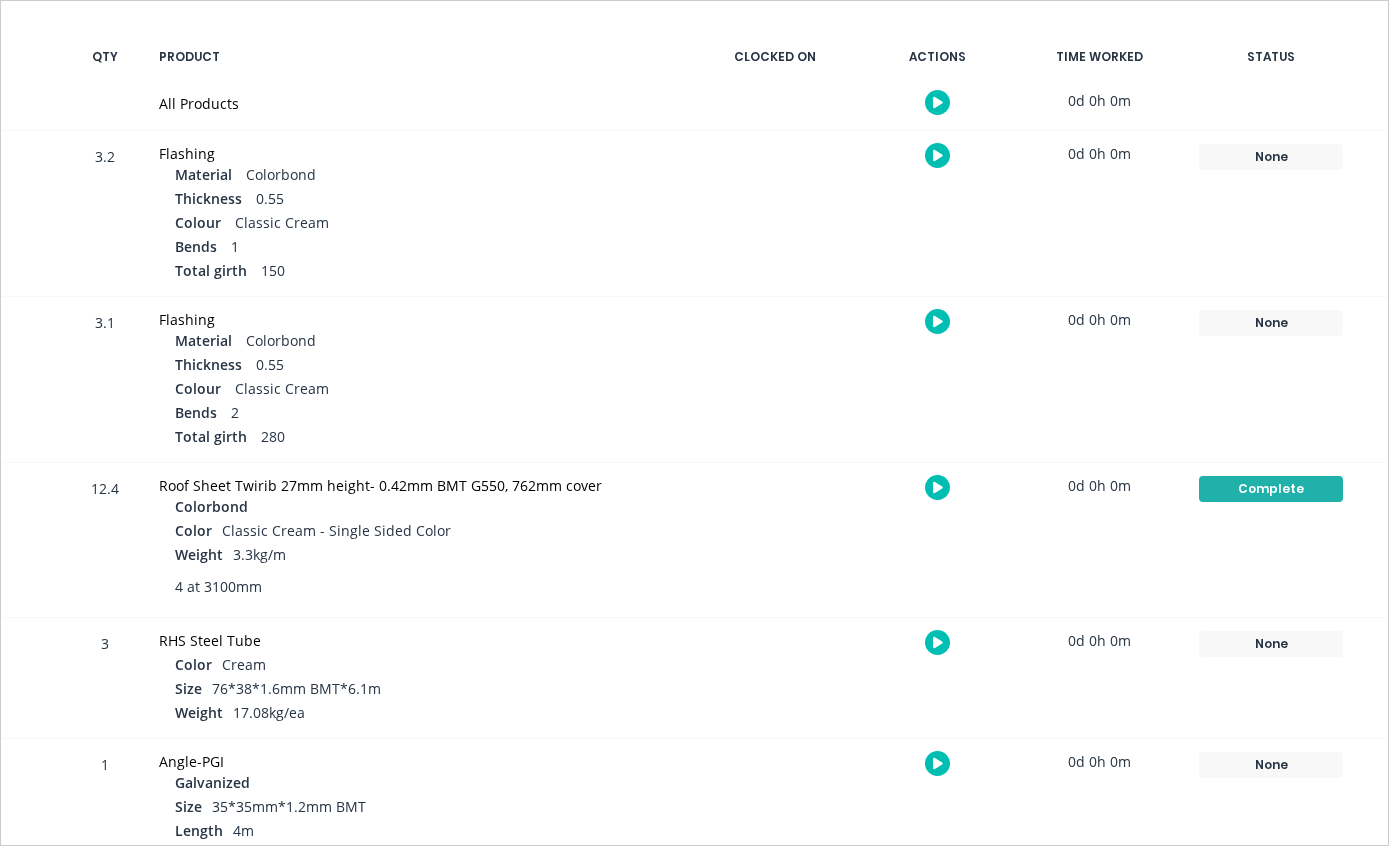 click on "None" at bounding box center (1271, 157) 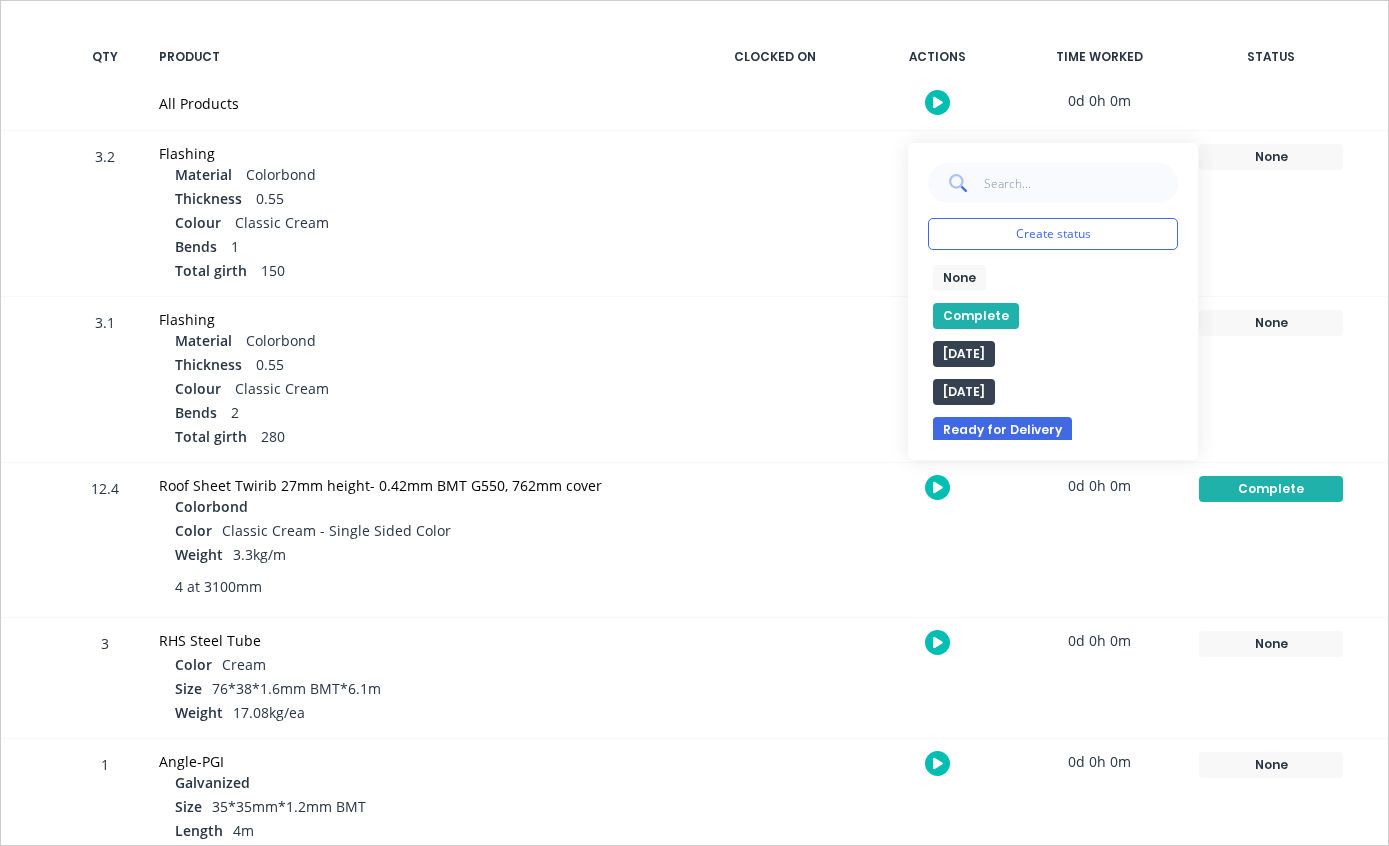 click on "Complete" at bounding box center (976, 316) 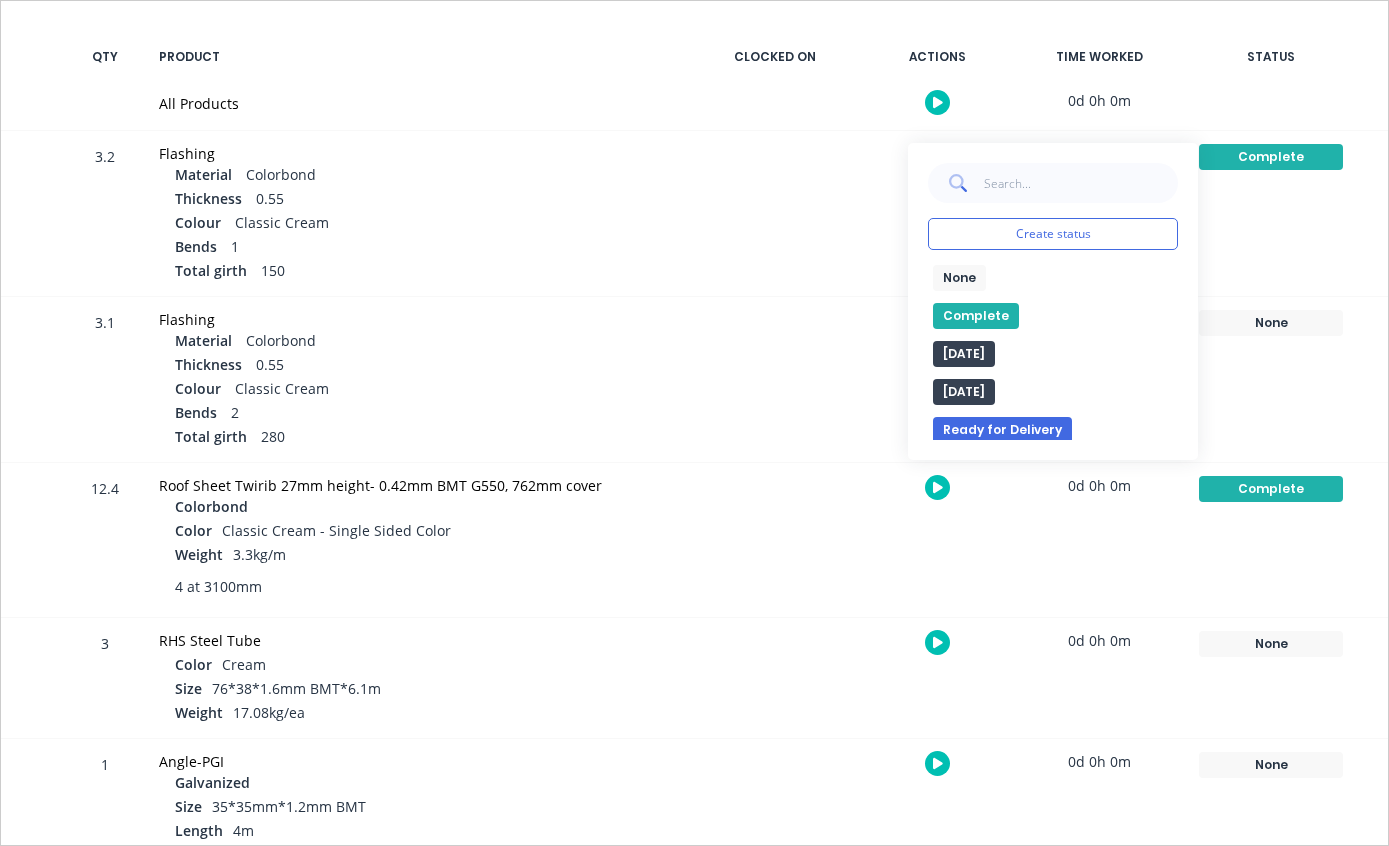 click on "None" at bounding box center (1271, 323) 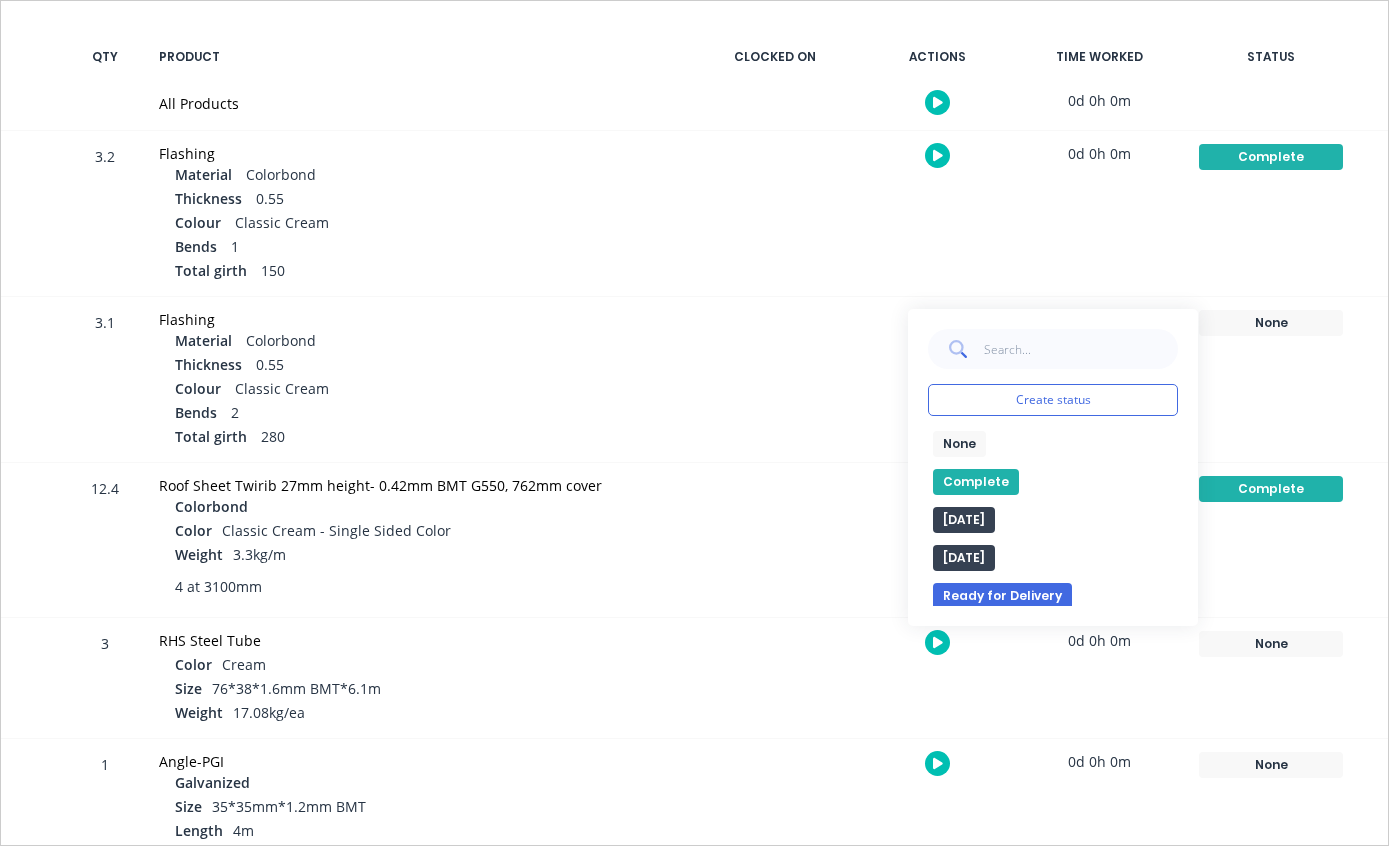 click on "Complete" at bounding box center (976, 482) 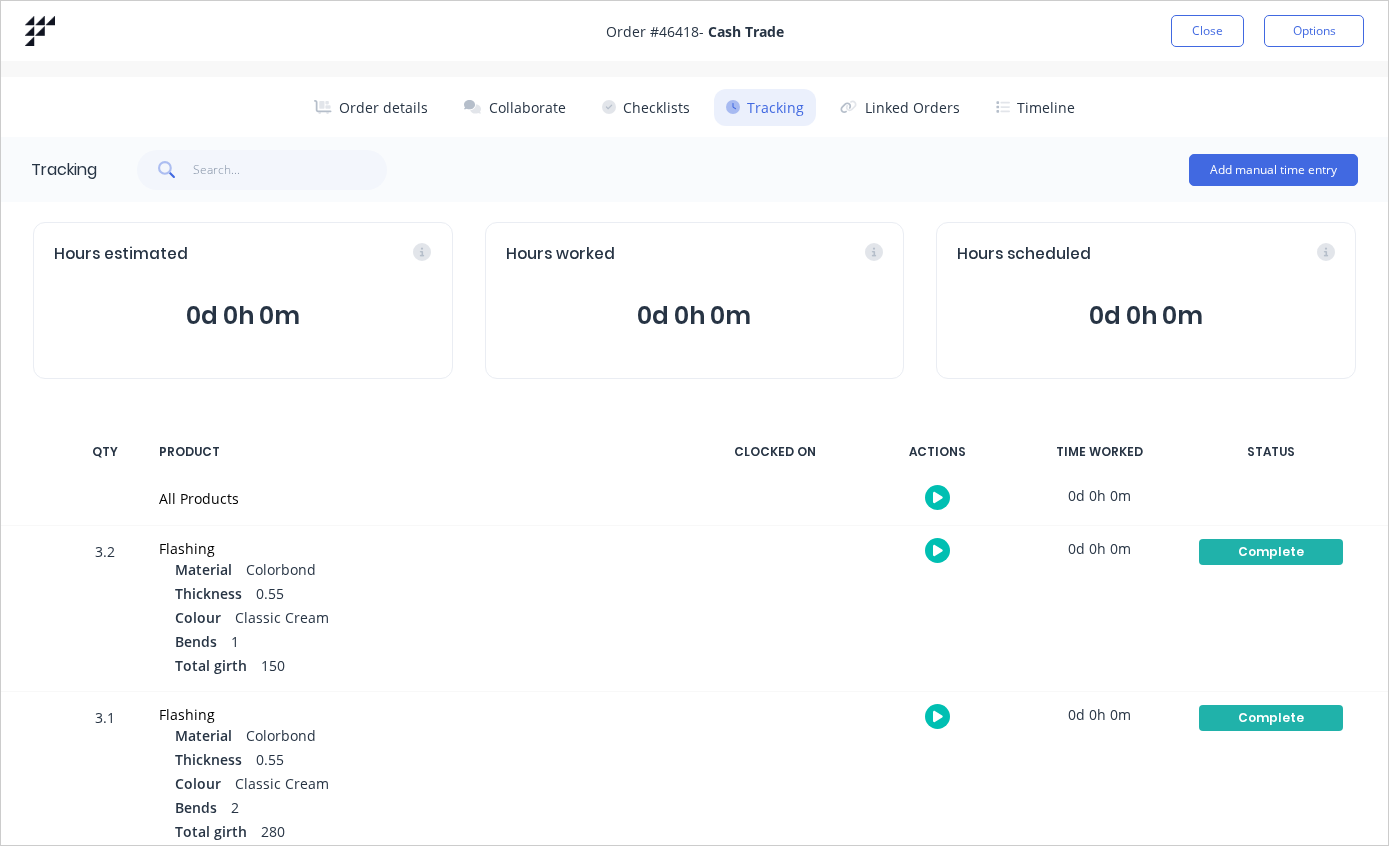 scroll, scrollTop: 0, scrollLeft: 0, axis: both 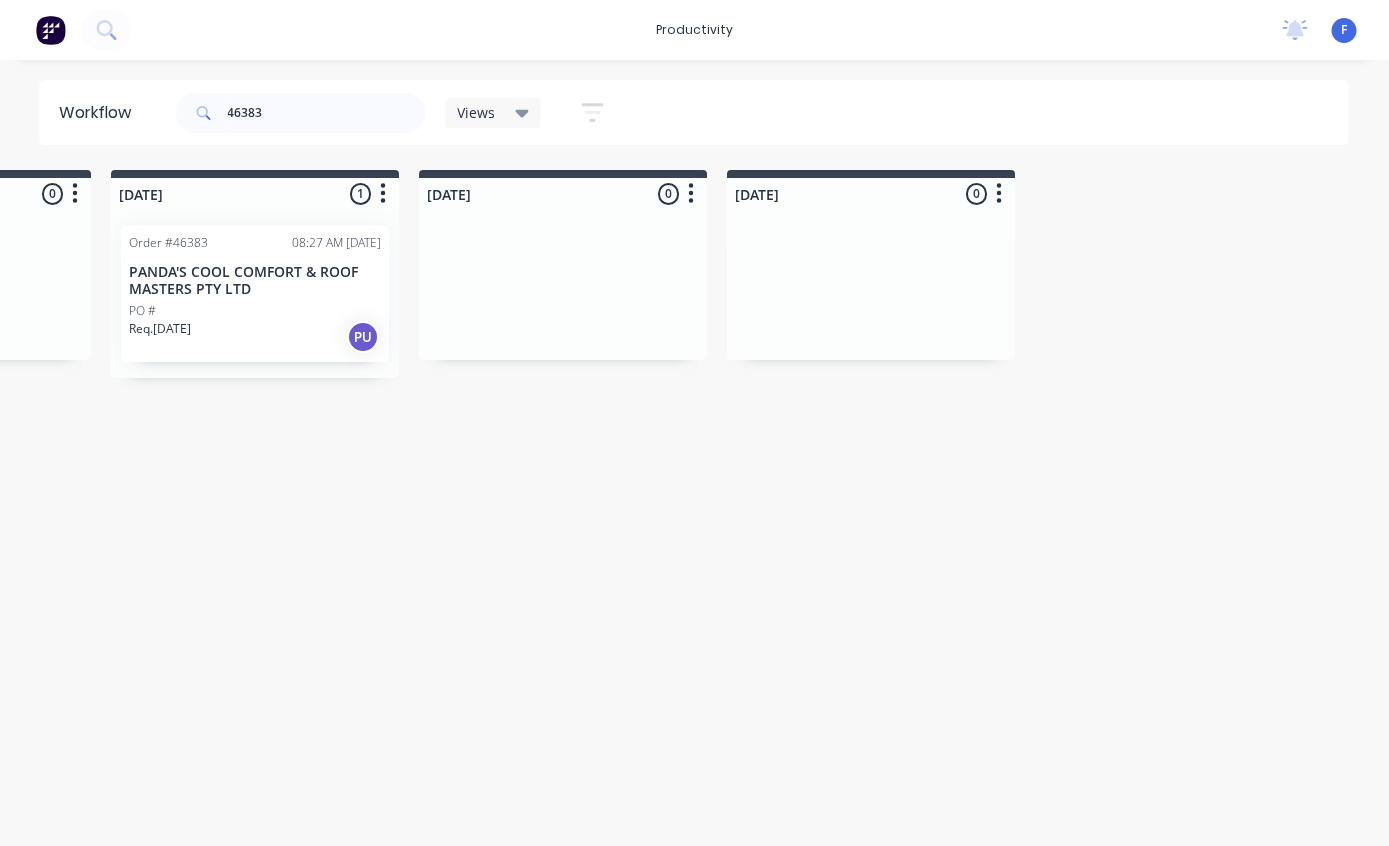 click on "PO #" at bounding box center [256, 311] 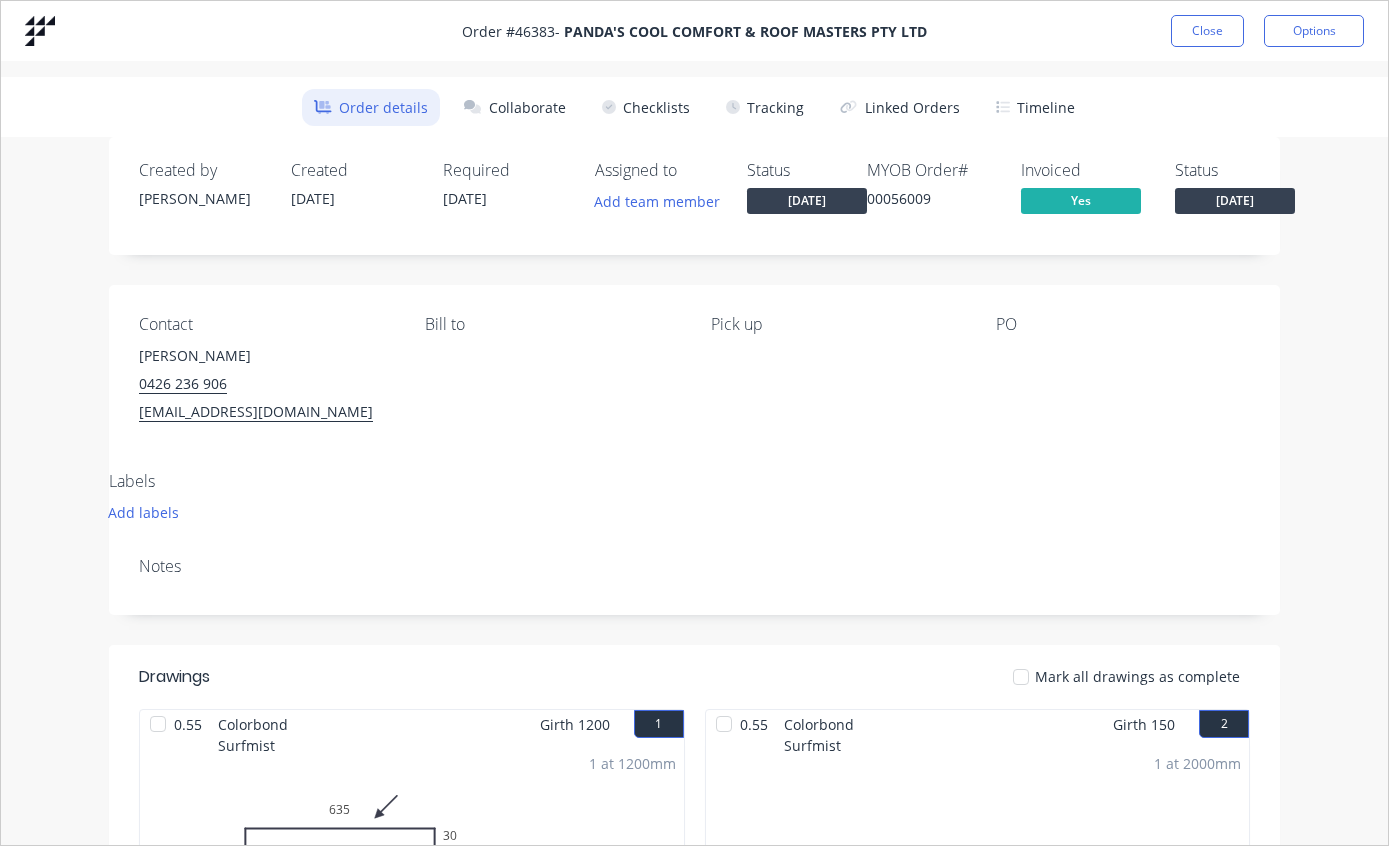 scroll, scrollTop: 0, scrollLeft: 0, axis: both 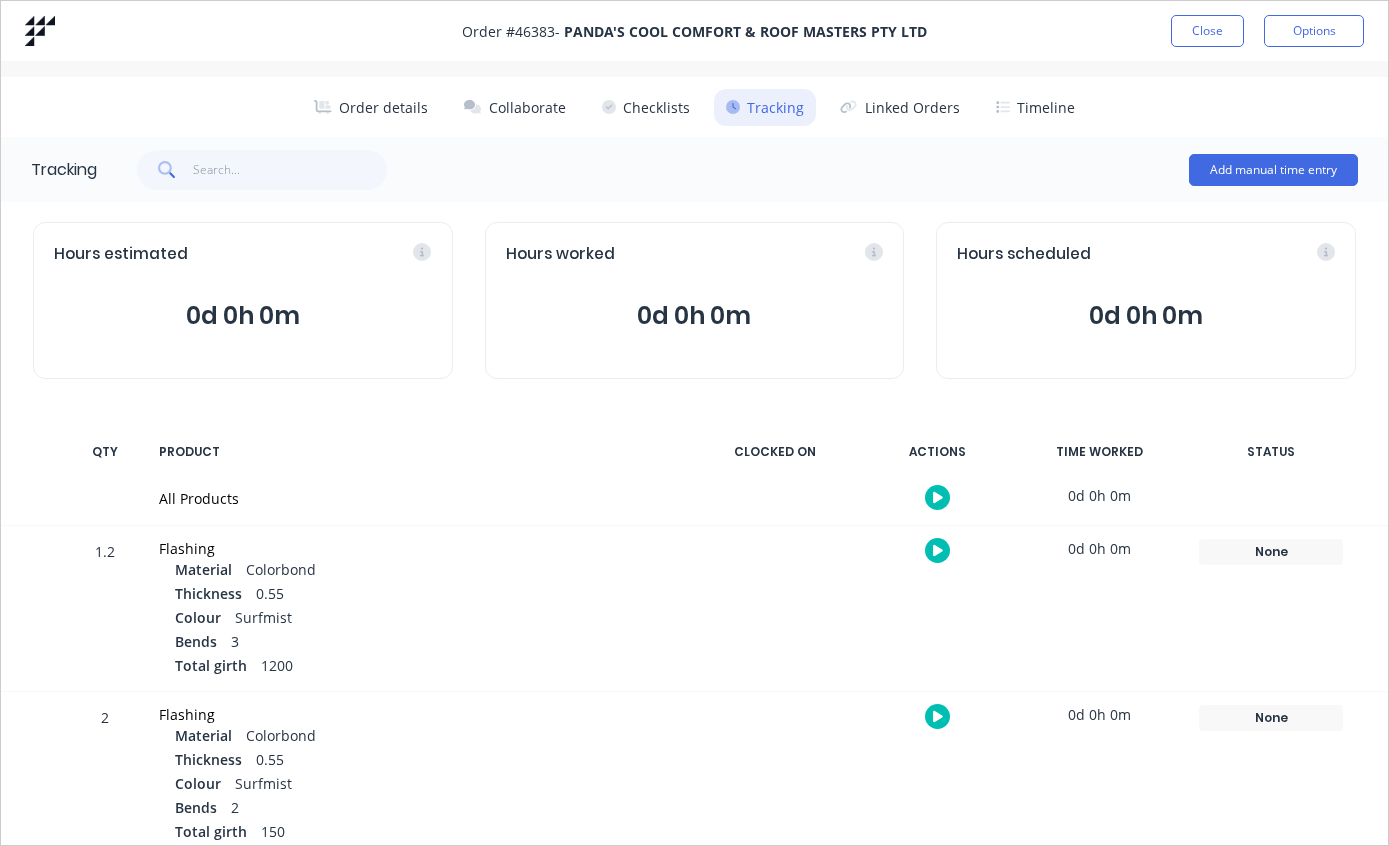 click on "Close" at bounding box center (1207, 31) 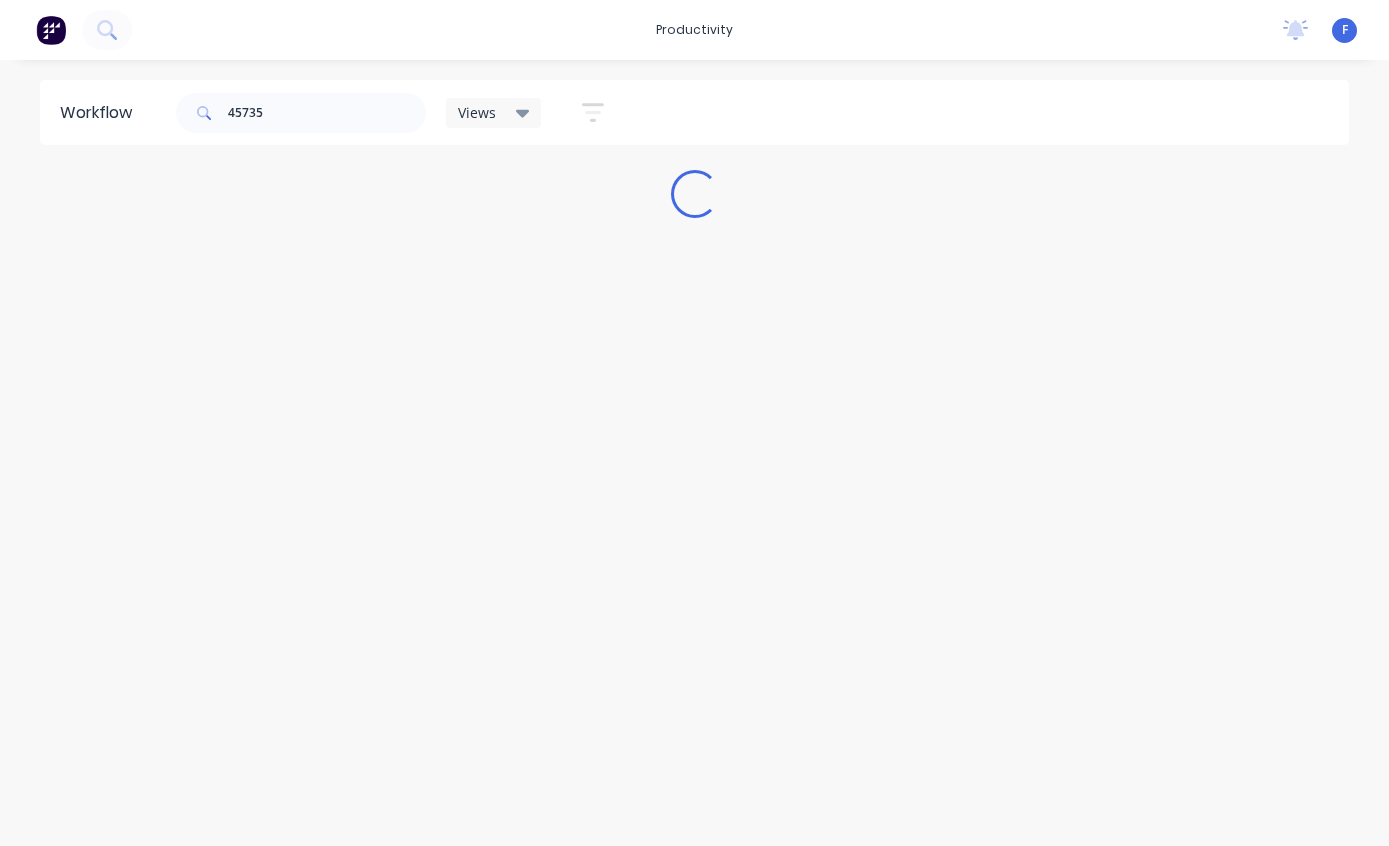 scroll, scrollTop: 0, scrollLeft: 0, axis: both 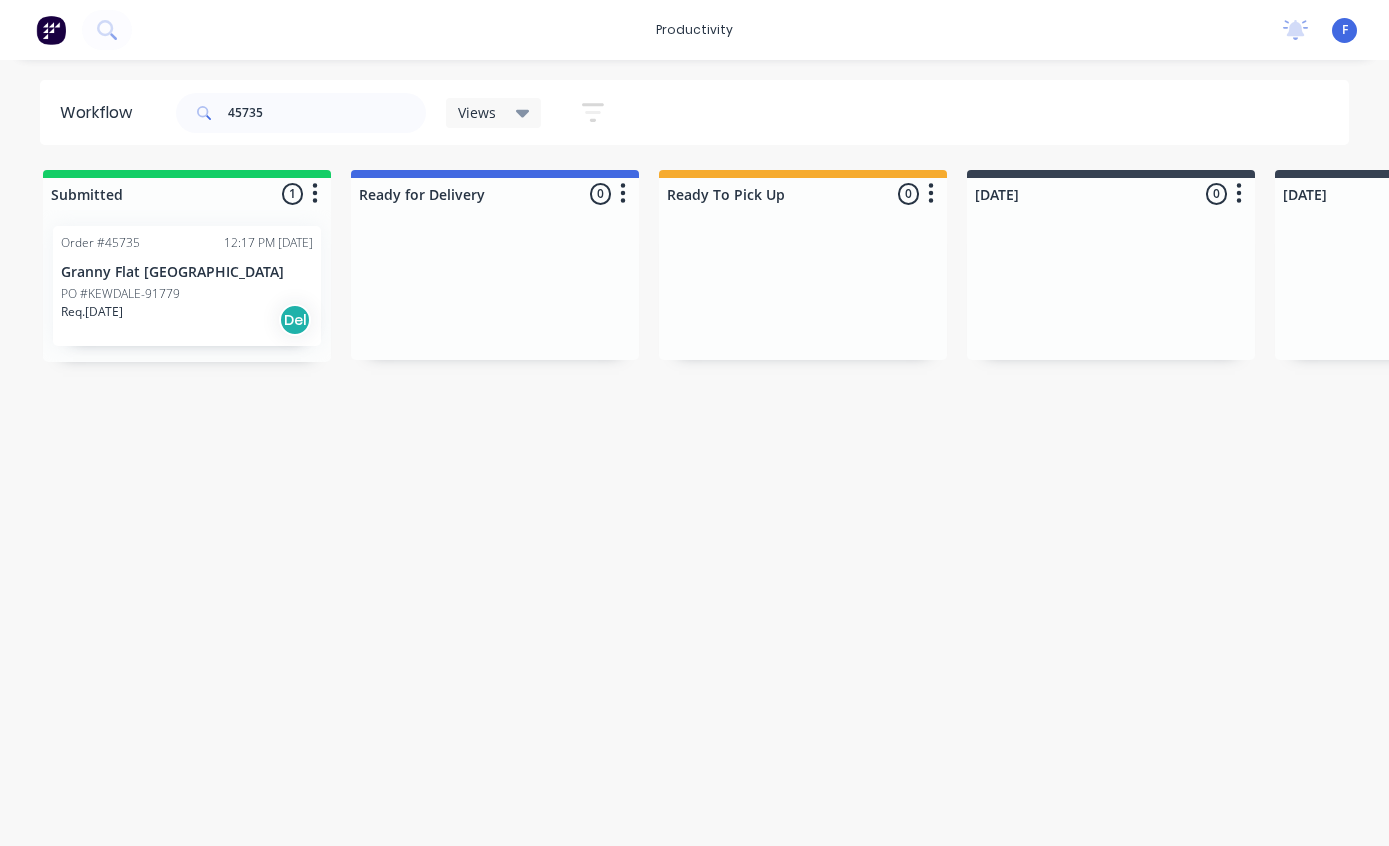 click on "PO #KEWDALE-91779" at bounding box center (187, 294) 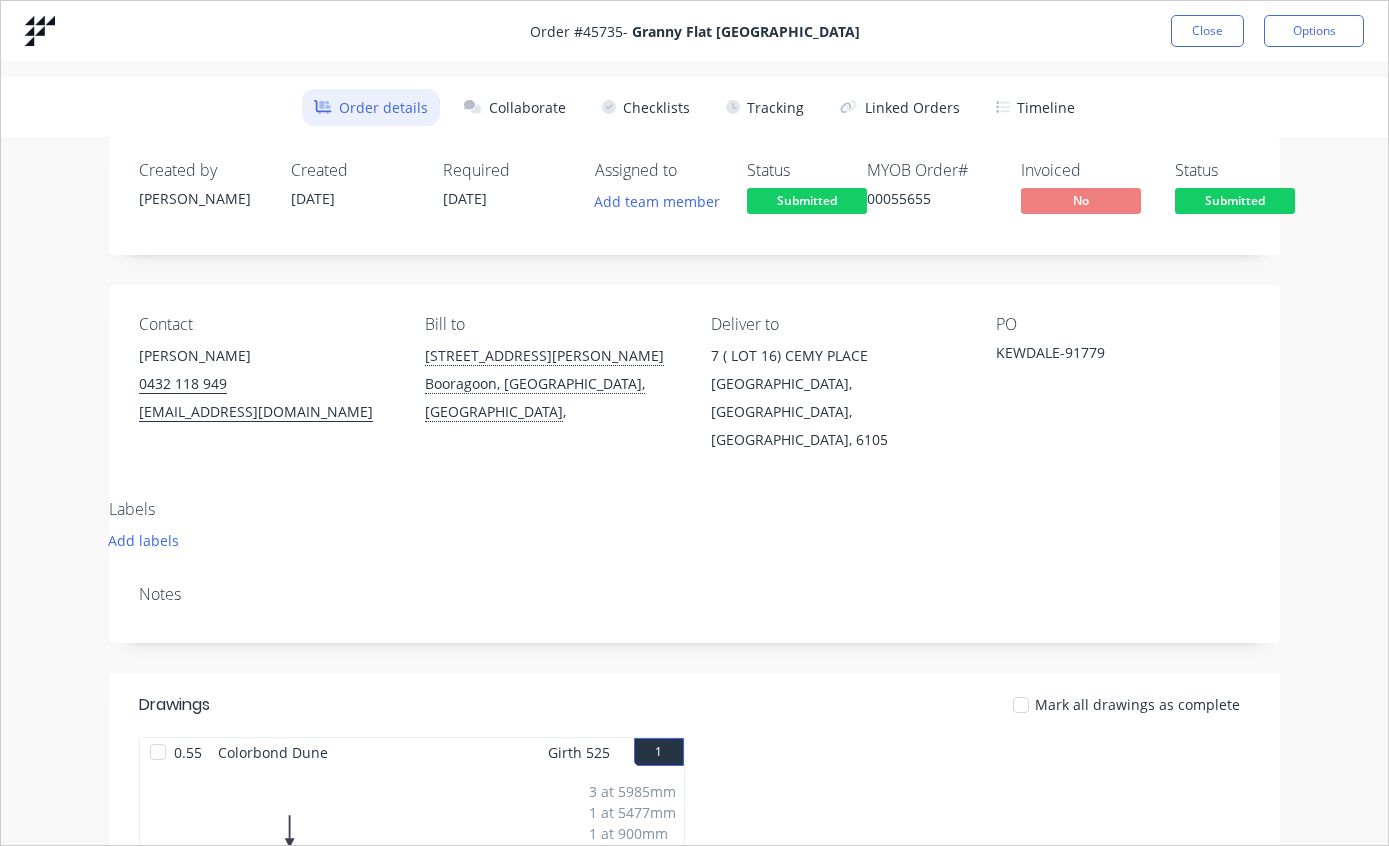 click on "Tracking" at bounding box center [765, 107] 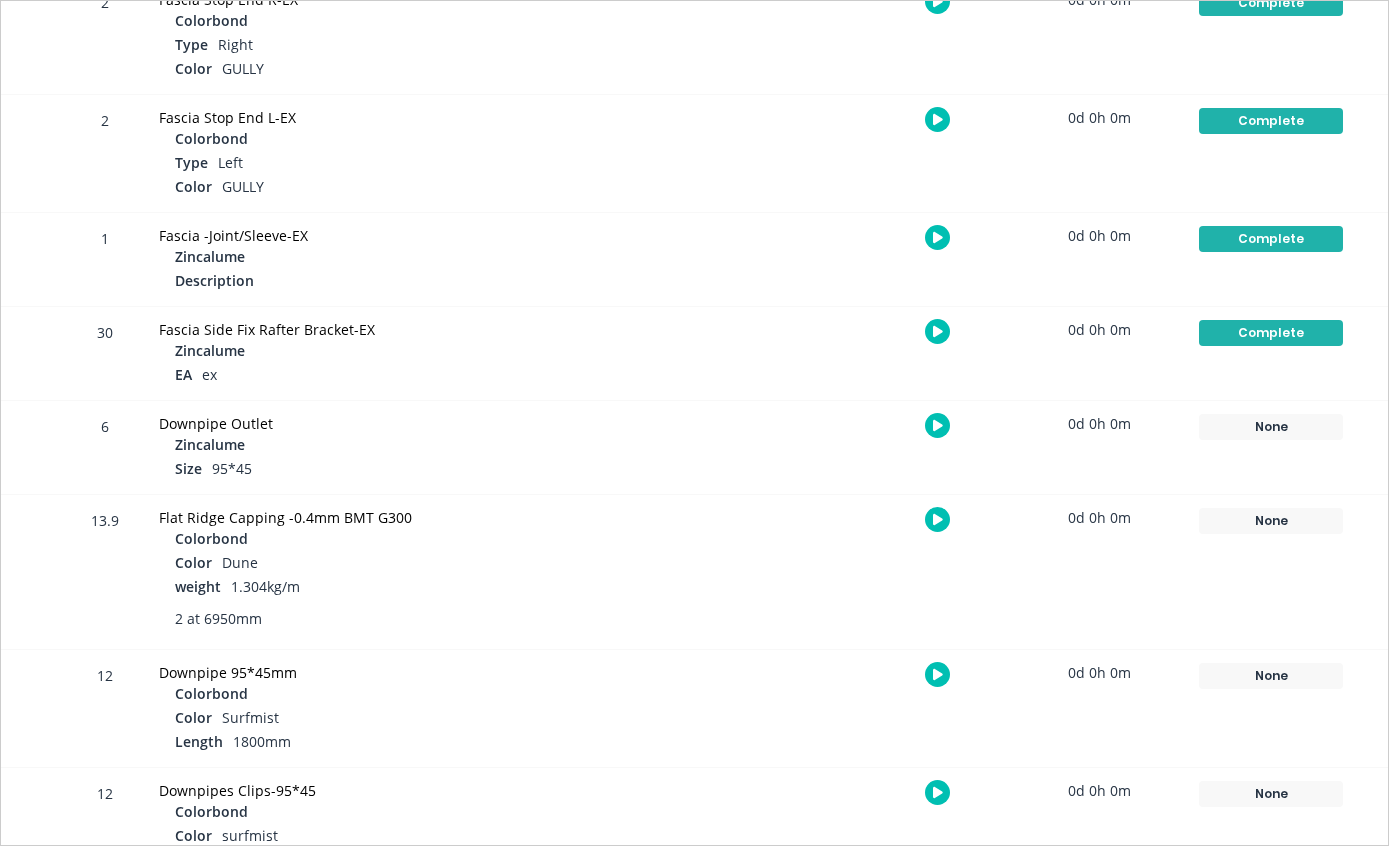 scroll, scrollTop: 2972, scrollLeft: 0, axis: vertical 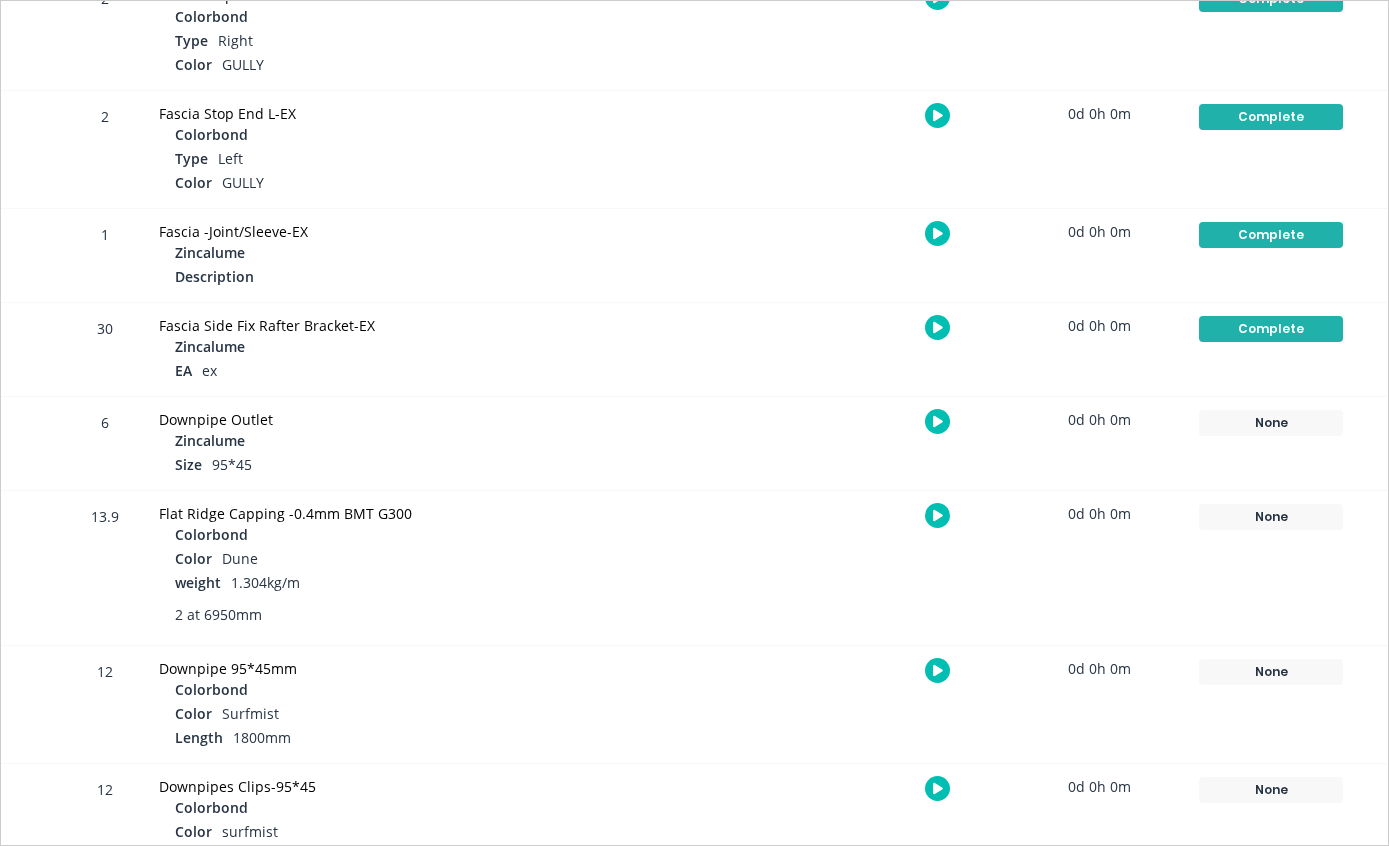 click on "None" at bounding box center [1271, 517] 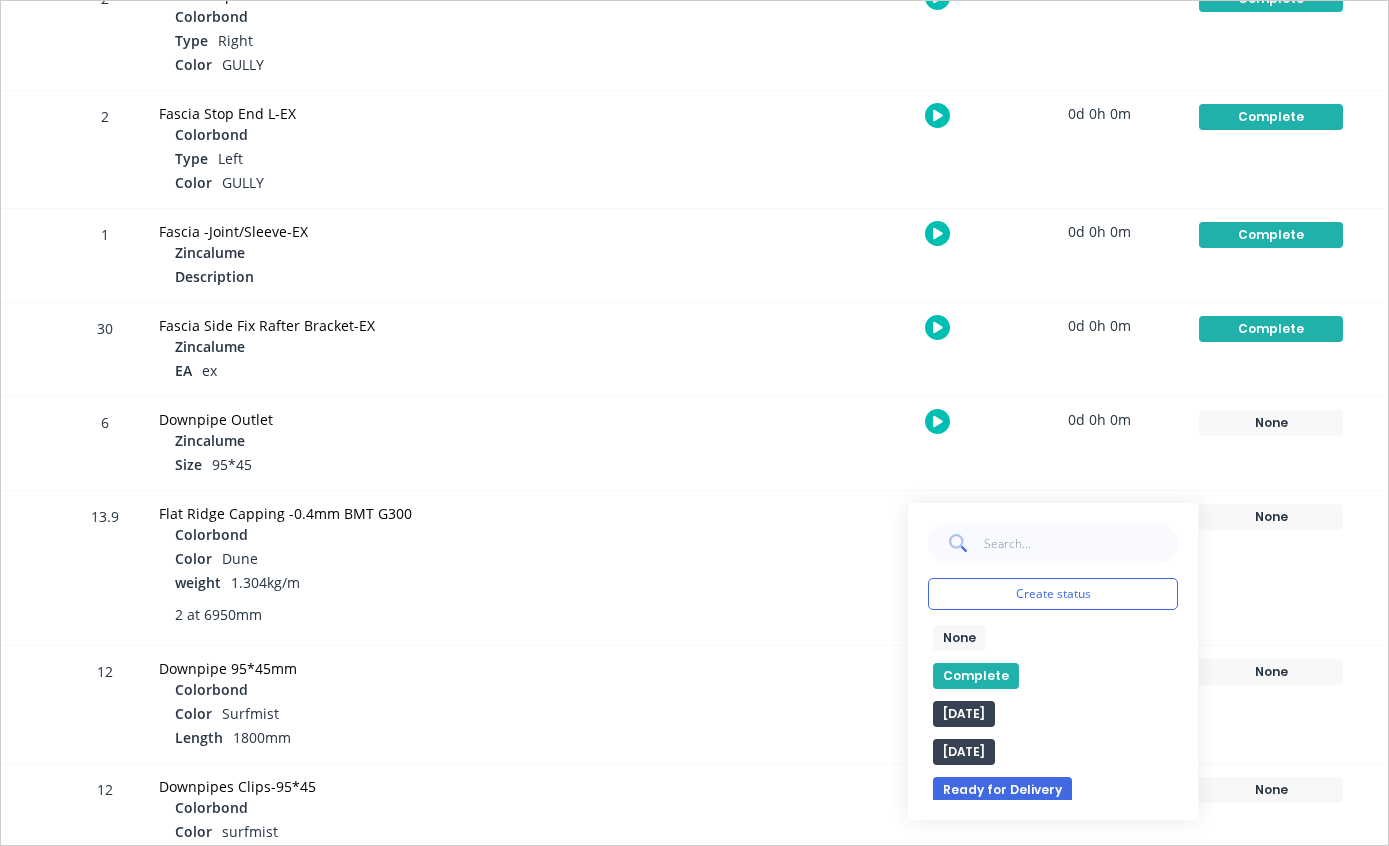 click on "Complete" at bounding box center (976, 676) 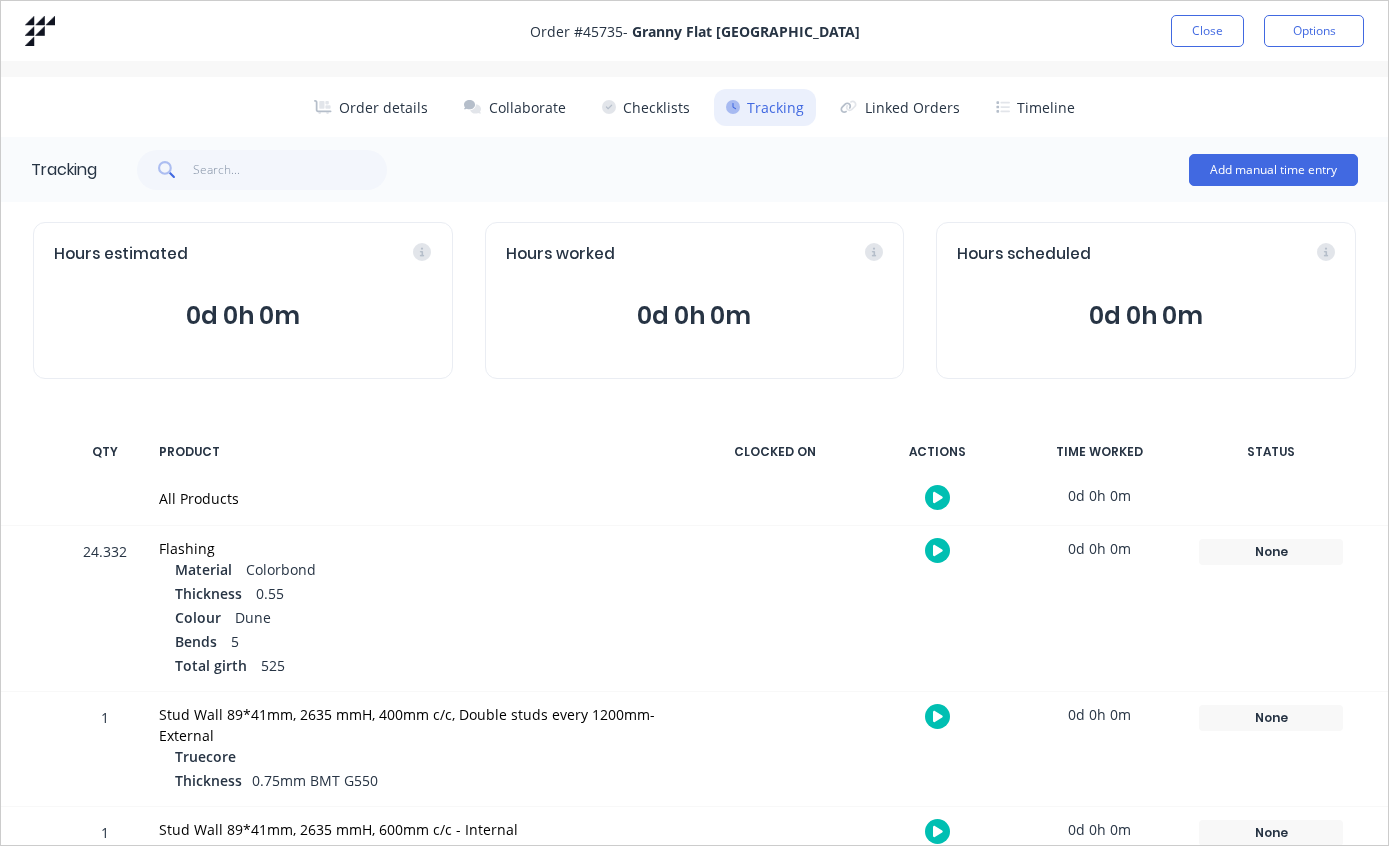 scroll, scrollTop: 0, scrollLeft: 0, axis: both 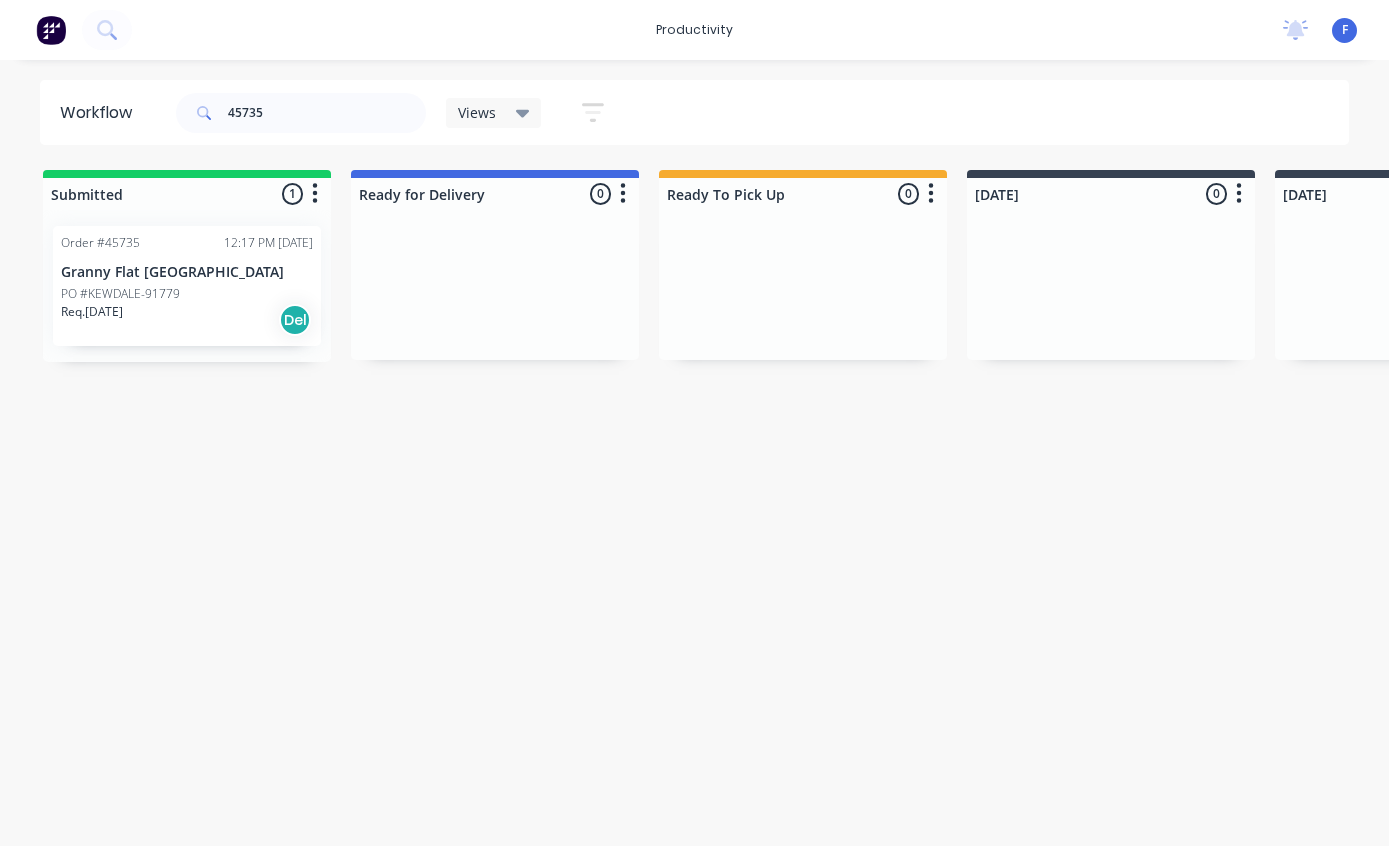 click on "Granny Flat [GEOGRAPHIC_DATA]" at bounding box center [187, 272] 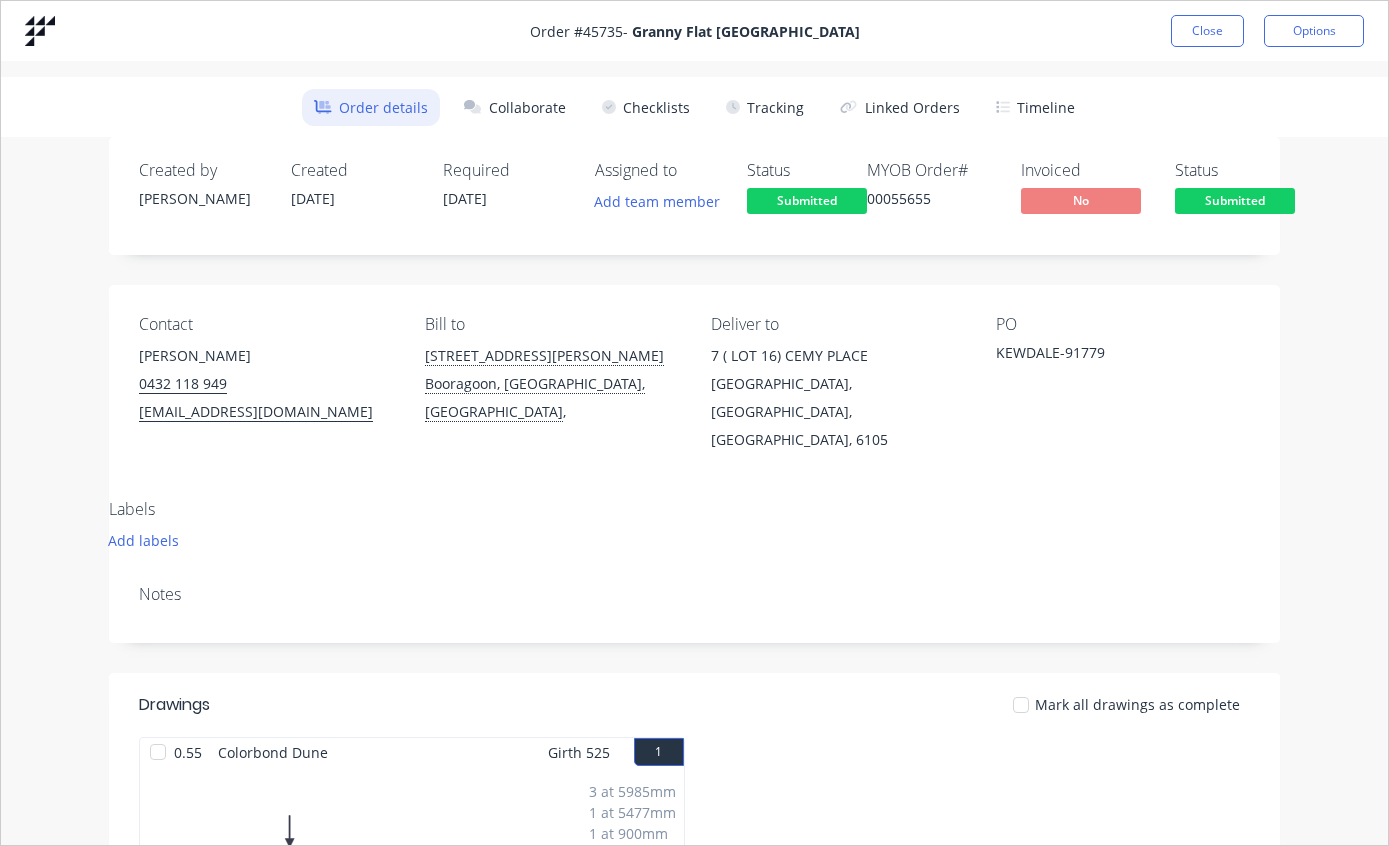 click on "Tracking" at bounding box center (765, 107) 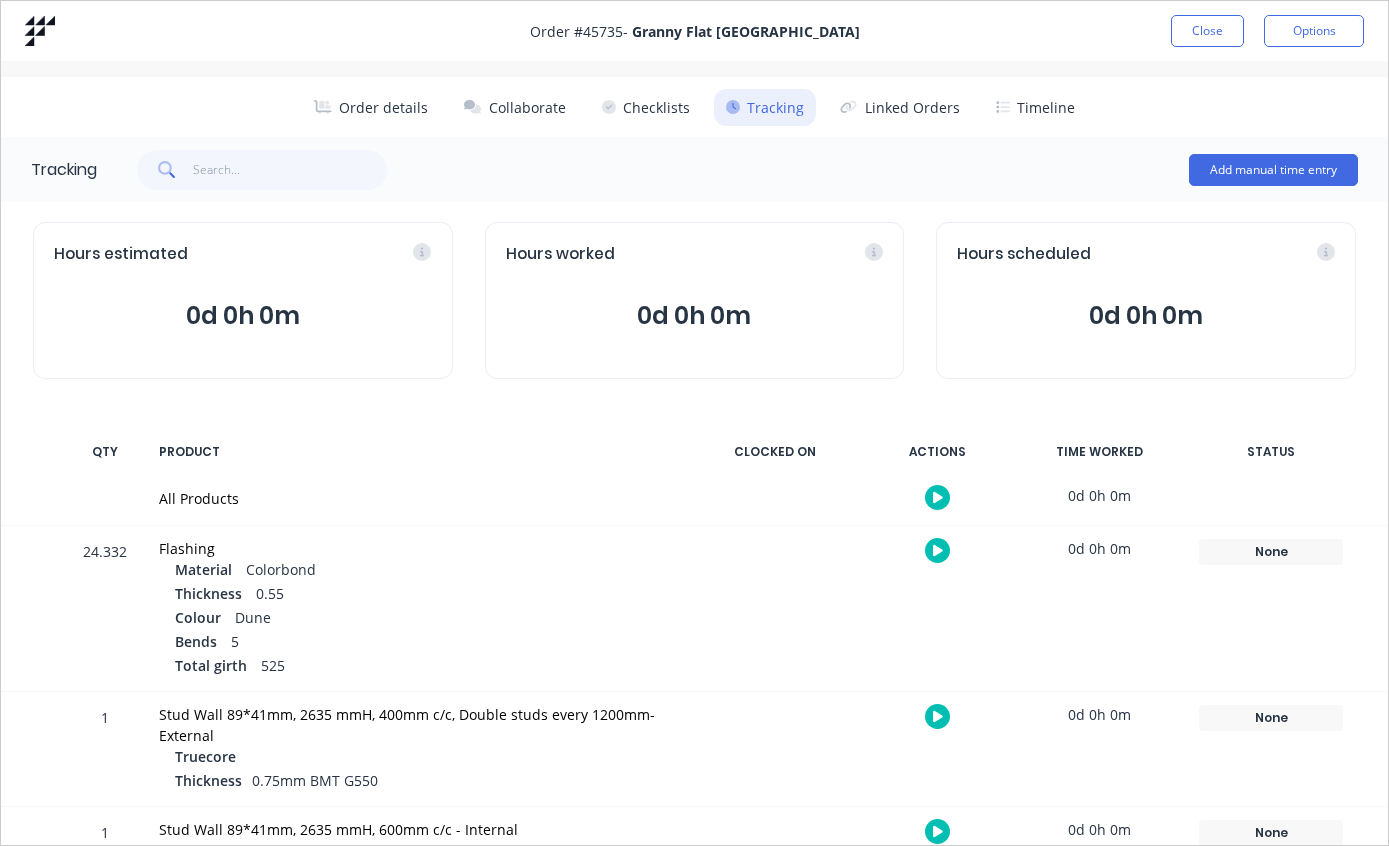 click on "None" at bounding box center [1271, 552] 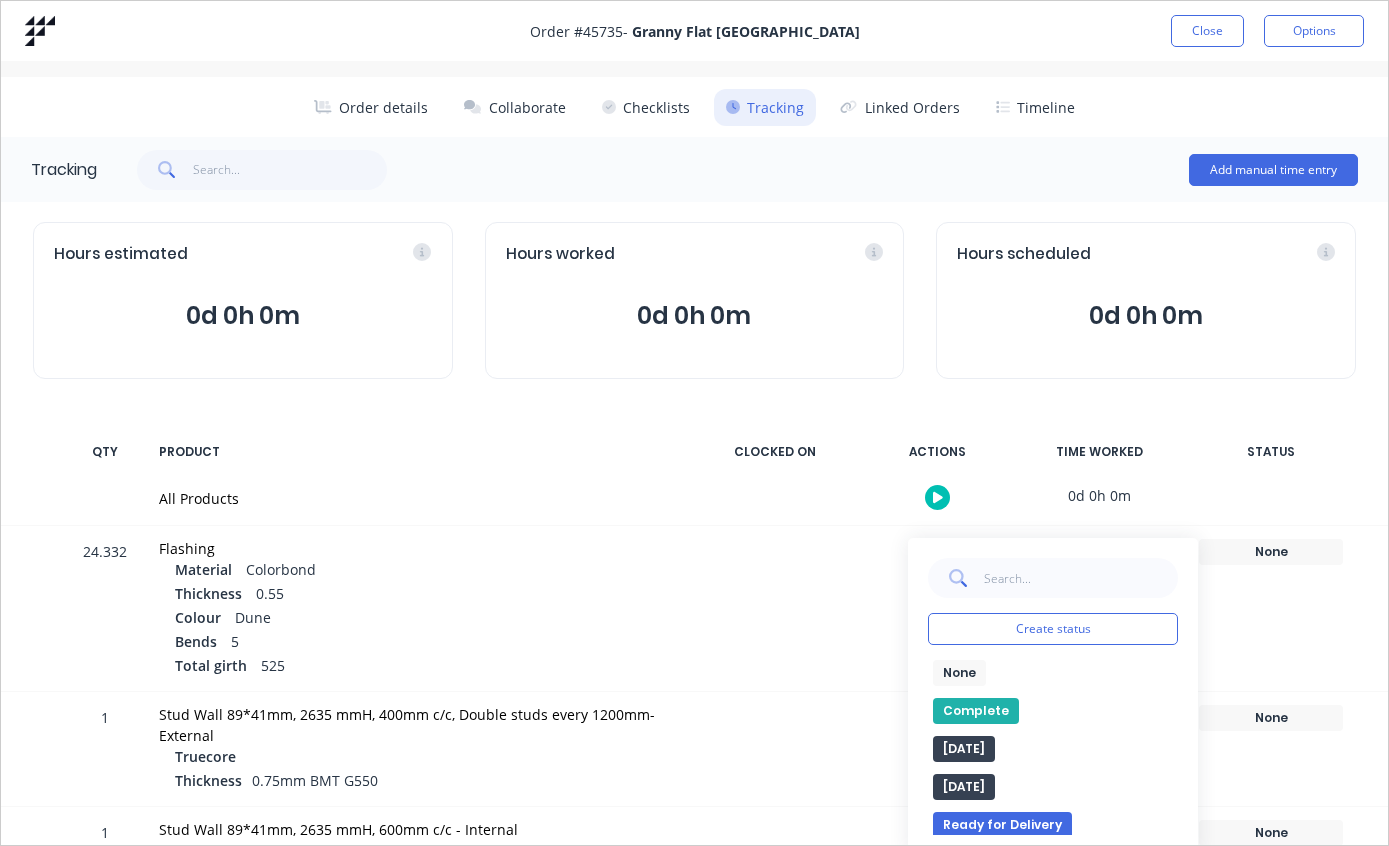 click on "Complete" at bounding box center [976, 711] 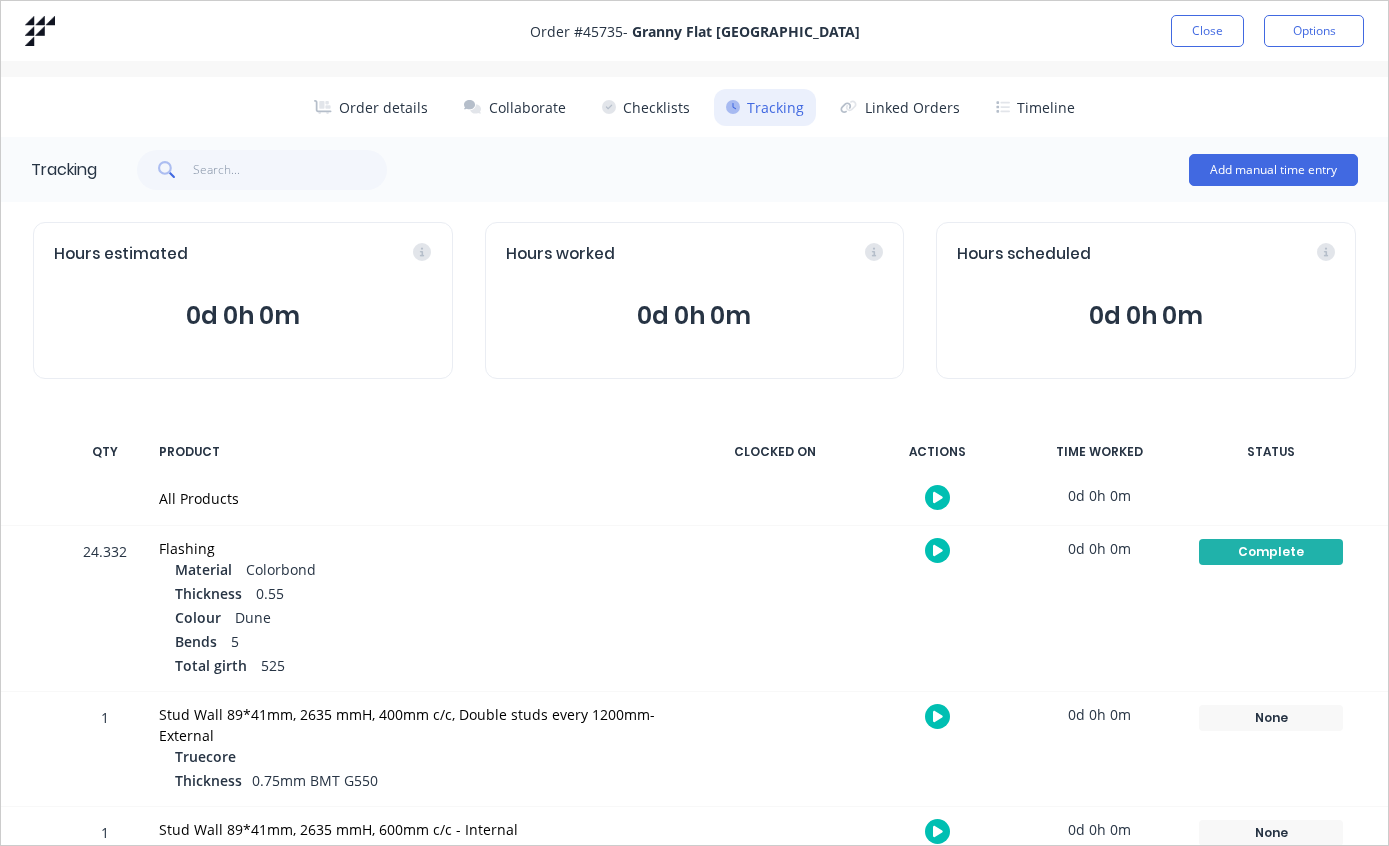 scroll, scrollTop: 0, scrollLeft: 0, axis: both 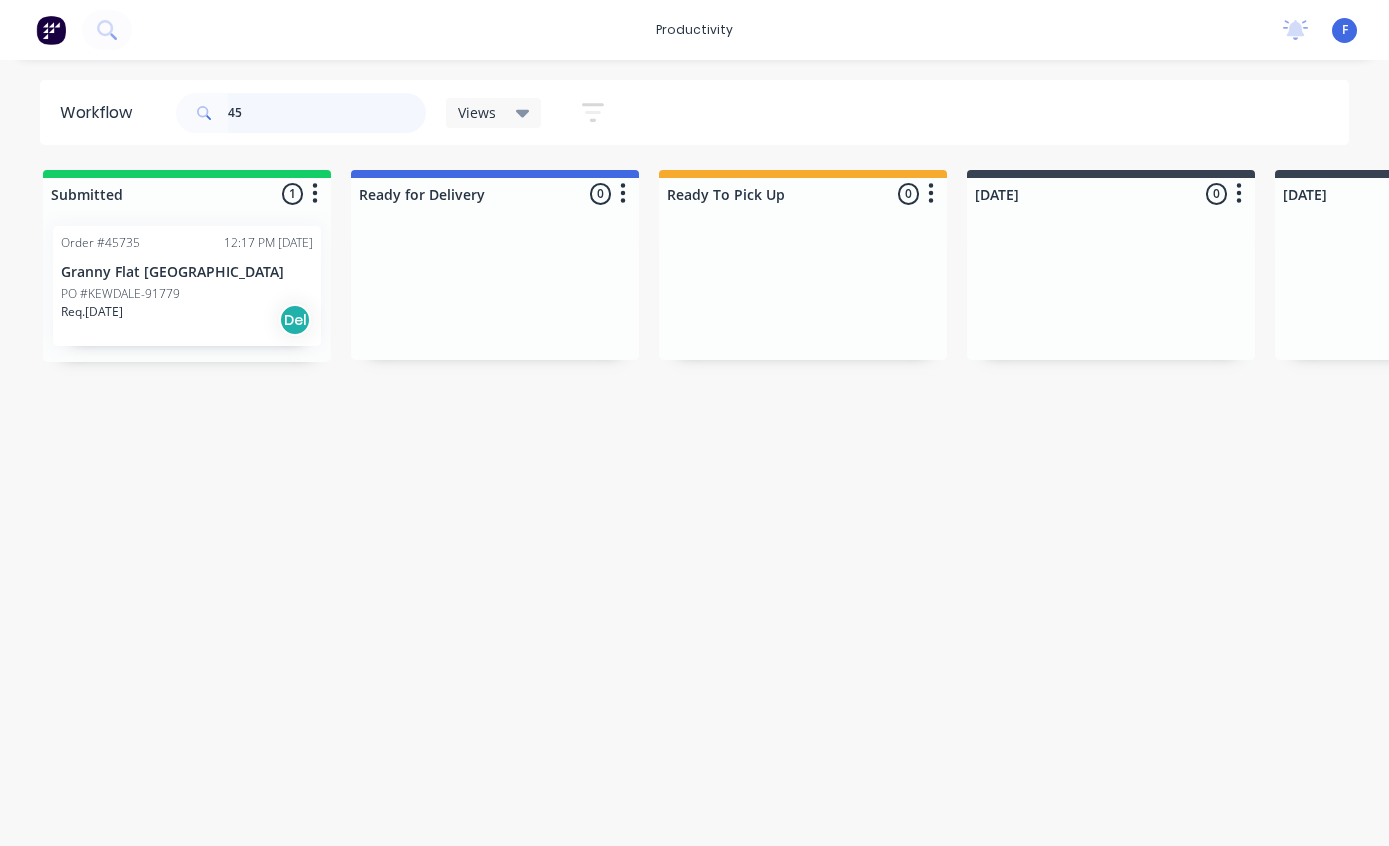 type on "4" 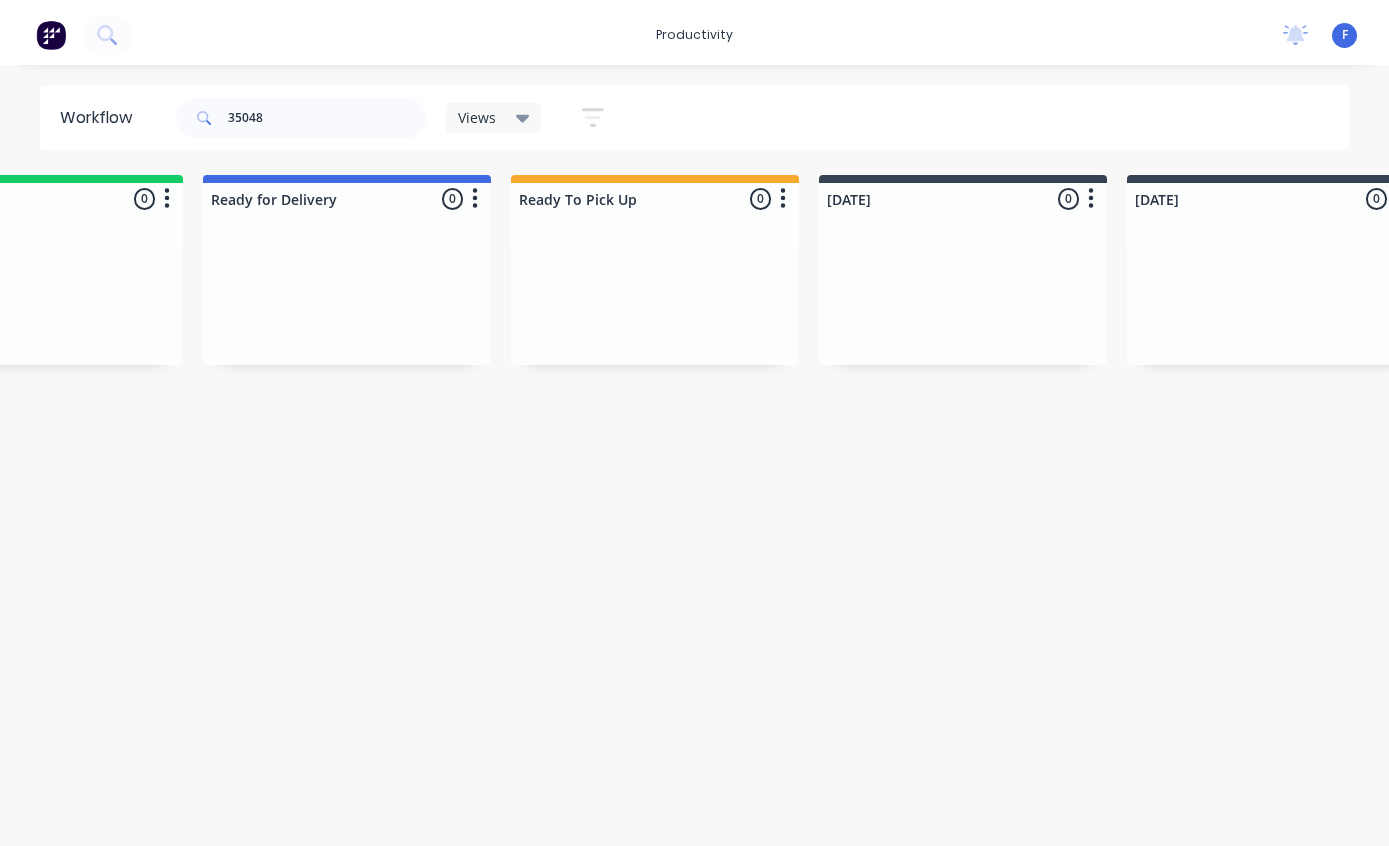 scroll, scrollTop: 0, scrollLeft: 0, axis: both 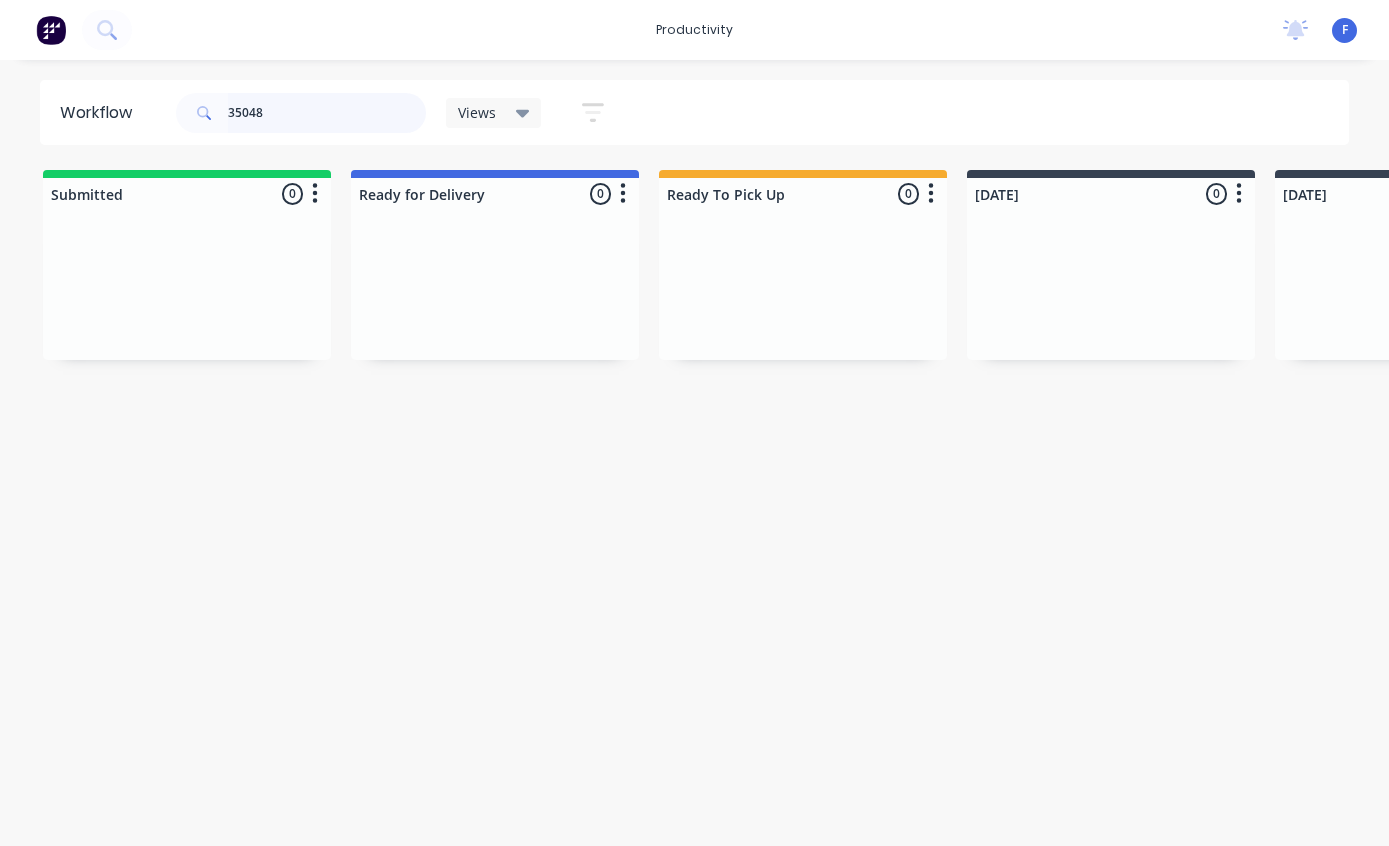 click on "35048" at bounding box center [327, 113] 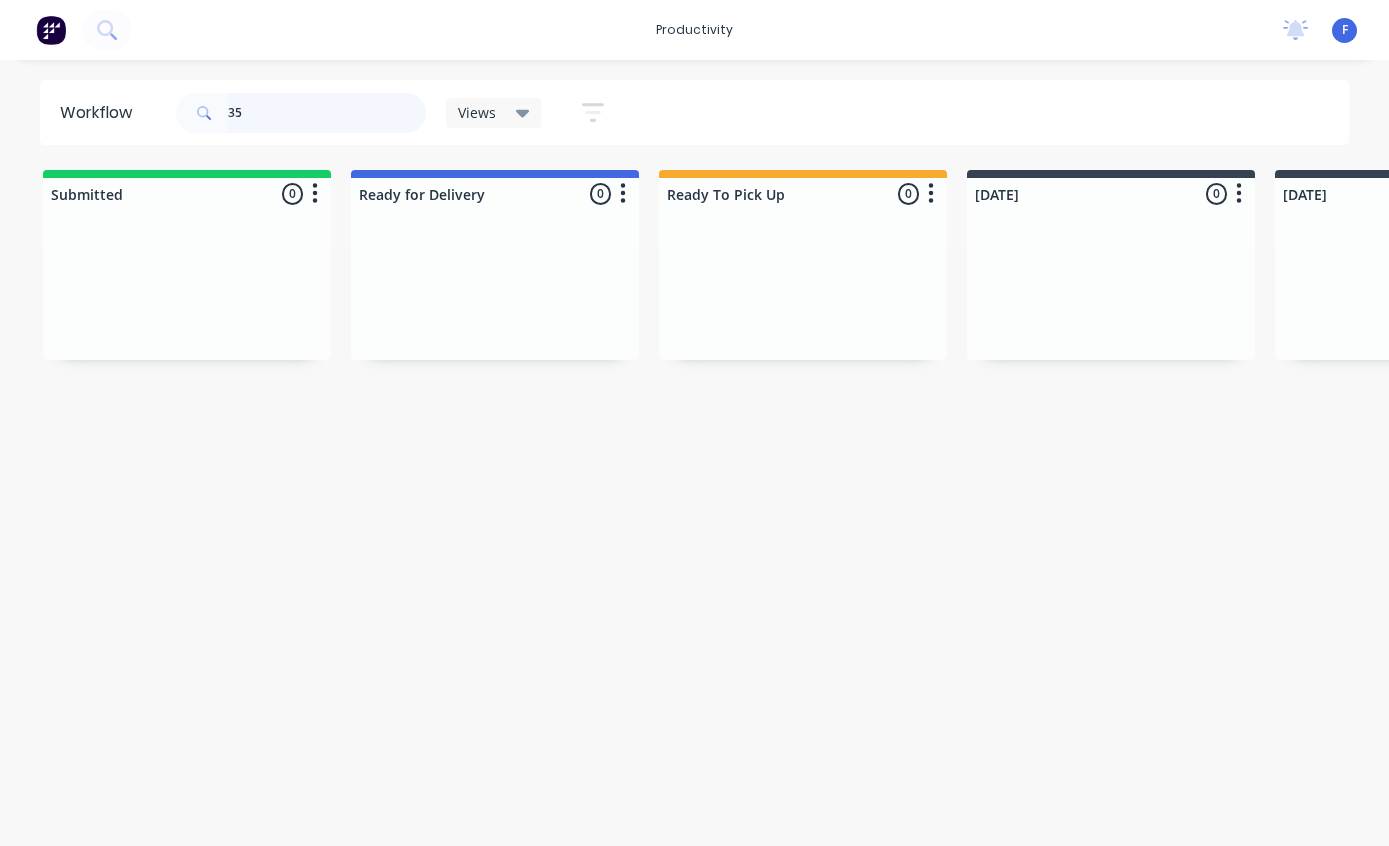 type on "3" 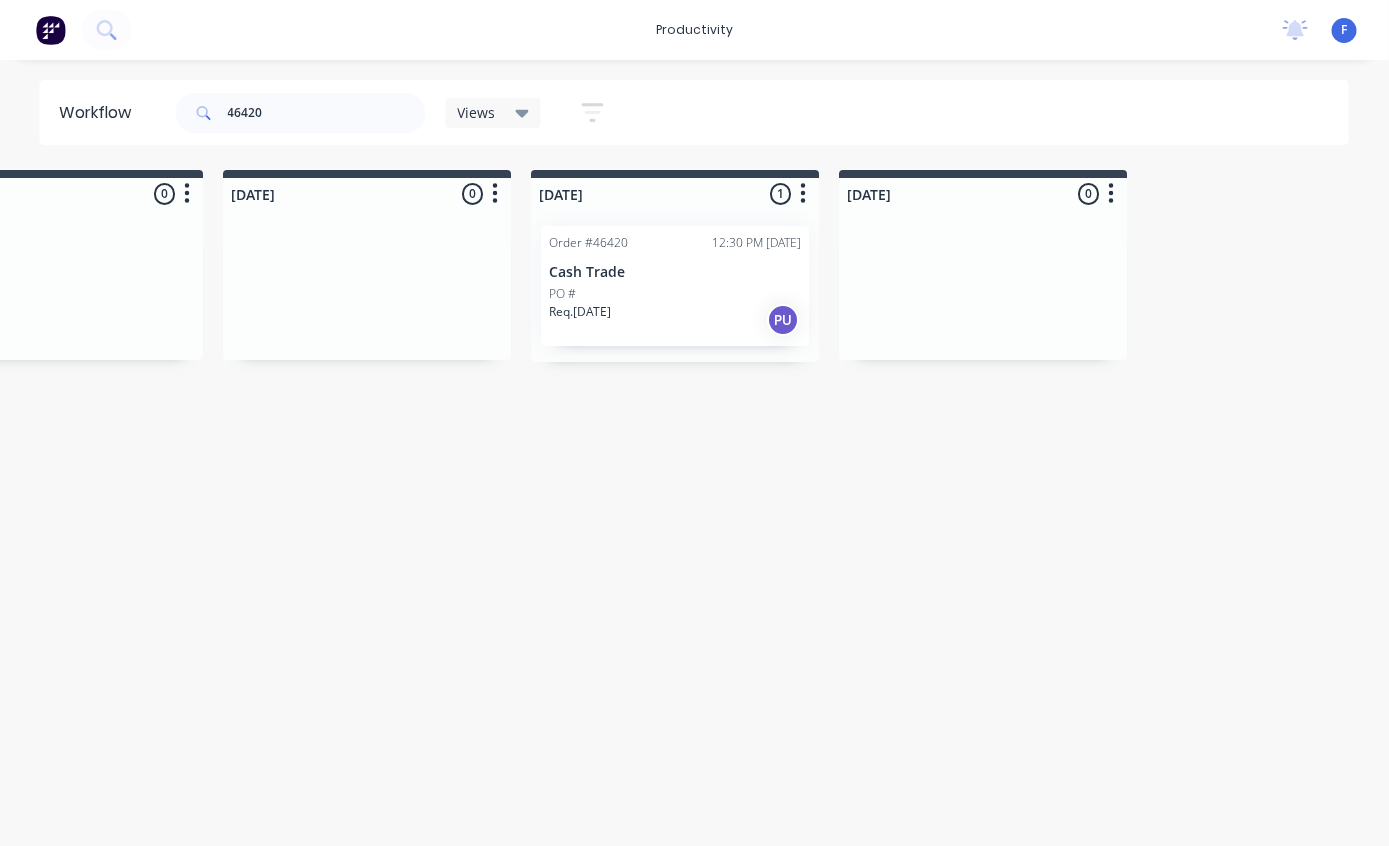 scroll, scrollTop: 0, scrollLeft: 1656, axis: horizontal 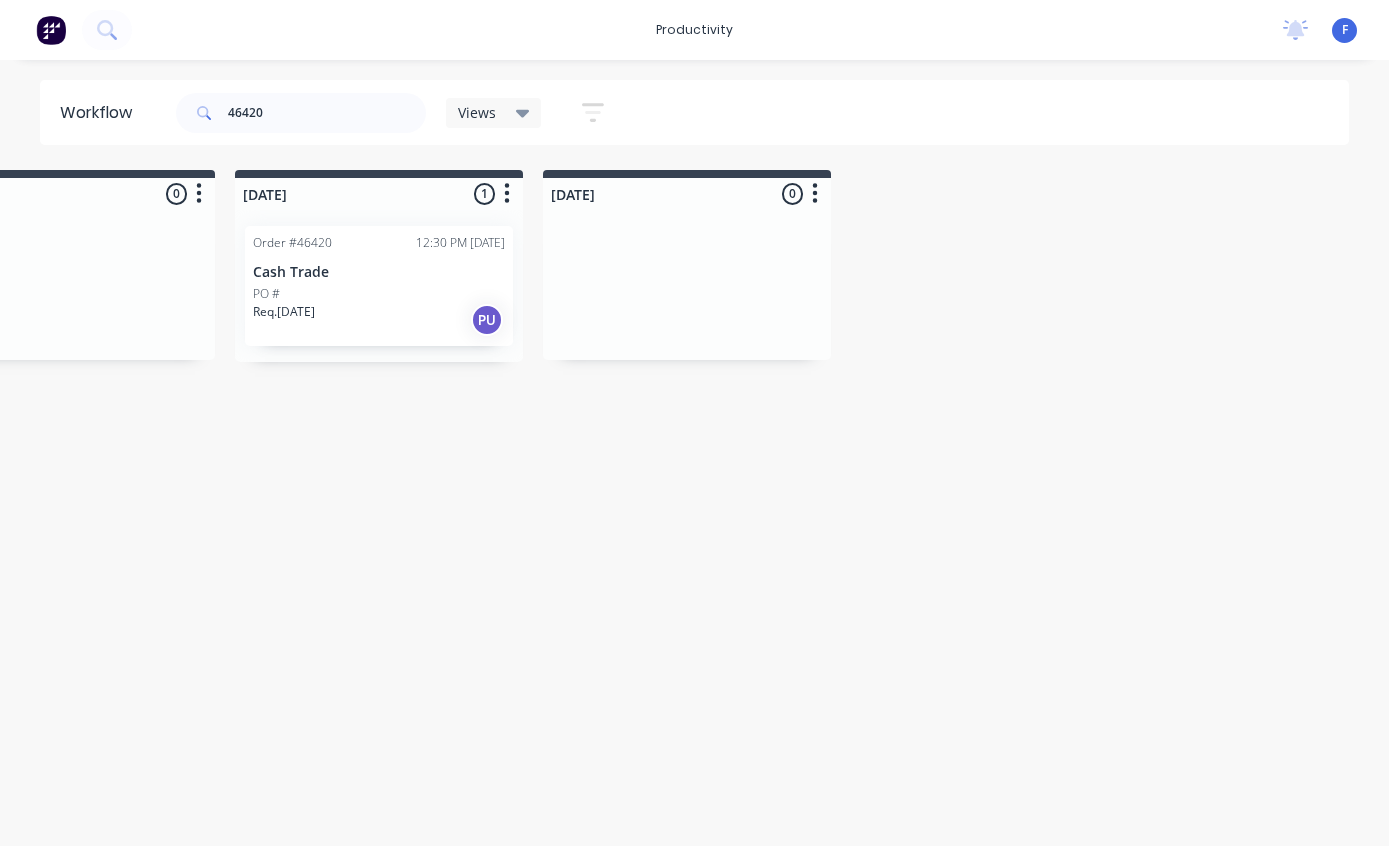 click on "Req. [DATE] PU" at bounding box center (379, 320) 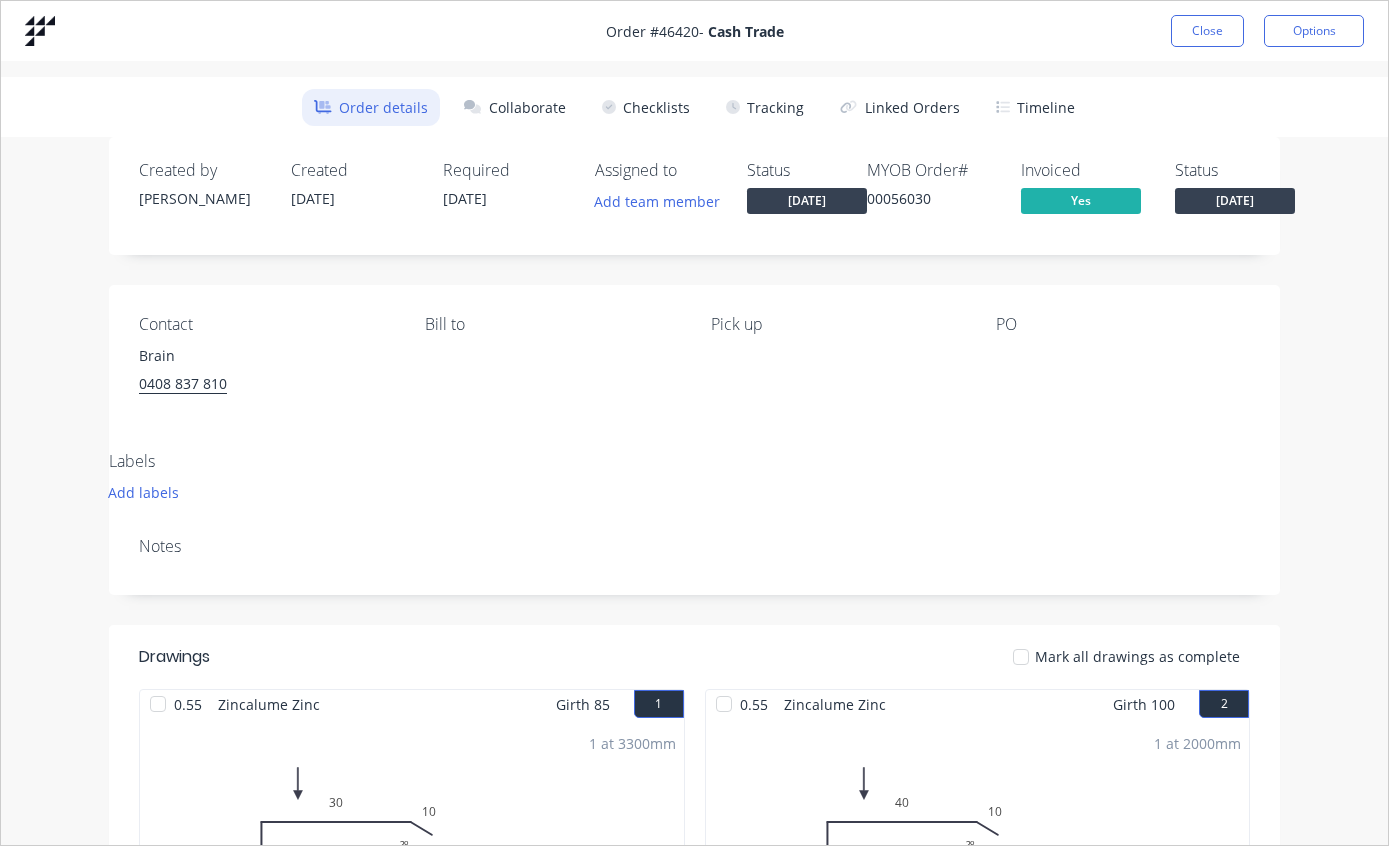 click on "Tracking" at bounding box center (765, 107) 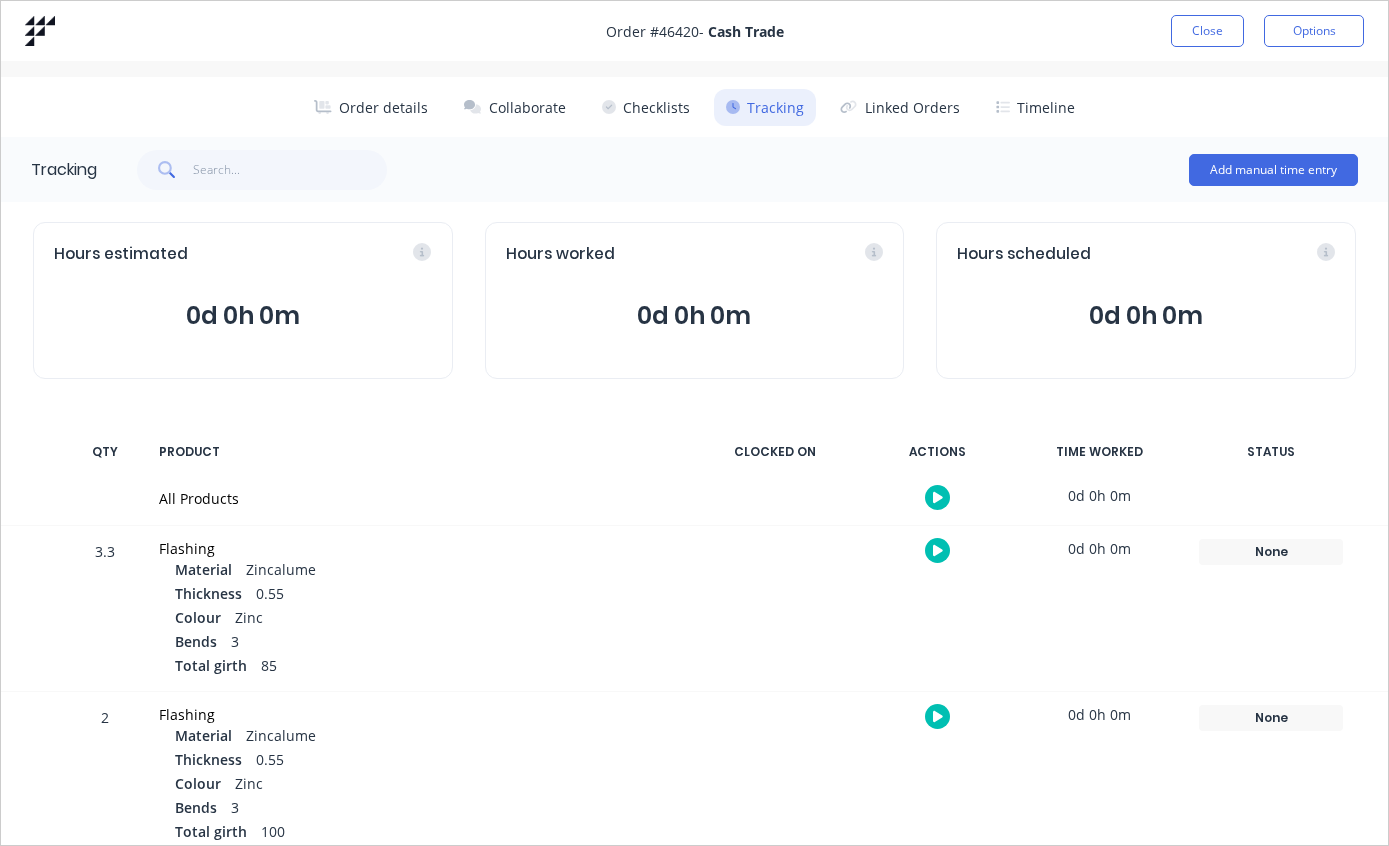 scroll, scrollTop: 0, scrollLeft: 0, axis: both 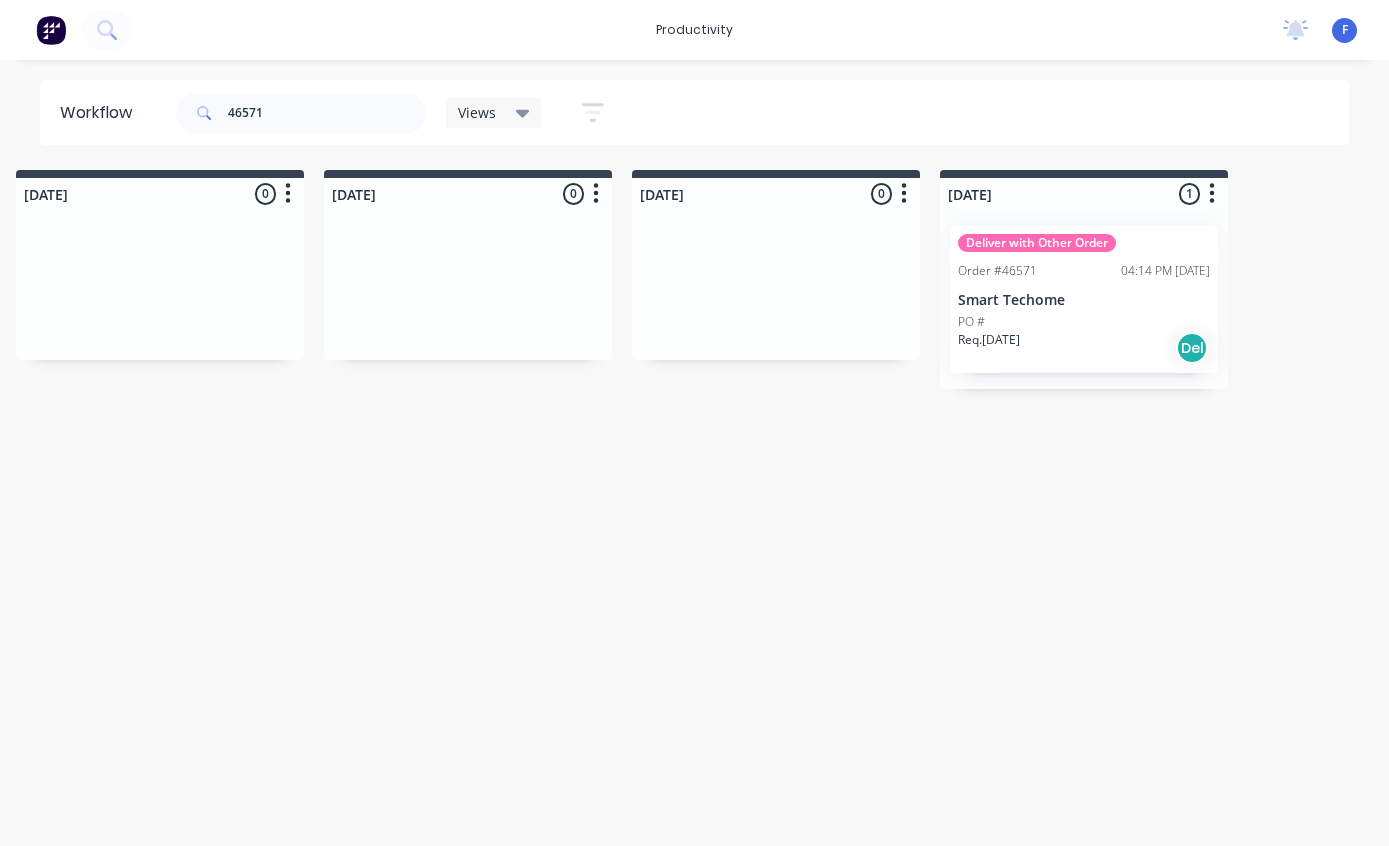 click on "PO #" at bounding box center (1084, 322) 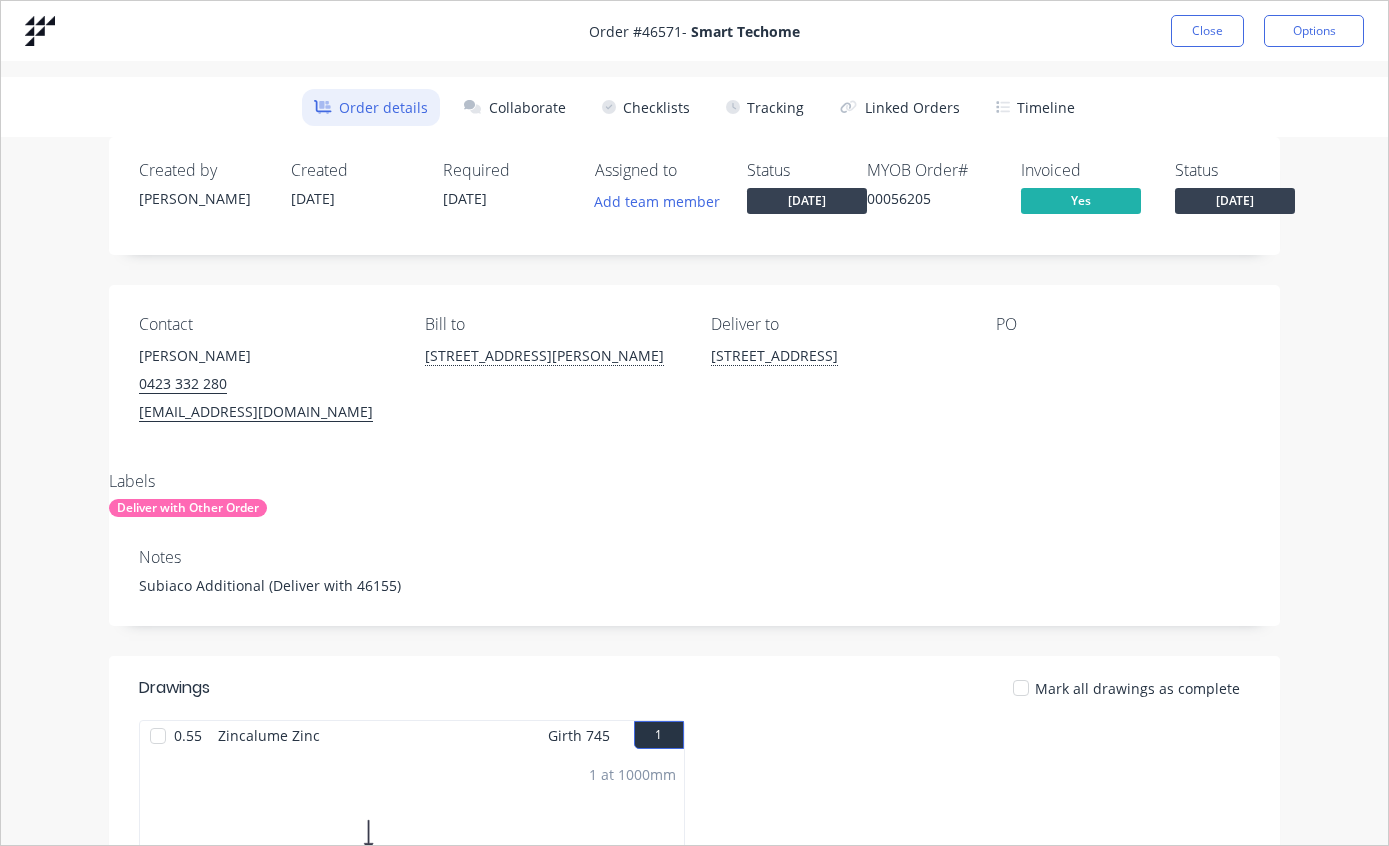 scroll, scrollTop: -1, scrollLeft: 0, axis: vertical 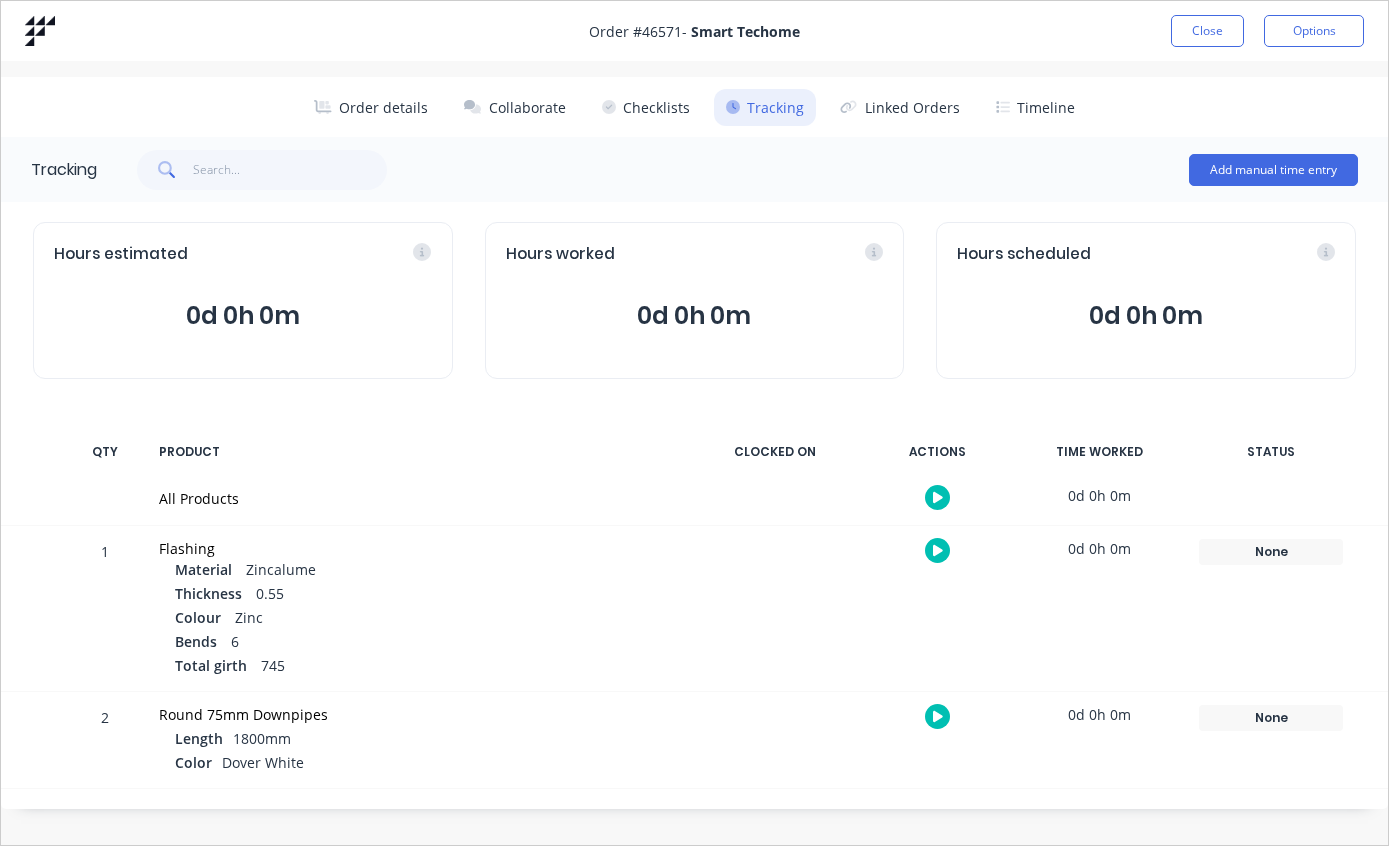 click on "Close" at bounding box center [1207, 31] 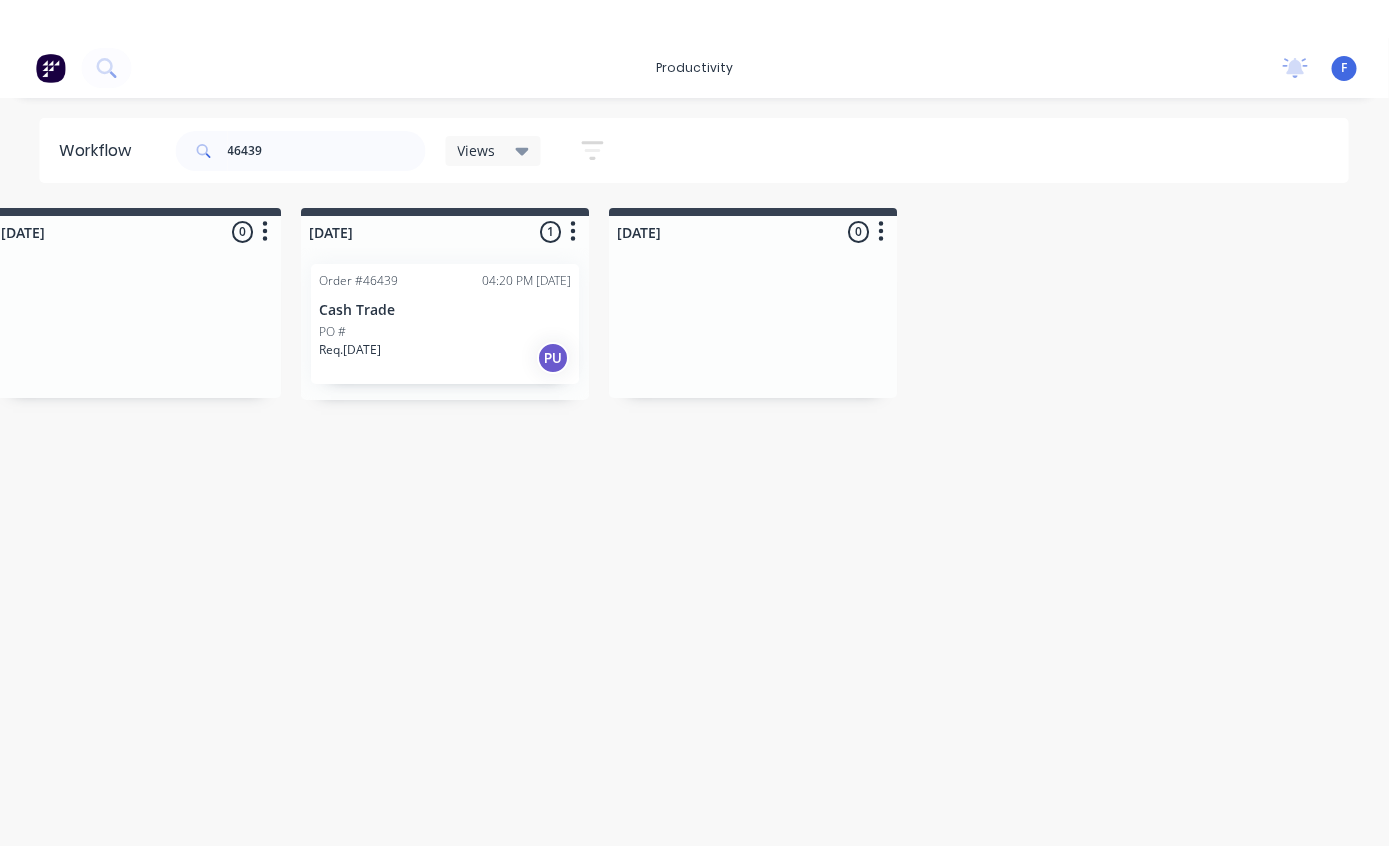 scroll, scrollTop: 0, scrollLeft: 1656, axis: horizontal 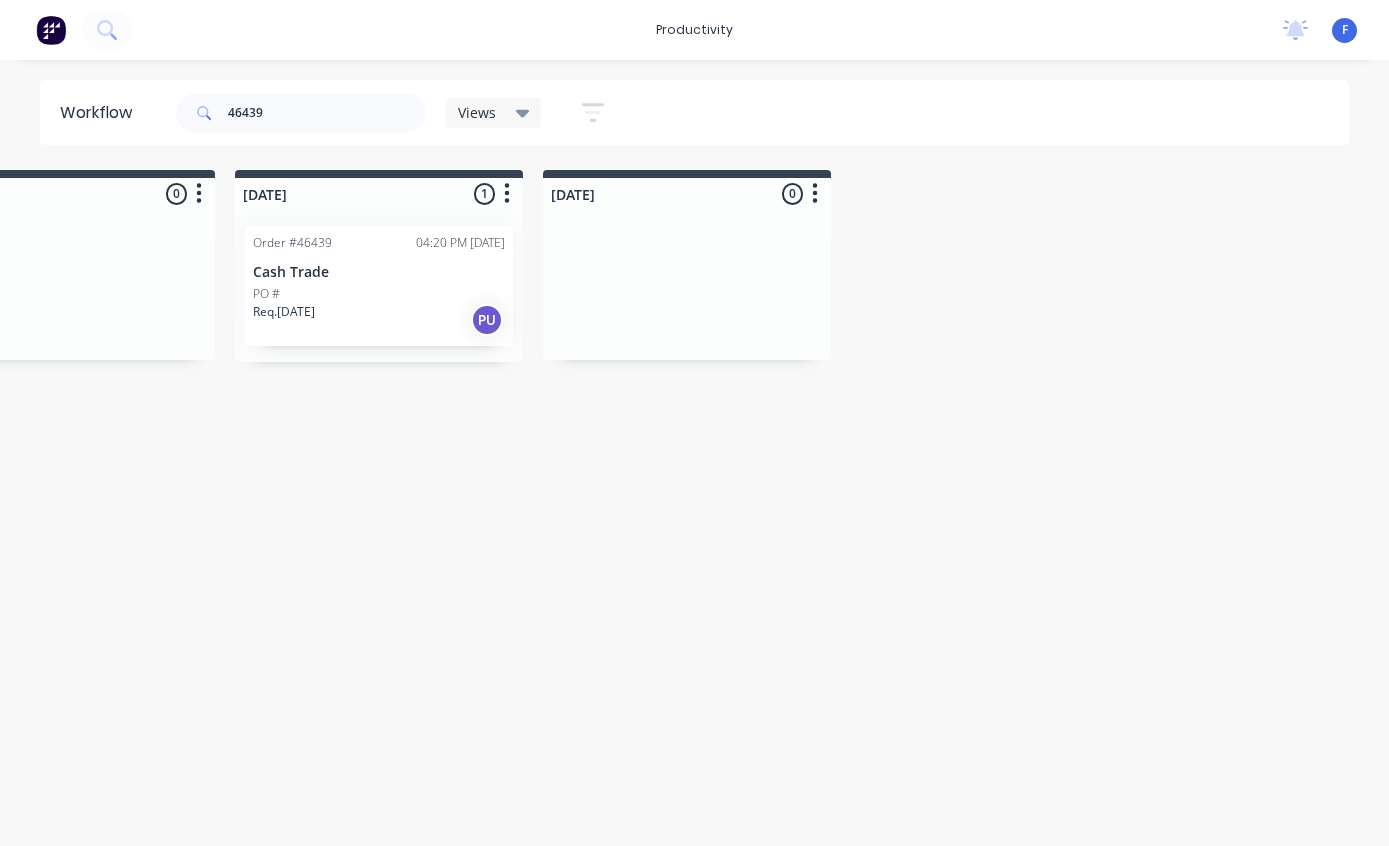 click on "PO #" at bounding box center [379, 294] 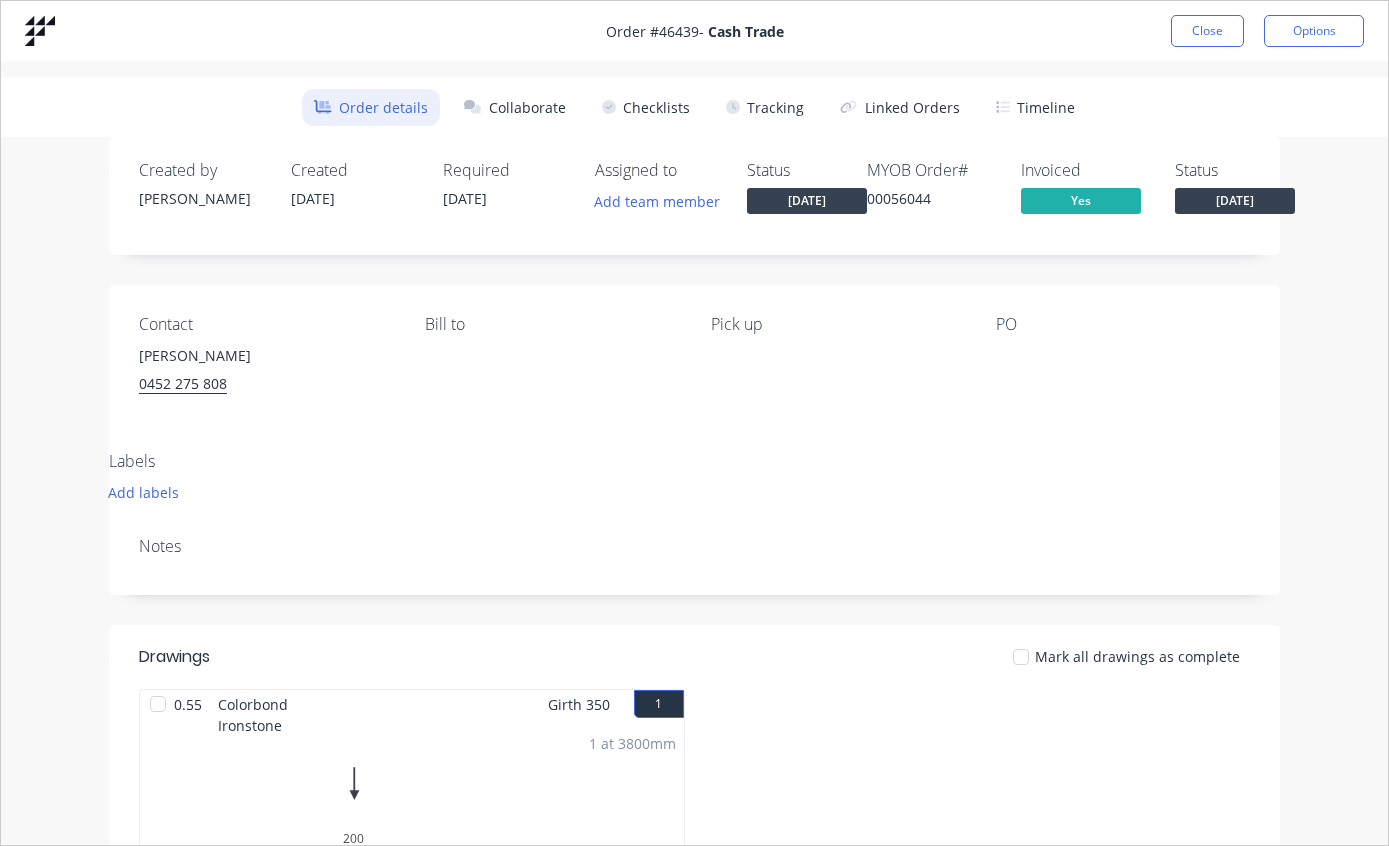 scroll, scrollTop: 0, scrollLeft: 0, axis: both 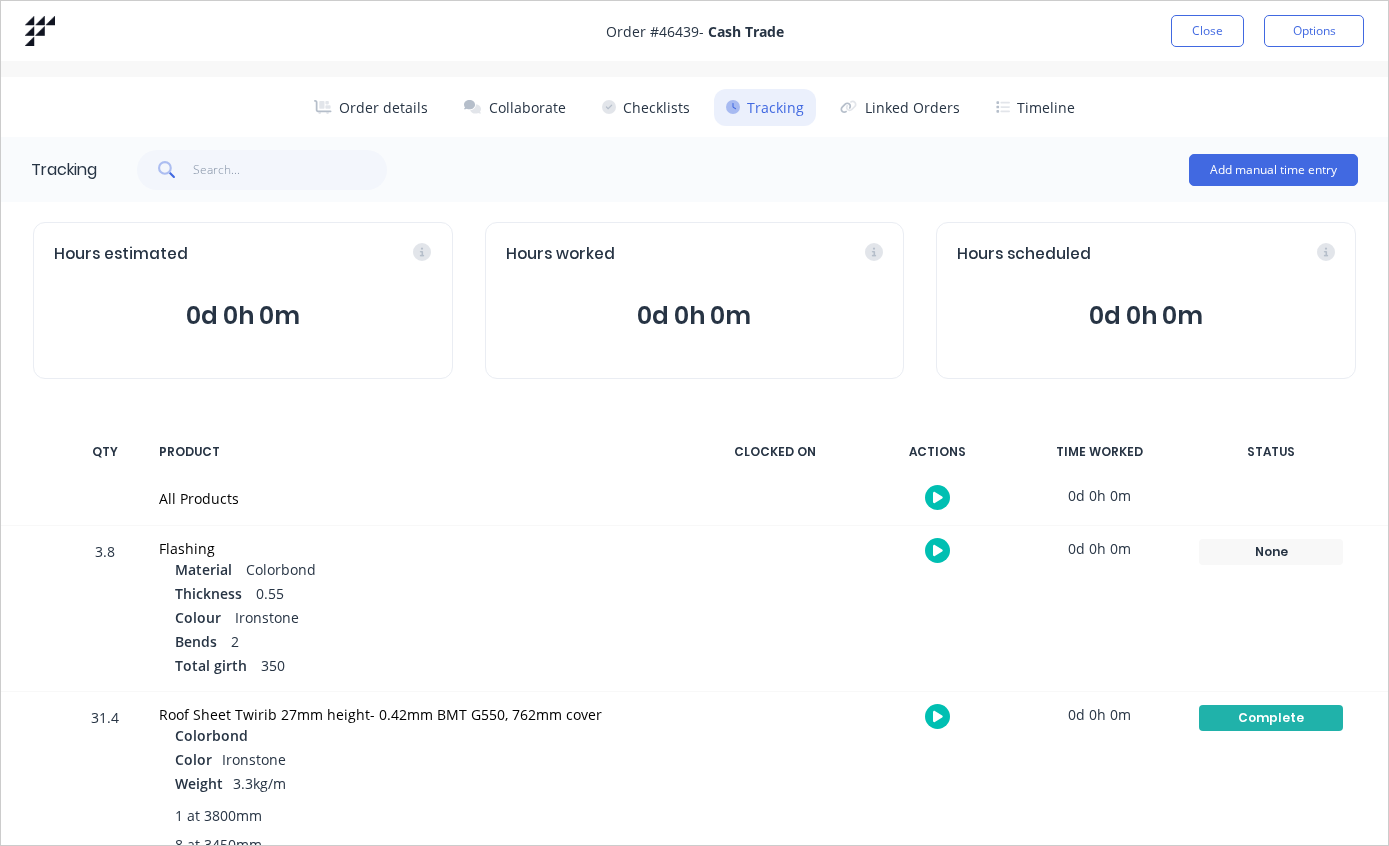 click on "Close" at bounding box center (1207, 31) 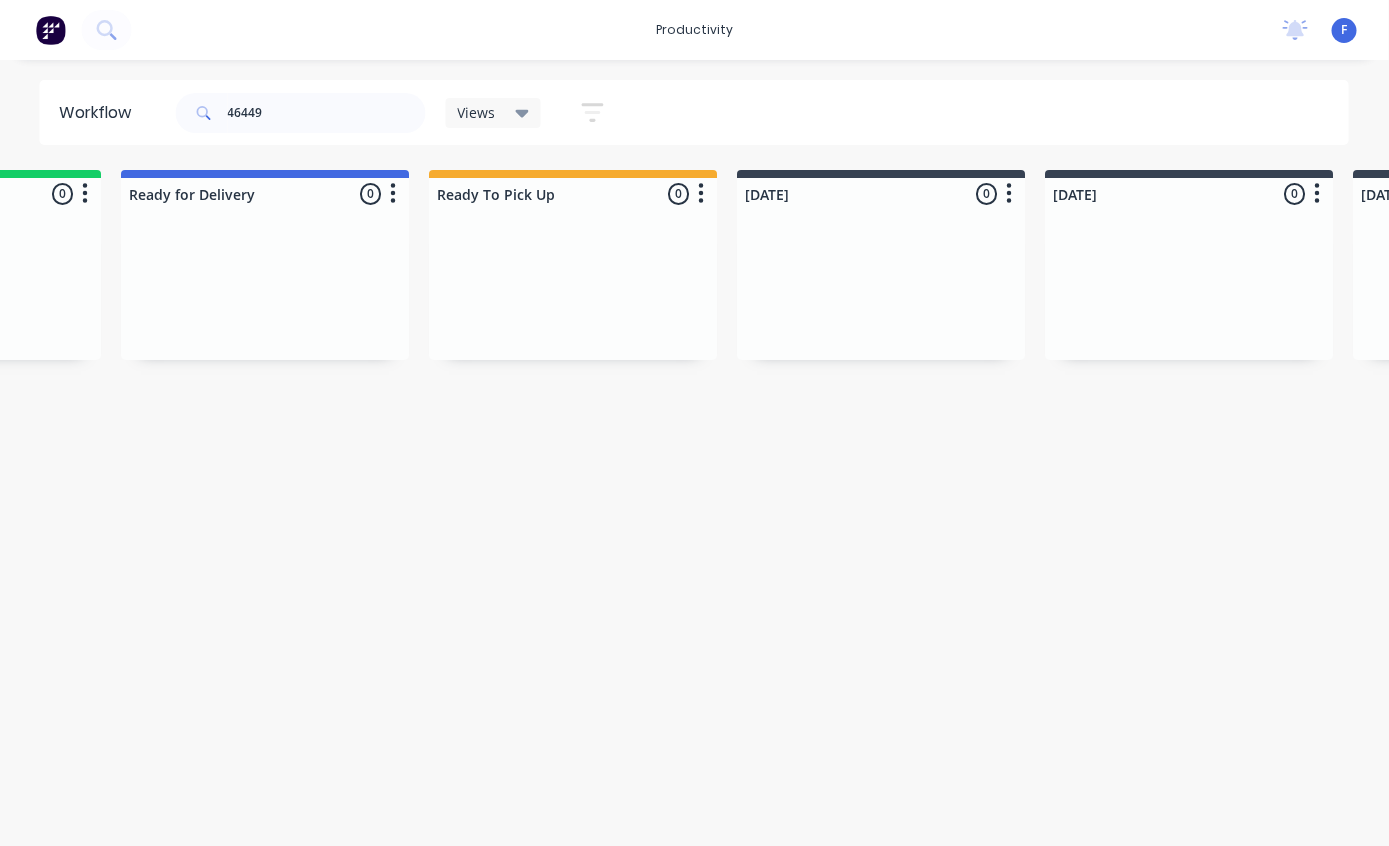 scroll, scrollTop: 0, scrollLeft: 0, axis: both 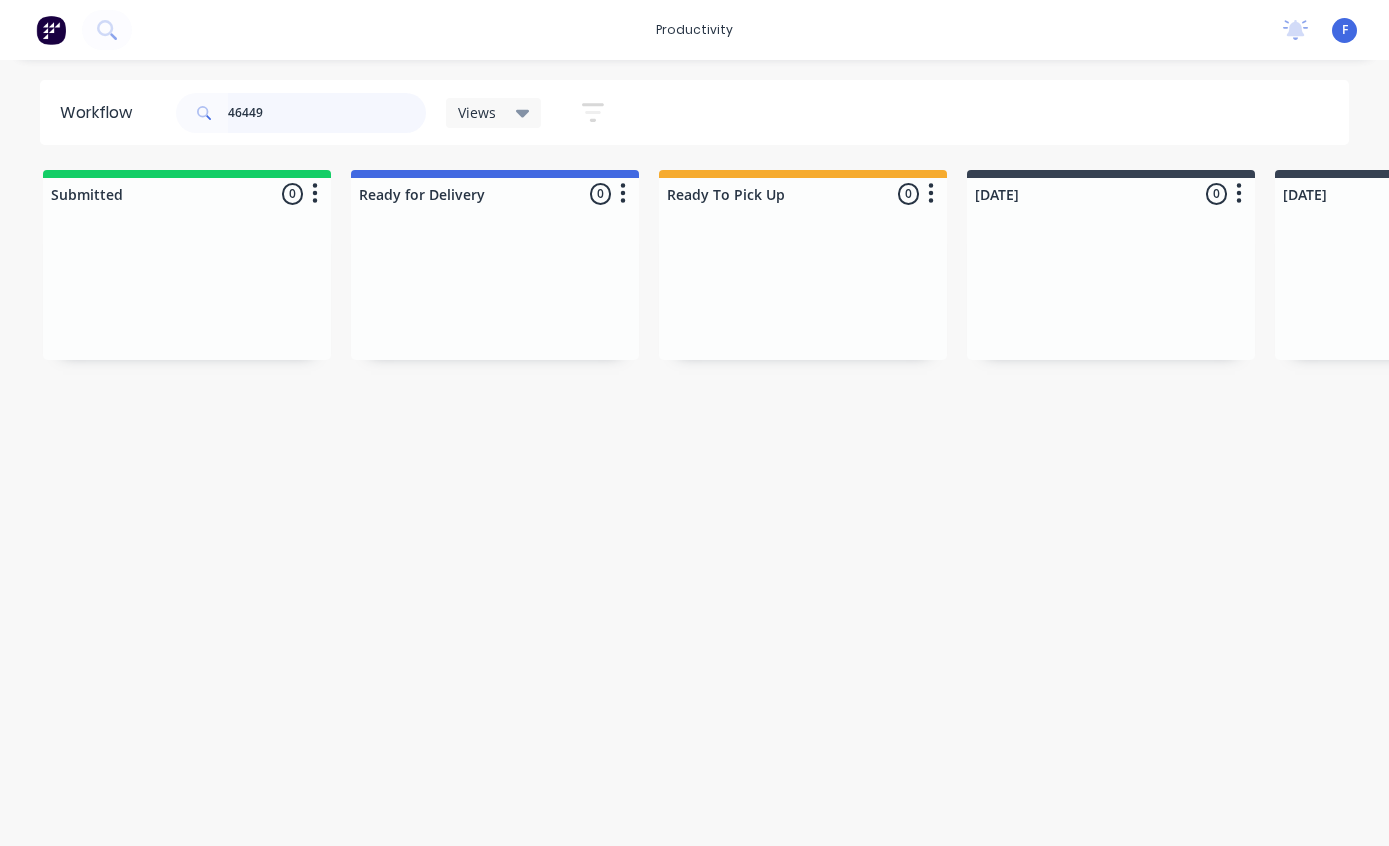 click on "46449" at bounding box center (327, 113) 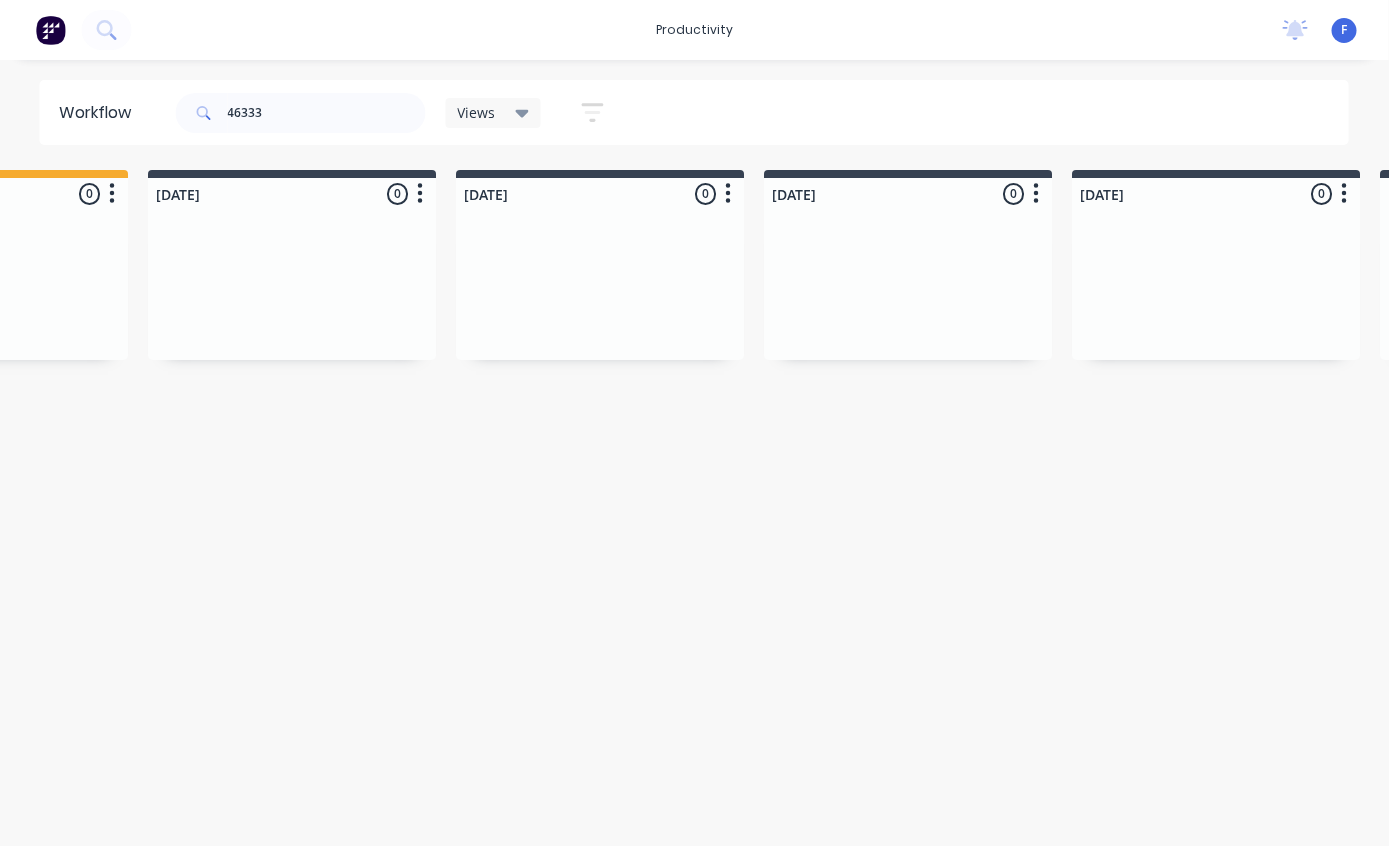 scroll, scrollTop: 0, scrollLeft: 0, axis: both 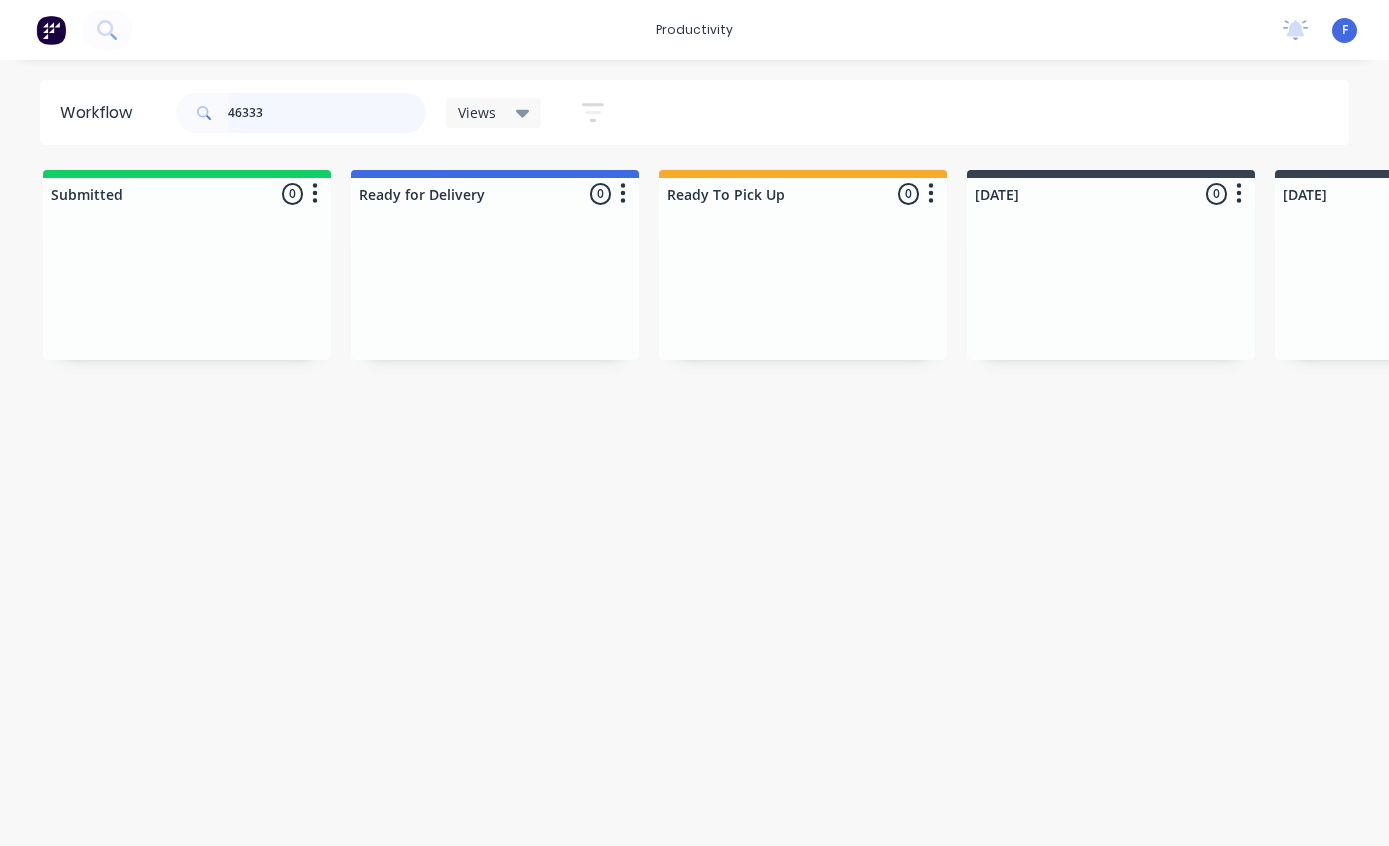 click on "46333" at bounding box center (327, 113) 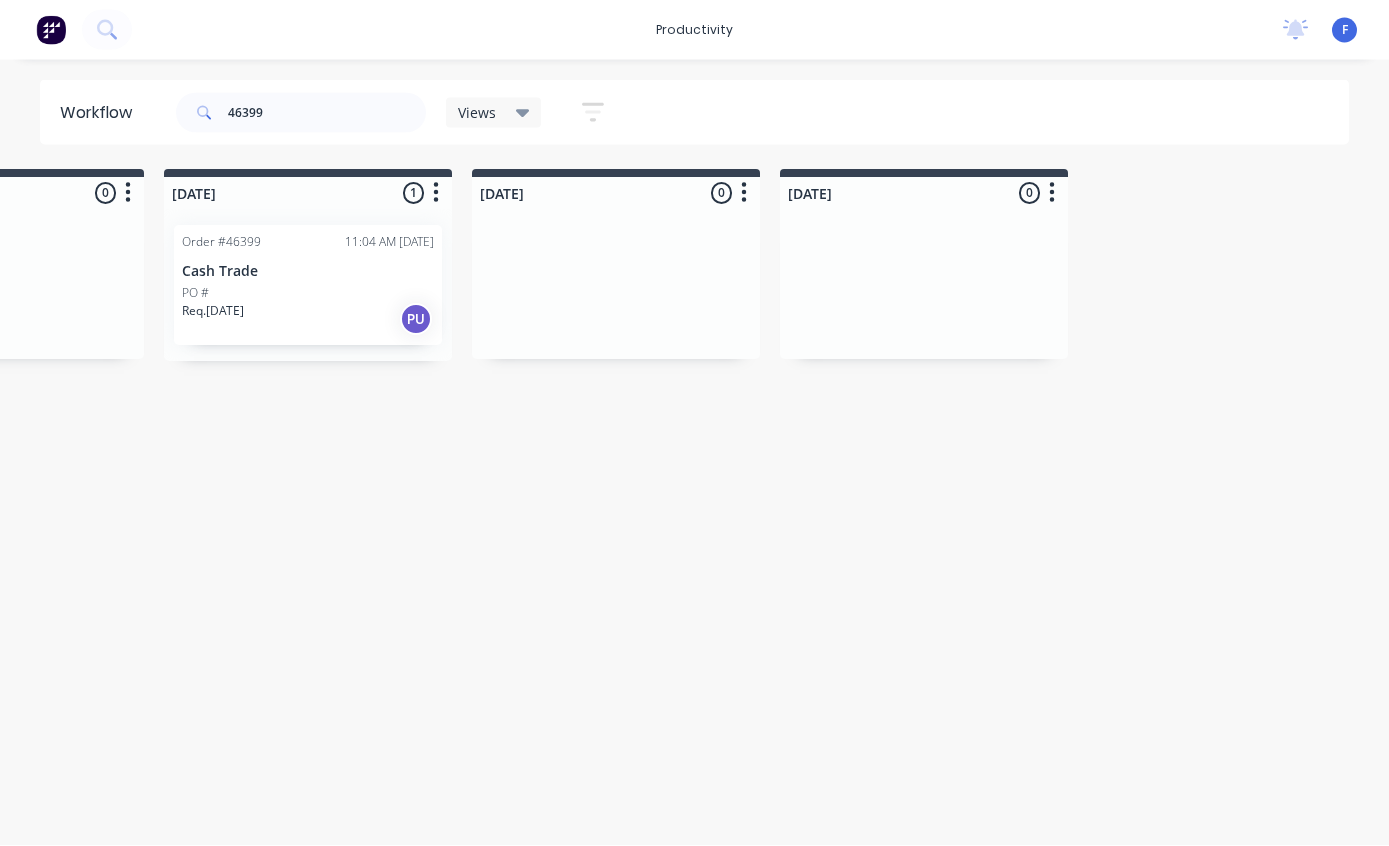 scroll, scrollTop: 33, scrollLeft: 1417, axis: both 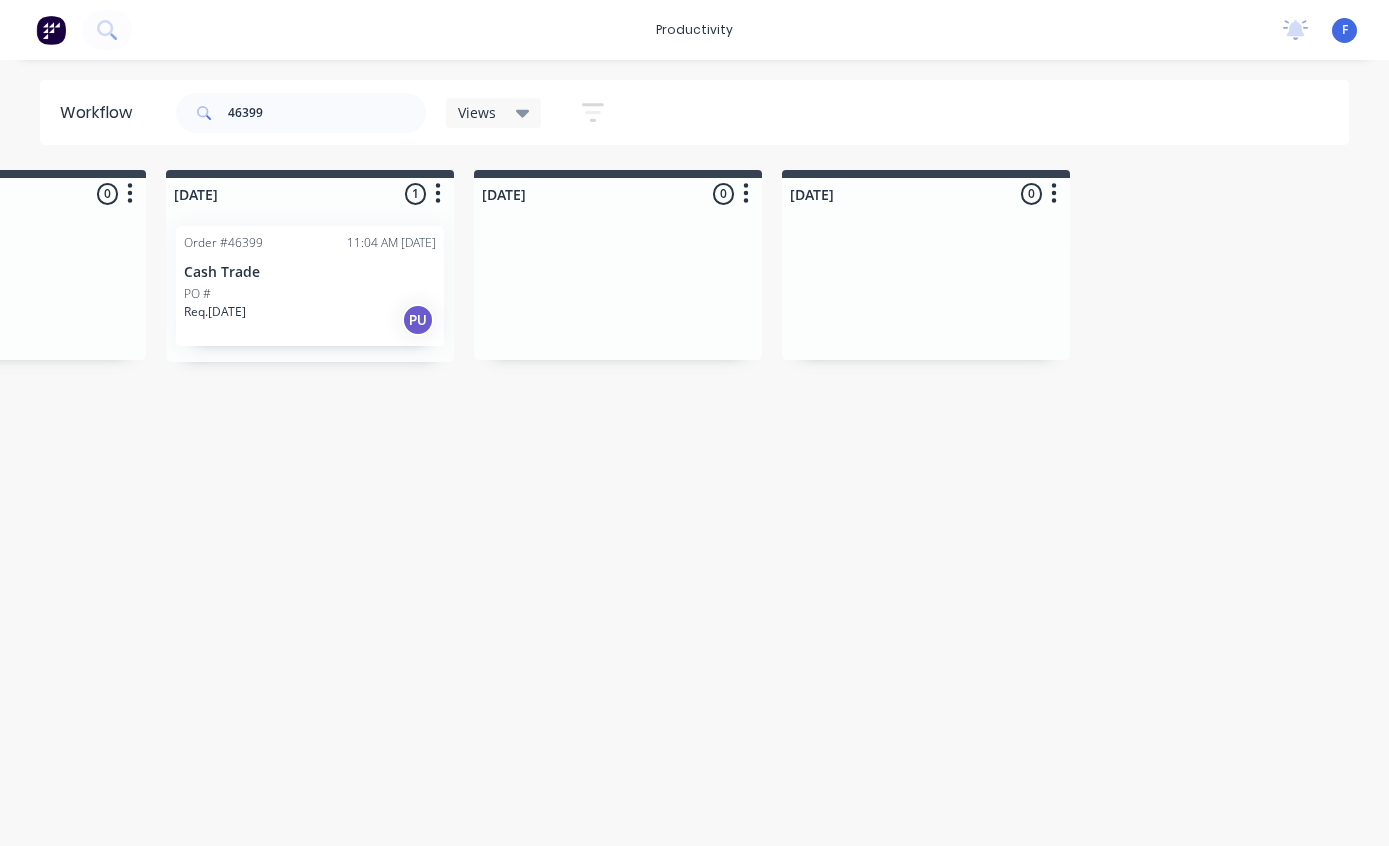 click on "Cash Trade" at bounding box center [310, 272] 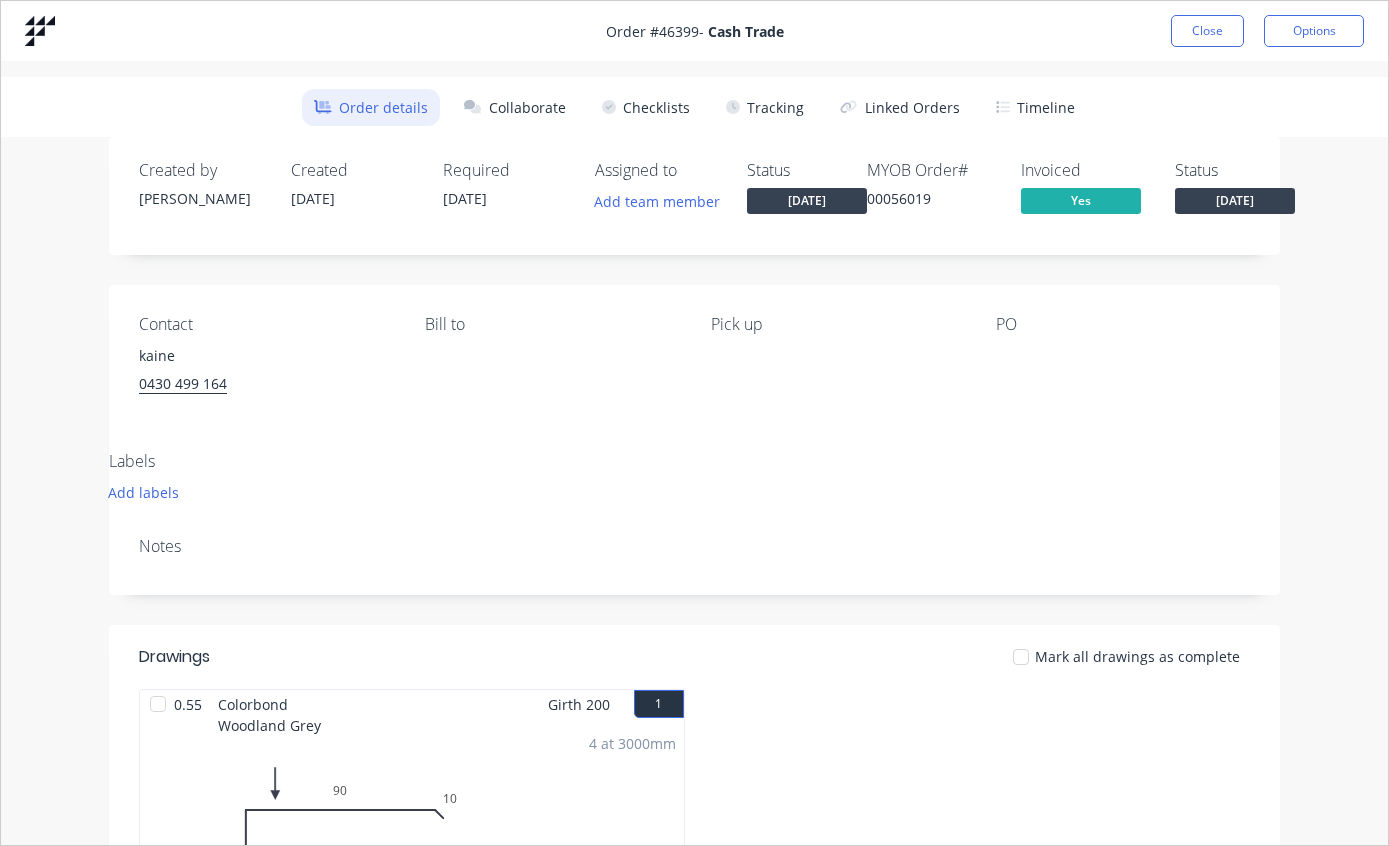 scroll, scrollTop: 0, scrollLeft: 0, axis: both 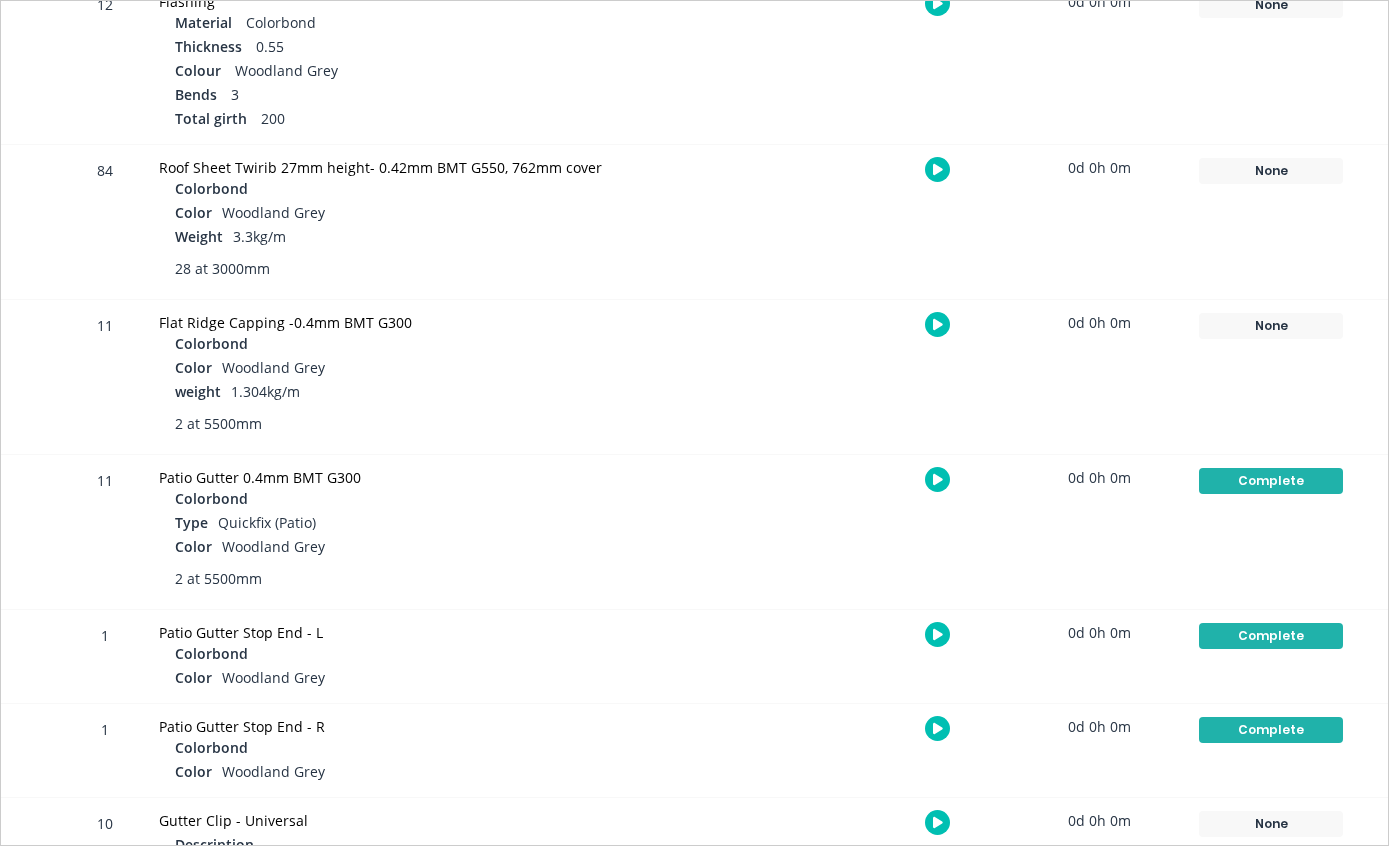 click on "None" at bounding box center (1271, 326) 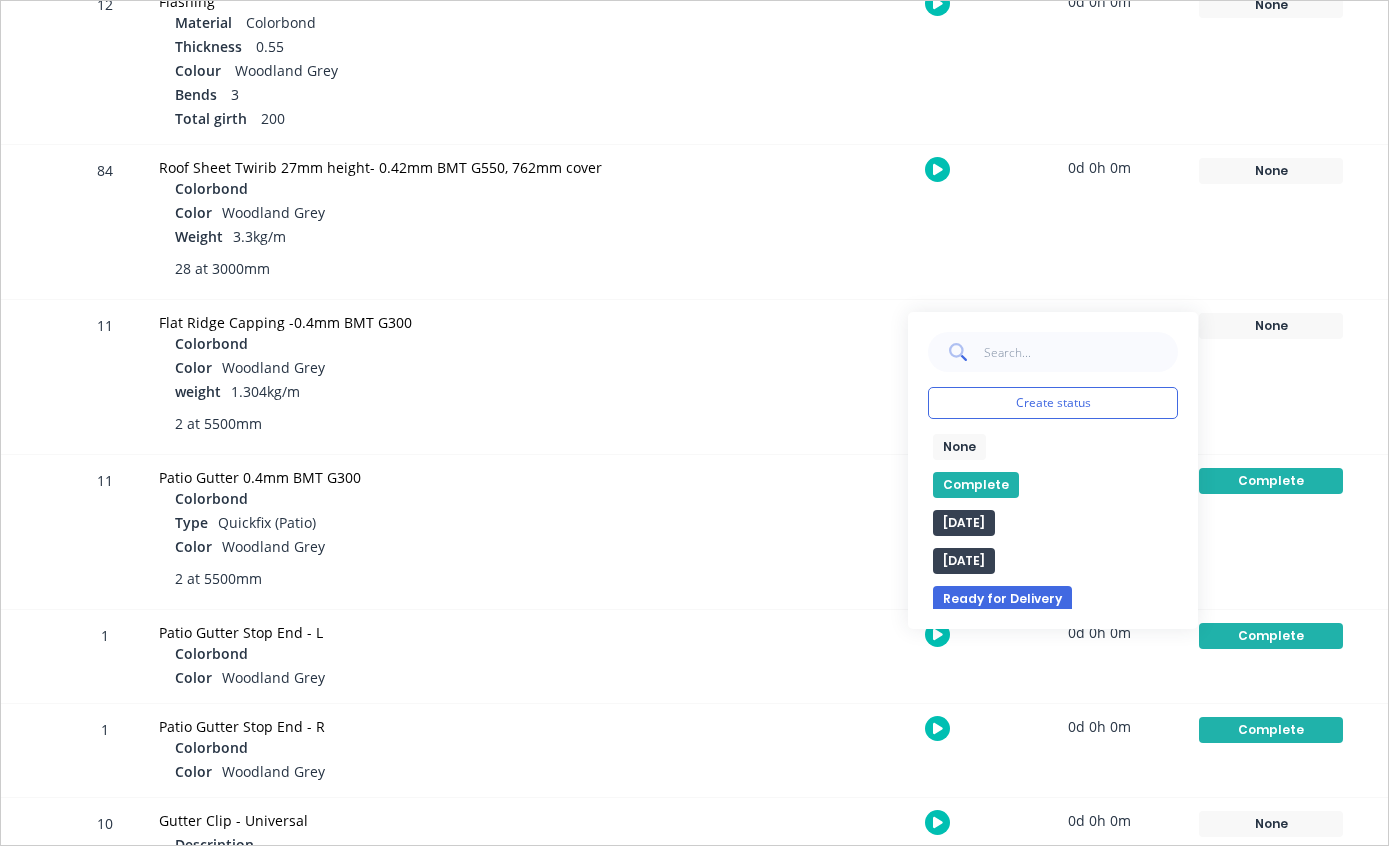 click on "Complete" at bounding box center [976, 485] 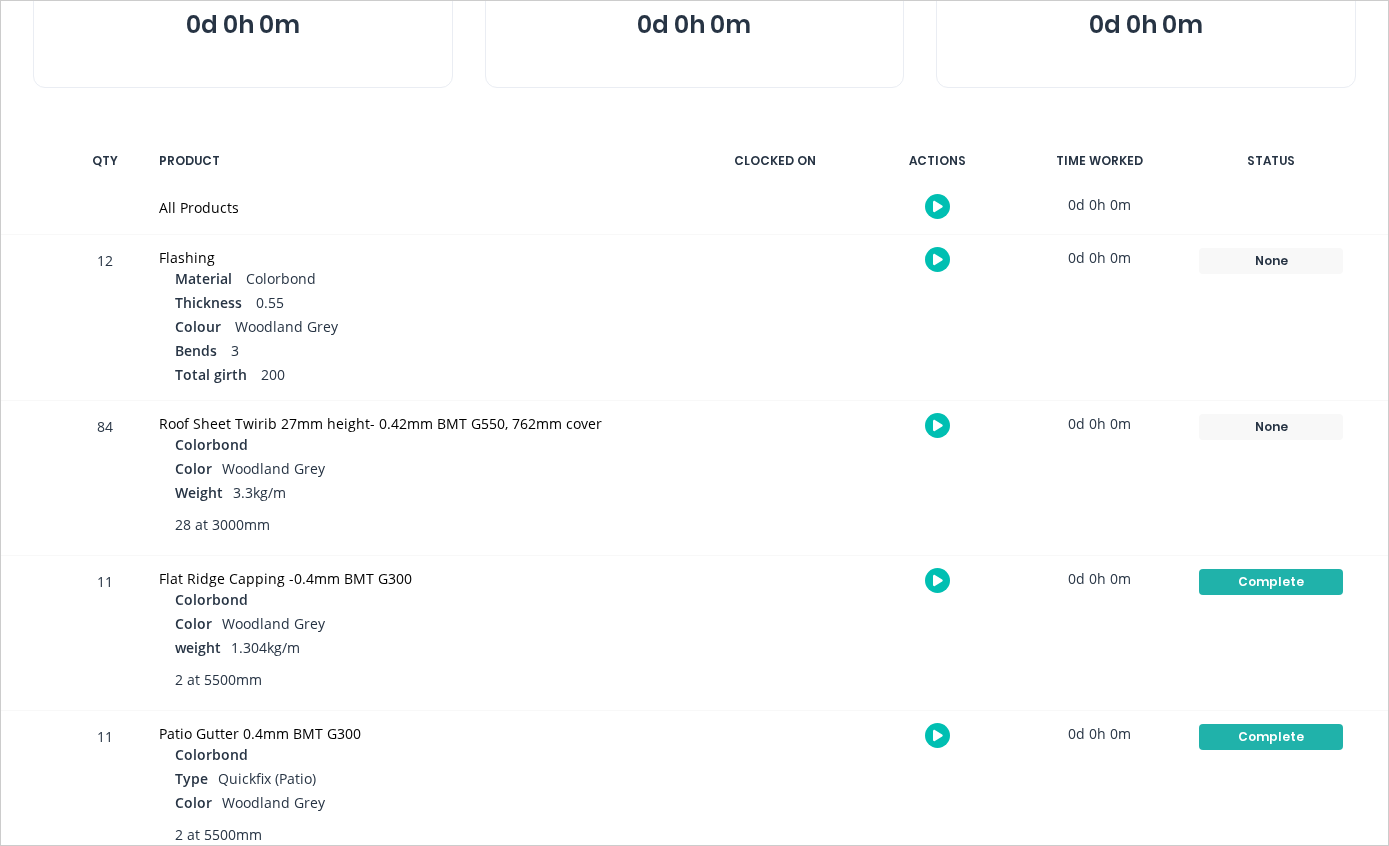 scroll, scrollTop: 284, scrollLeft: 0, axis: vertical 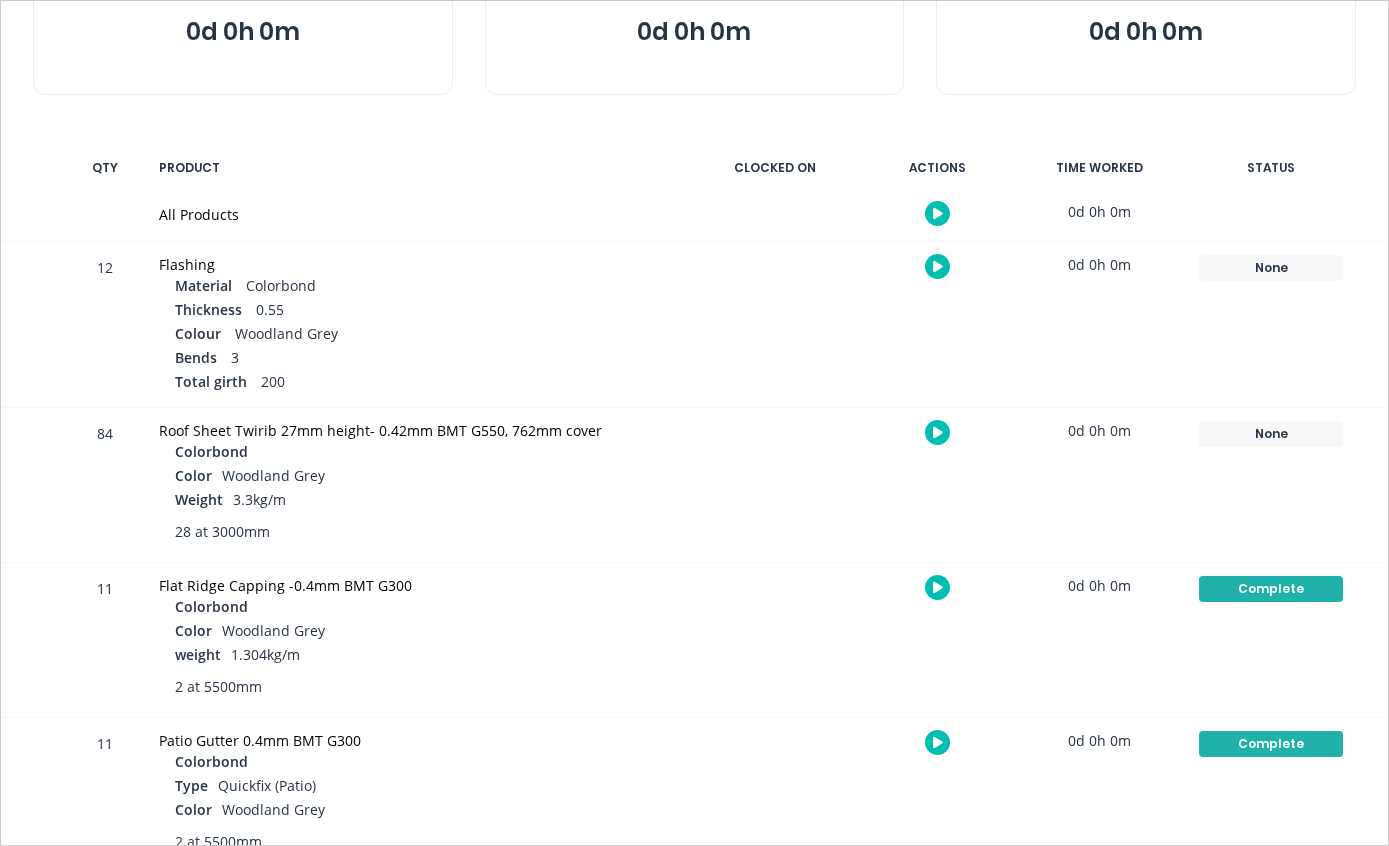 click on "None" at bounding box center [1271, 268] 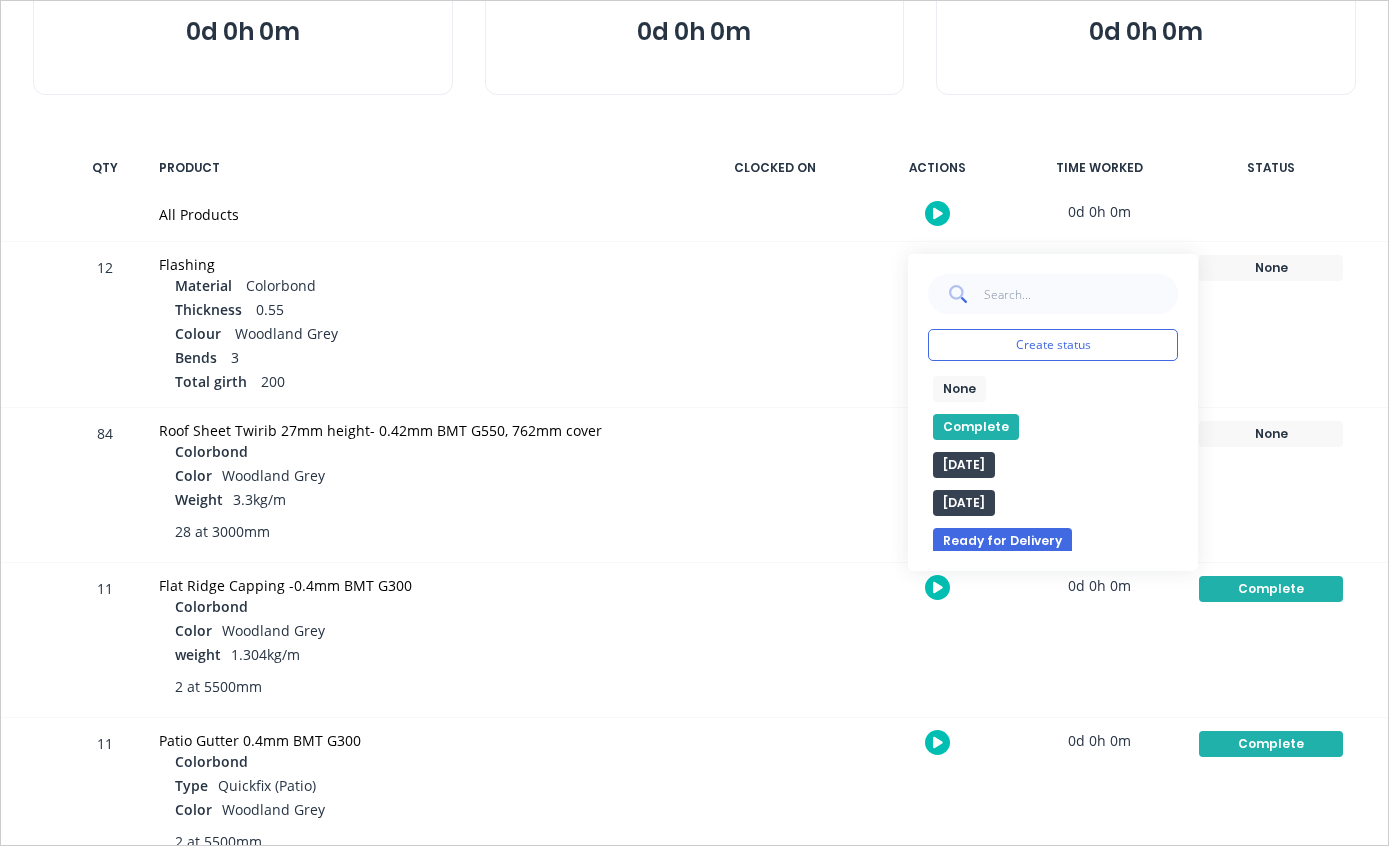 click on "Complete" at bounding box center (976, 427) 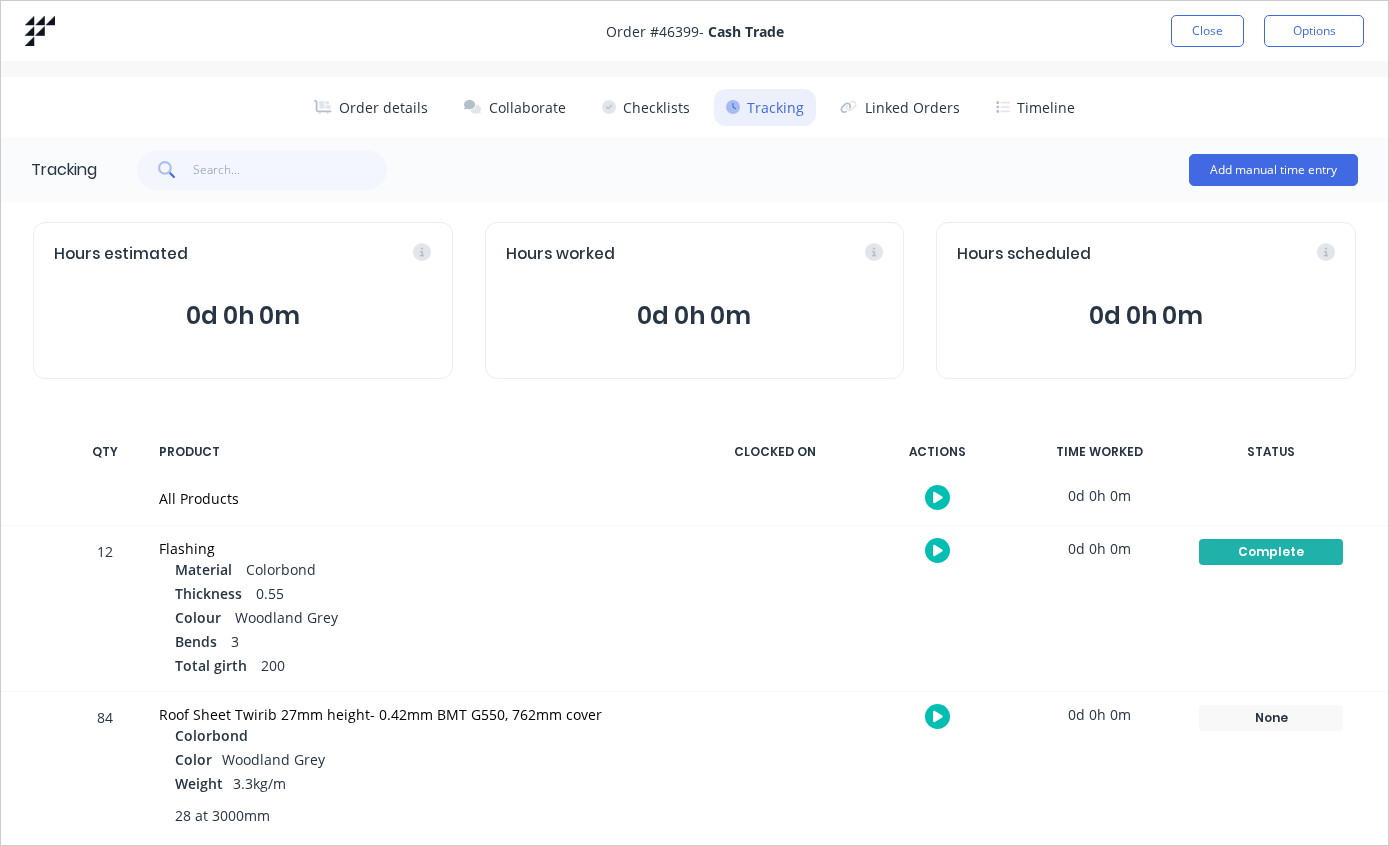 scroll, scrollTop: 0, scrollLeft: 0, axis: both 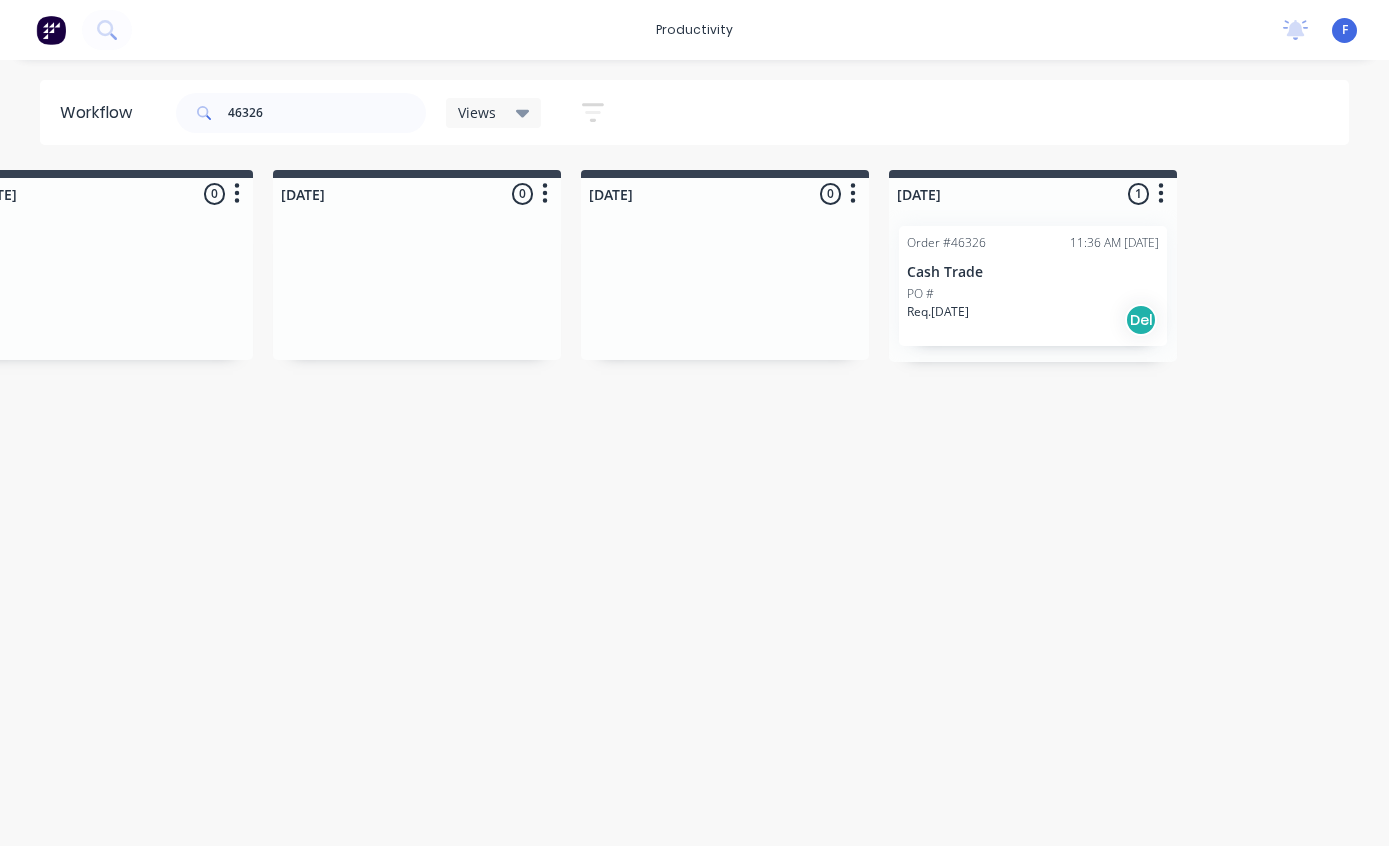 click on "PO #" at bounding box center (1033, 294) 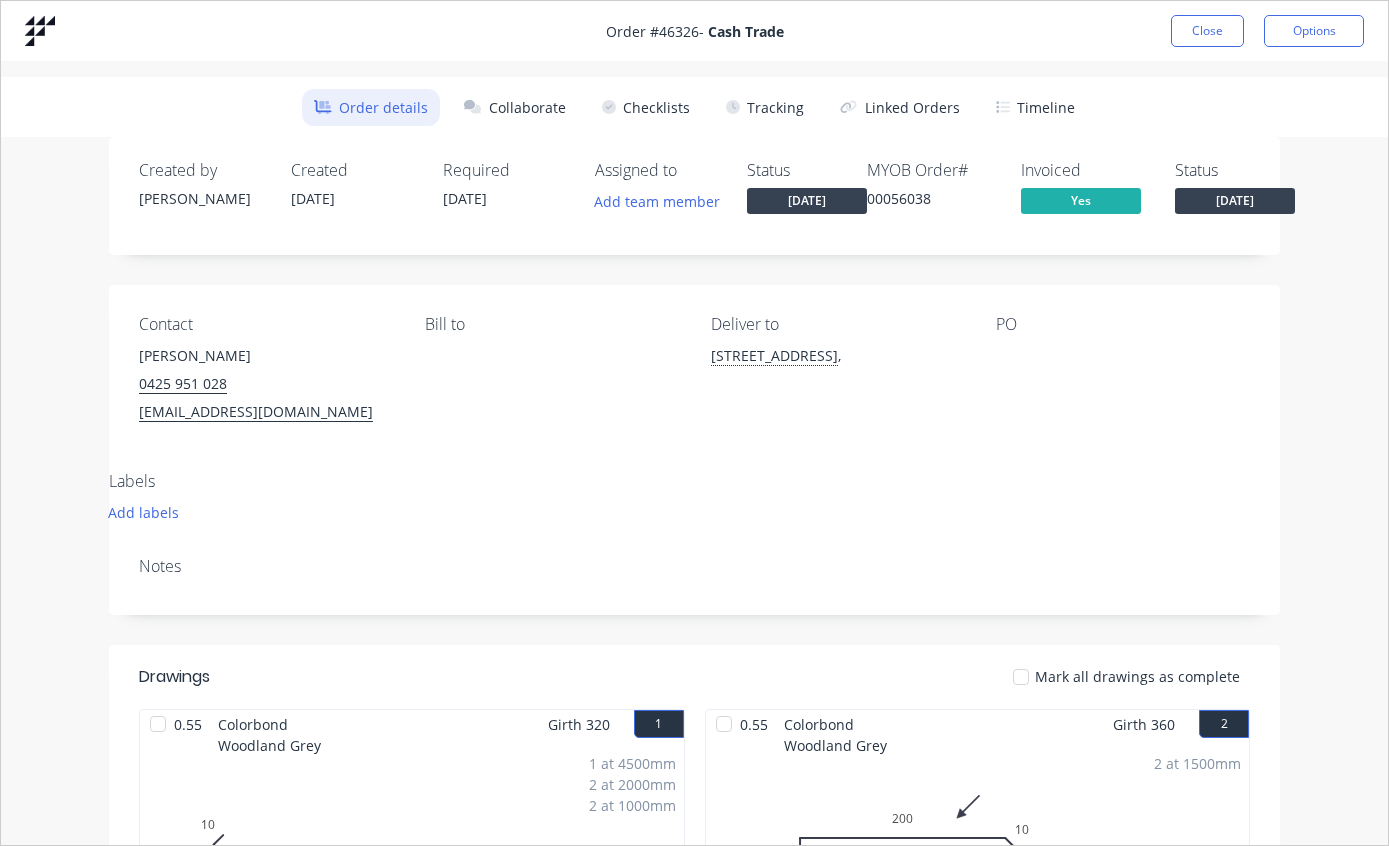 click on "Tracking" at bounding box center (765, 107) 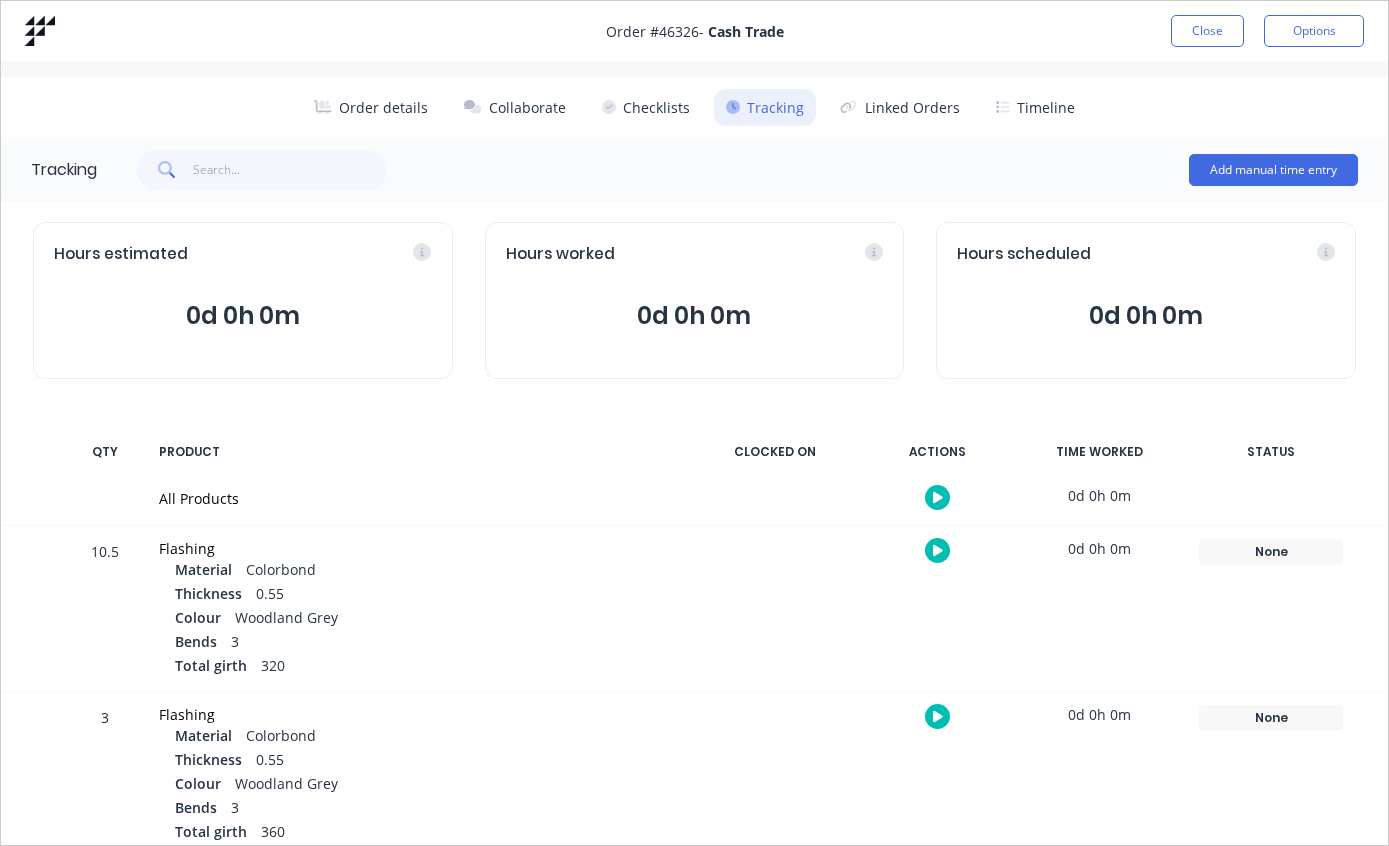 scroll, scrollTop: 0, scrollLeft: 0, axis: both 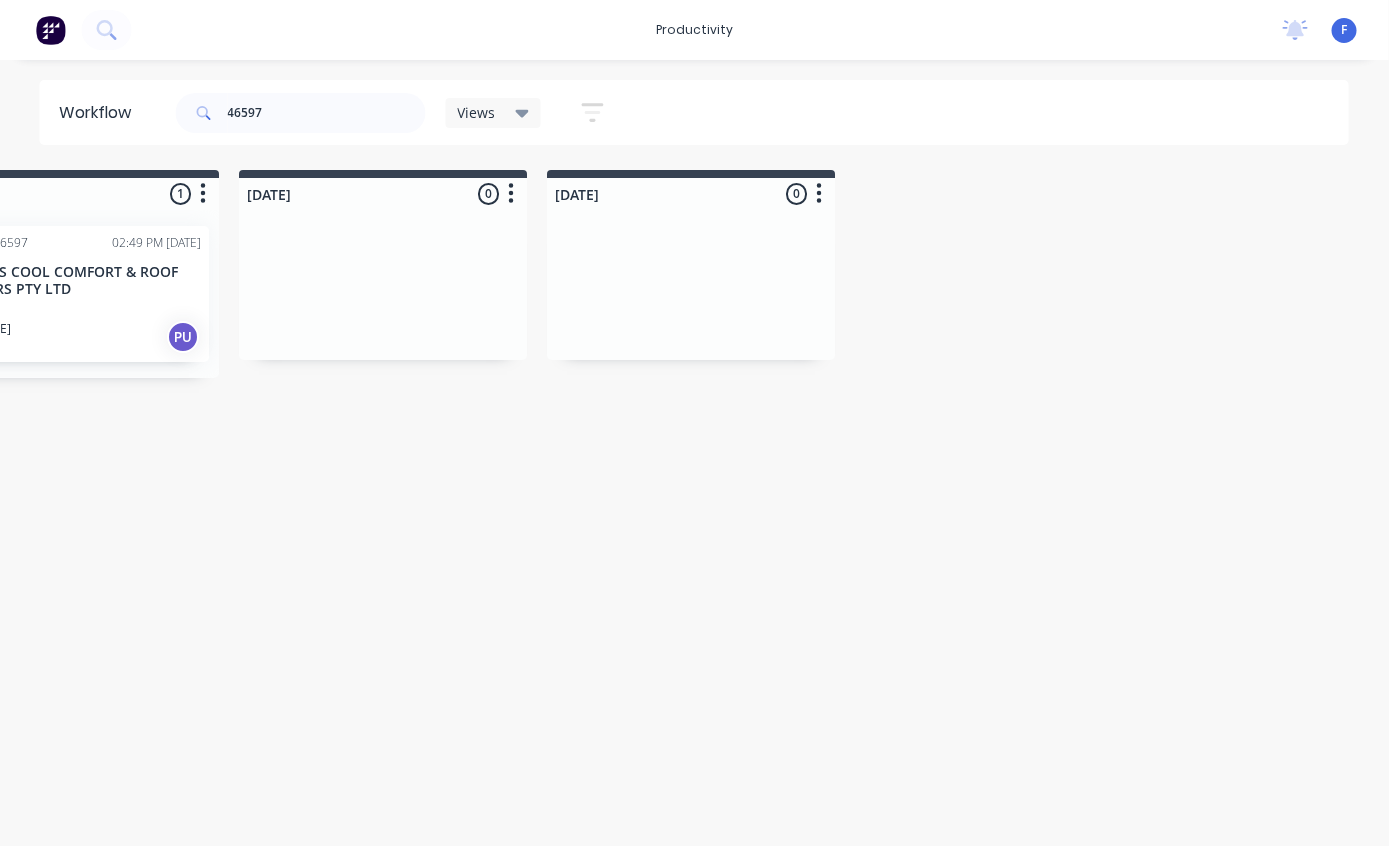 click on "PO #" at bounding box center (76, 311) 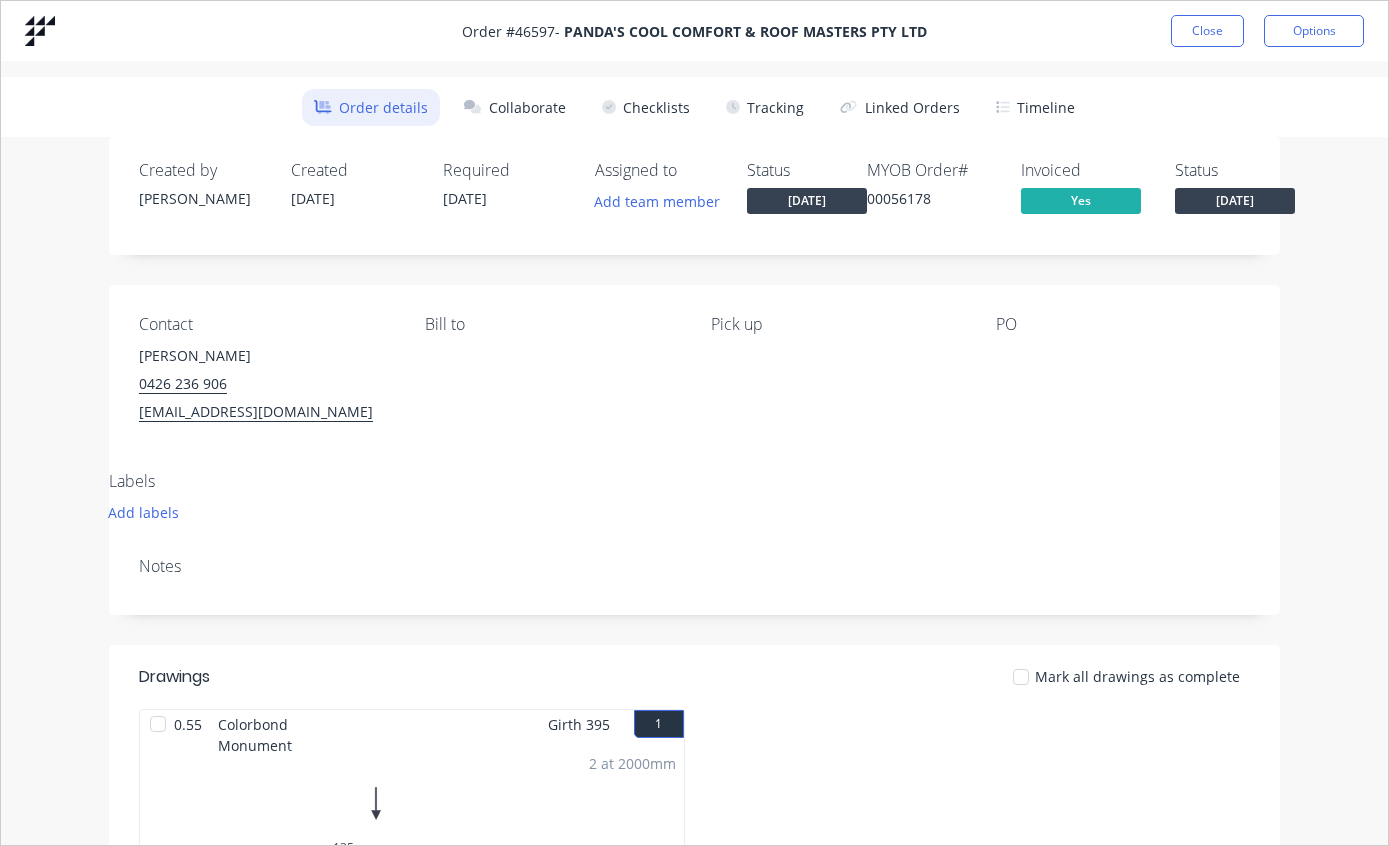click on "Tracking" at bounding box center (765, 107) 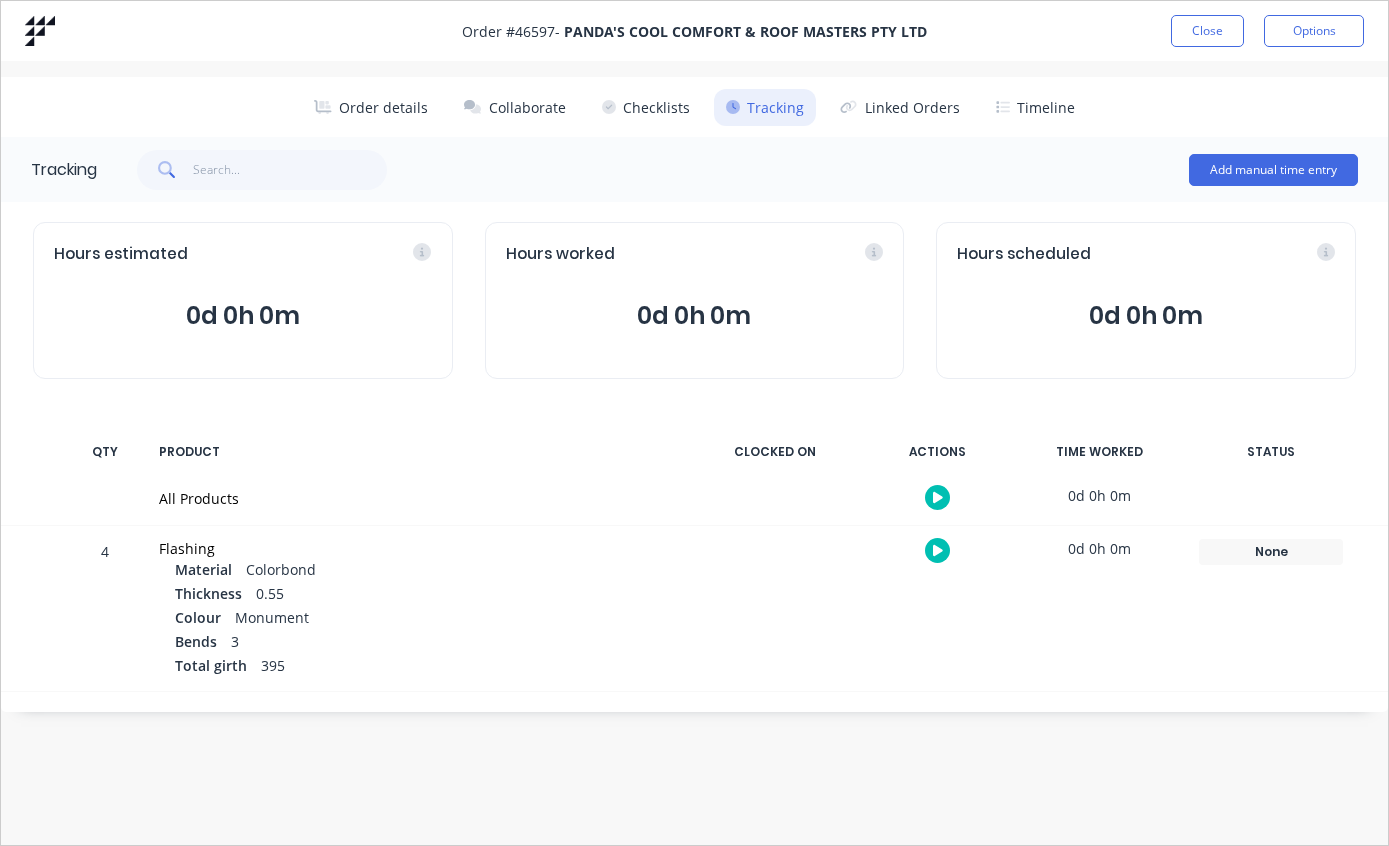 click on "Tracking Add manual time entry   Hours estimated 0d 0h 0m Hours worked 0d 0h 0m Hours scheduled 0d 0h 0m QTY PRODUCT CLOCKED ON ACTIONS TIME WORKED STATUS All Products 0d 0h 0m 4 Flashing Material   Colorbond Thickness   0.55 Colour   Monument Bends   3 Total girth   395 0d 0h 0m None Create status   None   edit Complete   [DATE]   [DATE]   Ready for Delivery    Ready To Pick Up   Submitted   [DATE]   [DATE]   [DATE]" at bounding box center (694, 530) 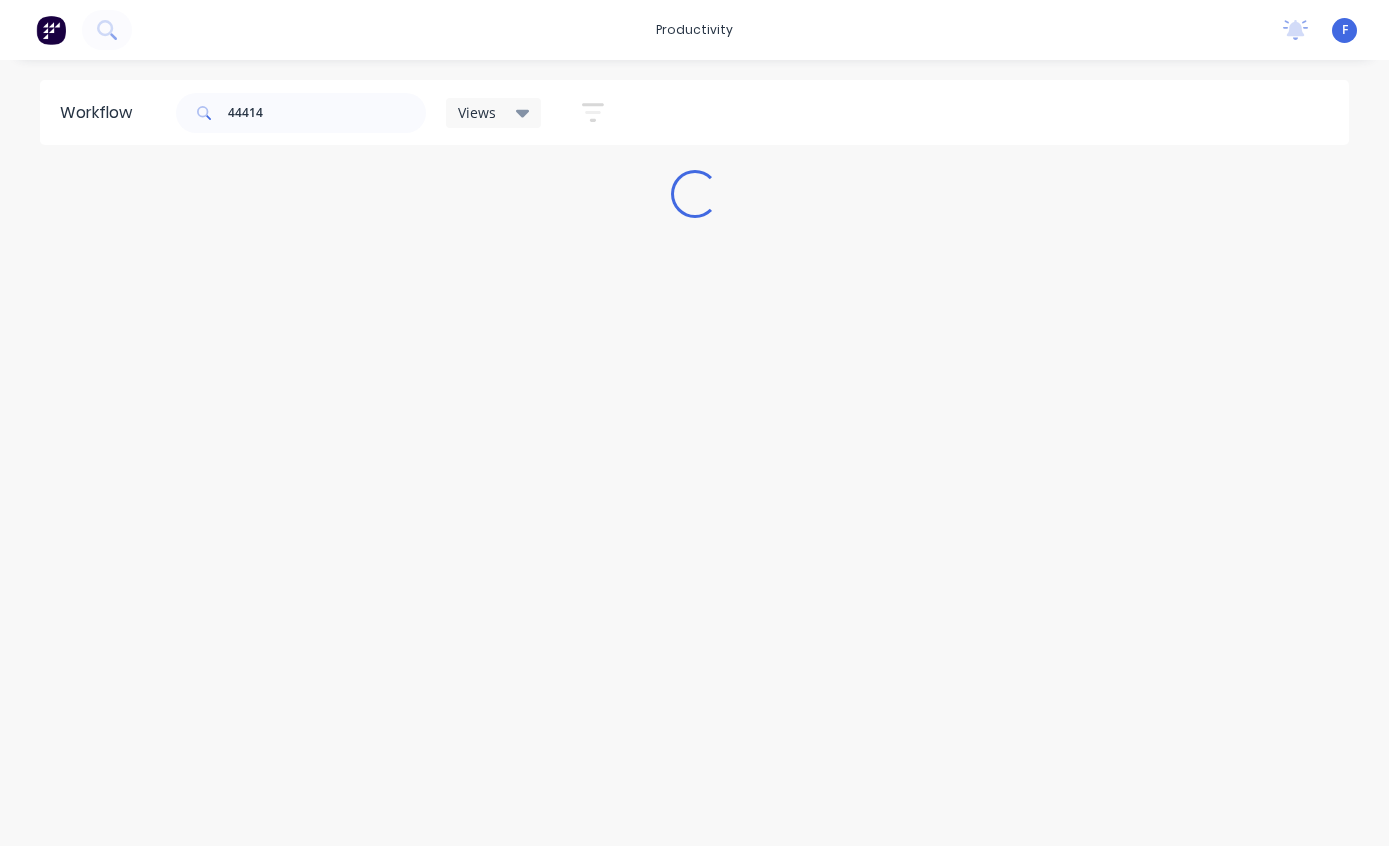 scroll, scrollTop: 15, scrollLeft: 0, axis: vertical 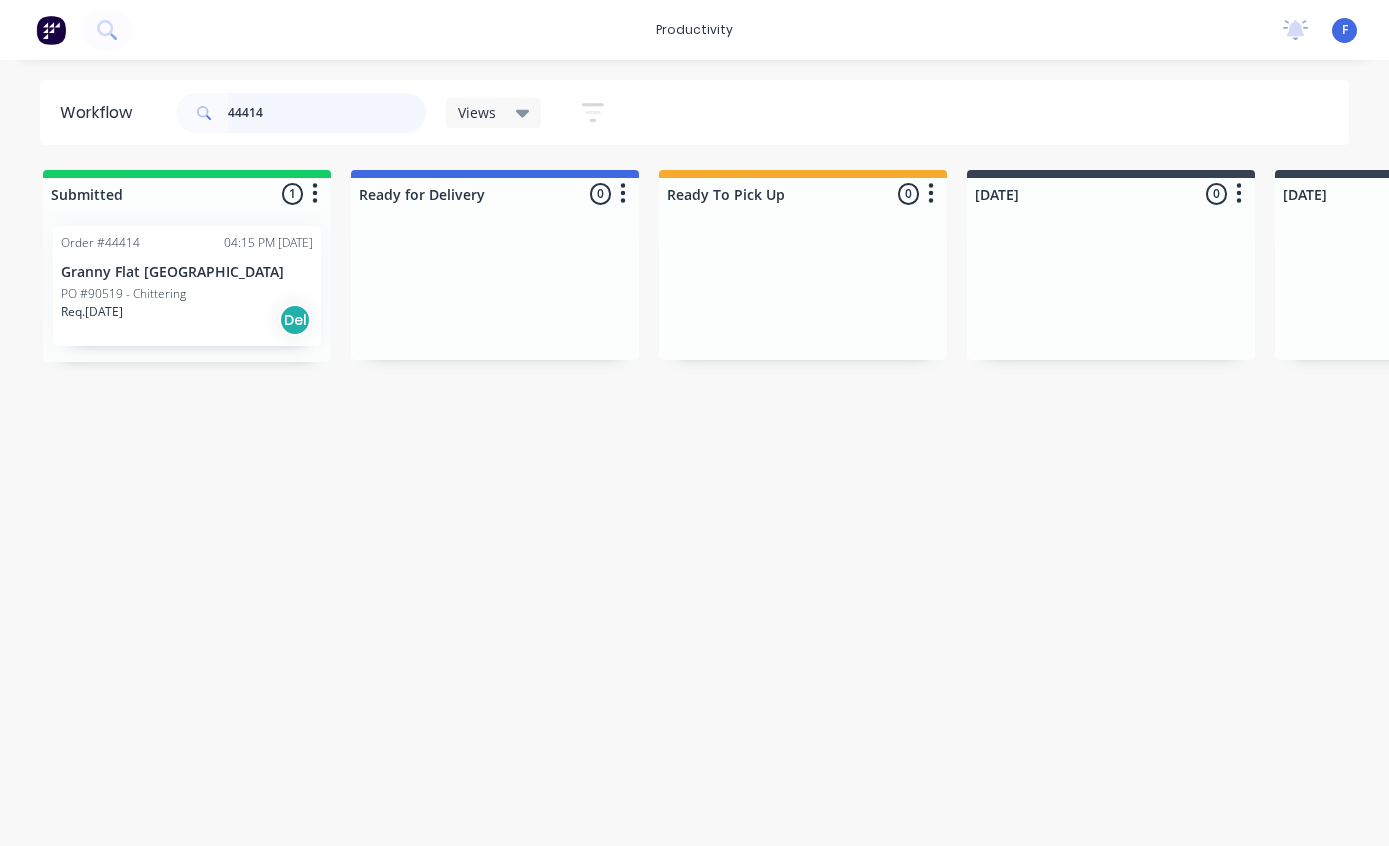 type on "44414" 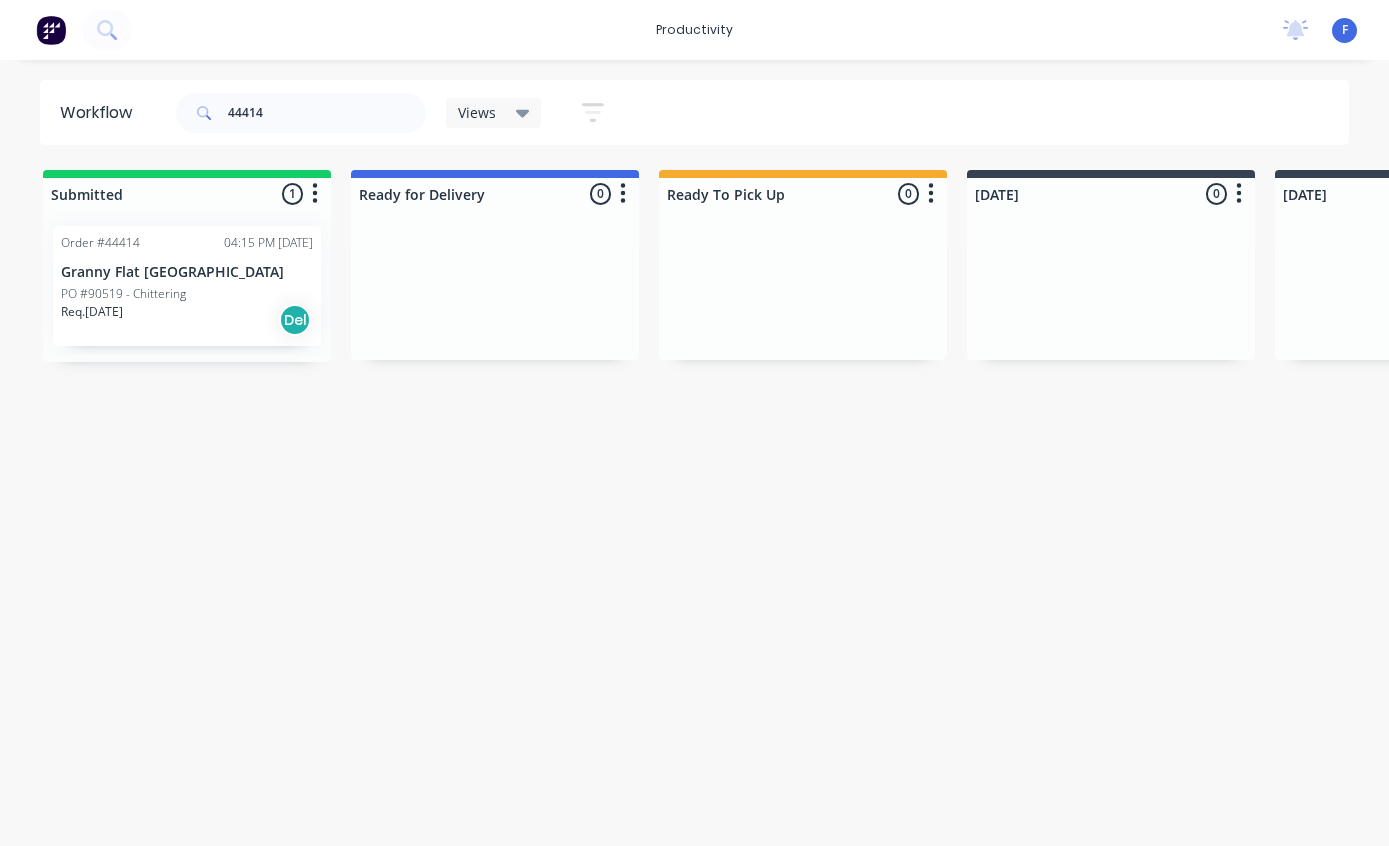 click on "PO #90519 - Chittering" at bounding box center [123, 294] 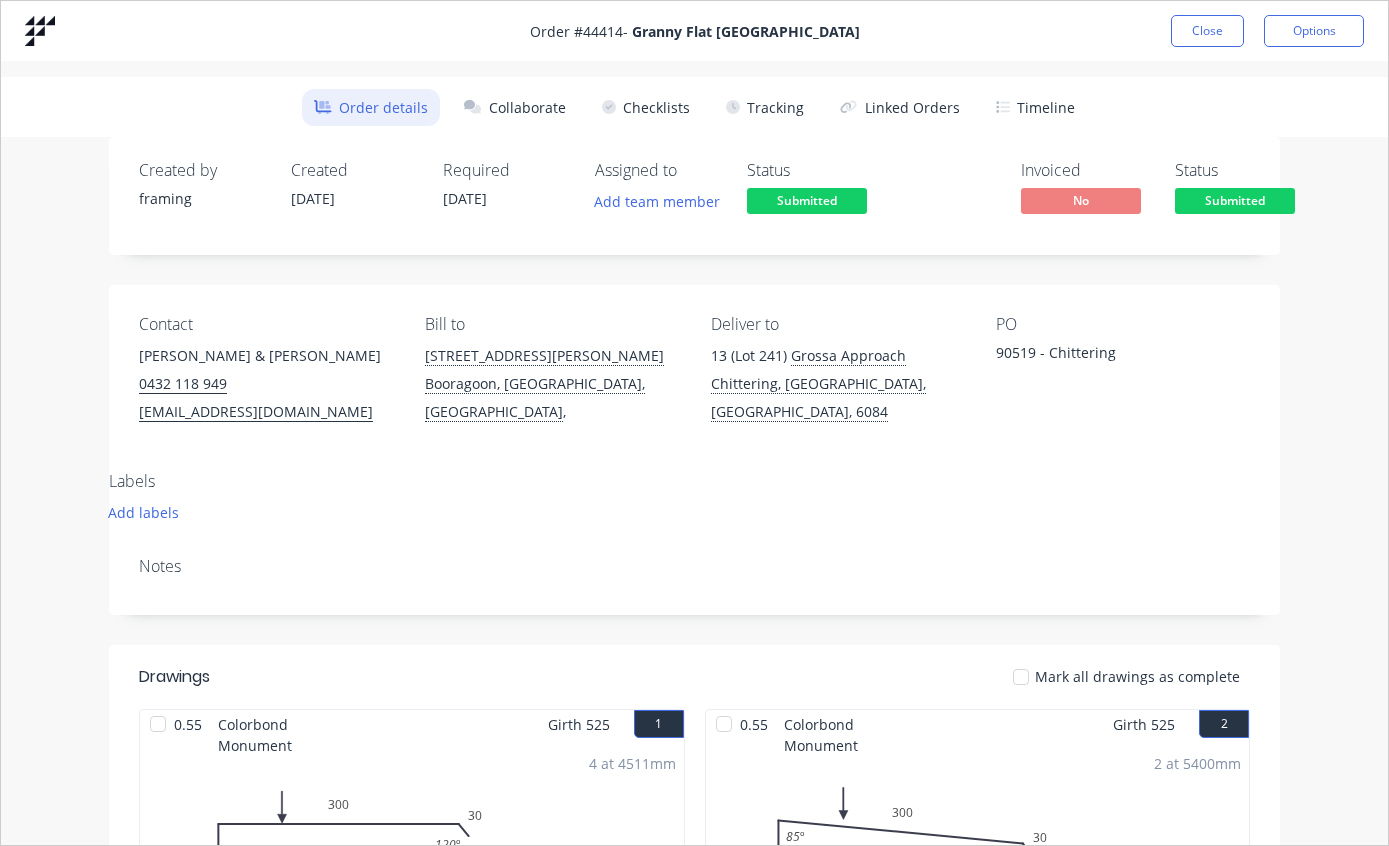 click on "Tracking" at bounding box center [765, 107] 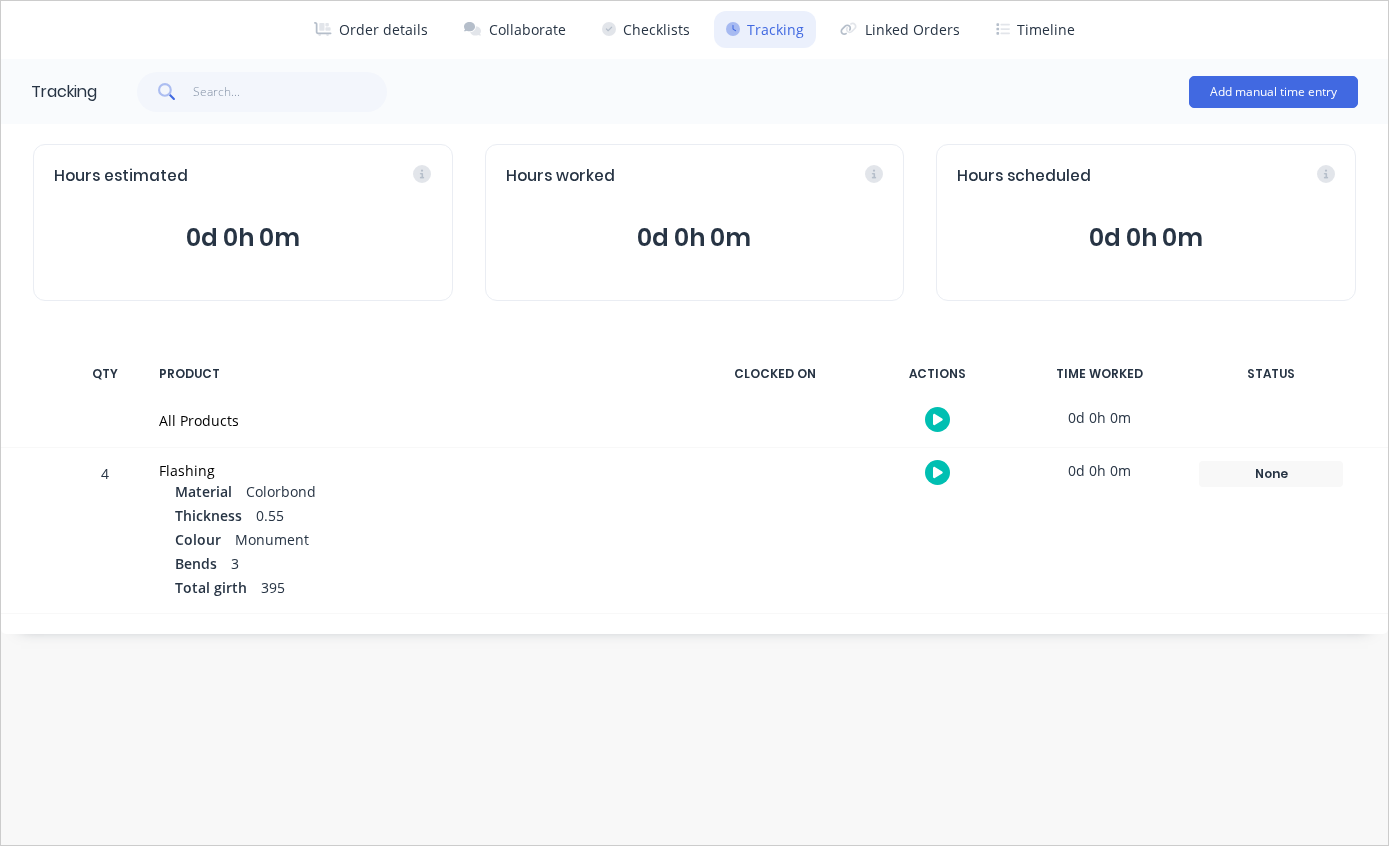 scroll, scrollTop: 98, scrollLeft: 0, axis: vertical 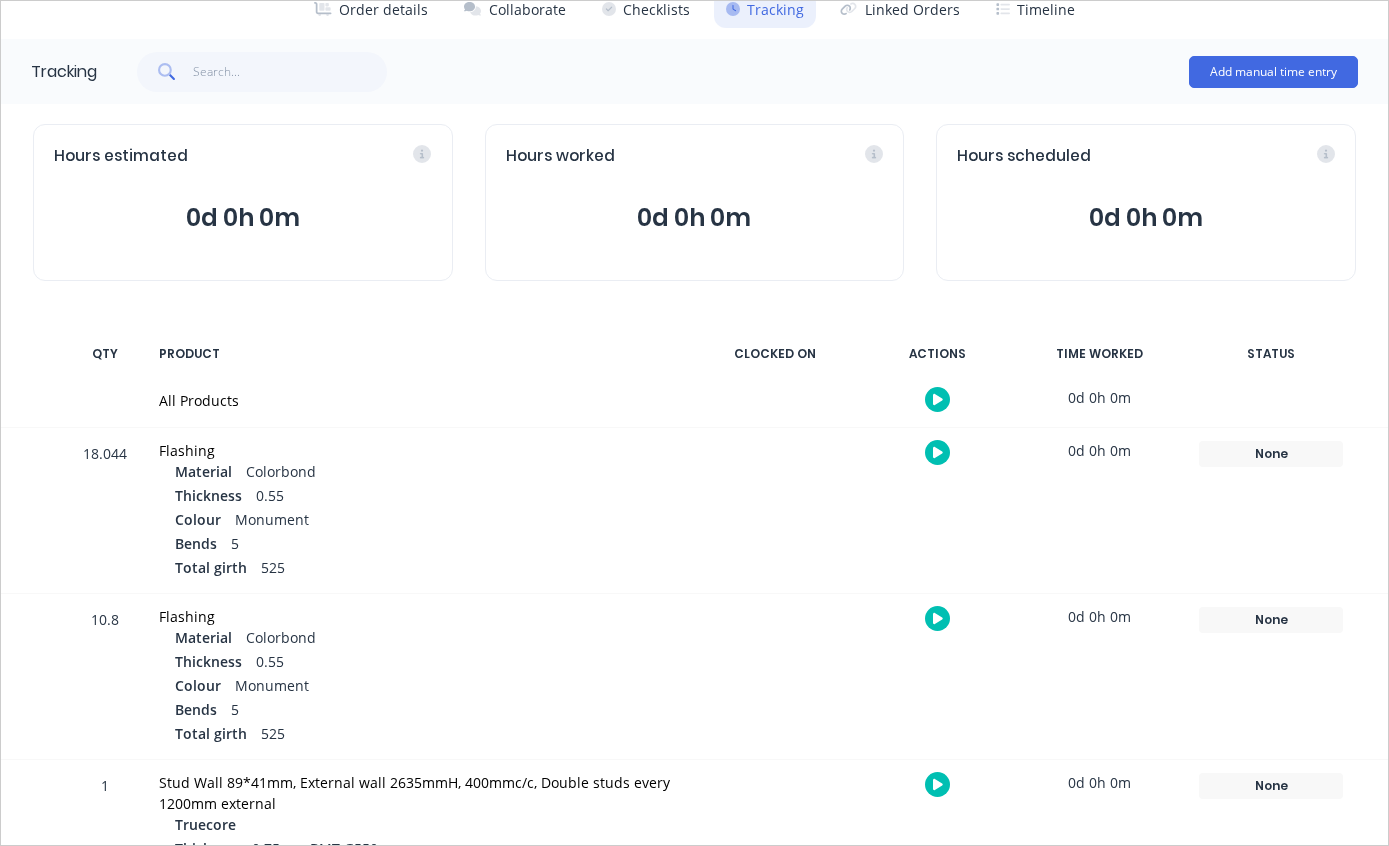 click on "None" at bounding box center (1271, 454) 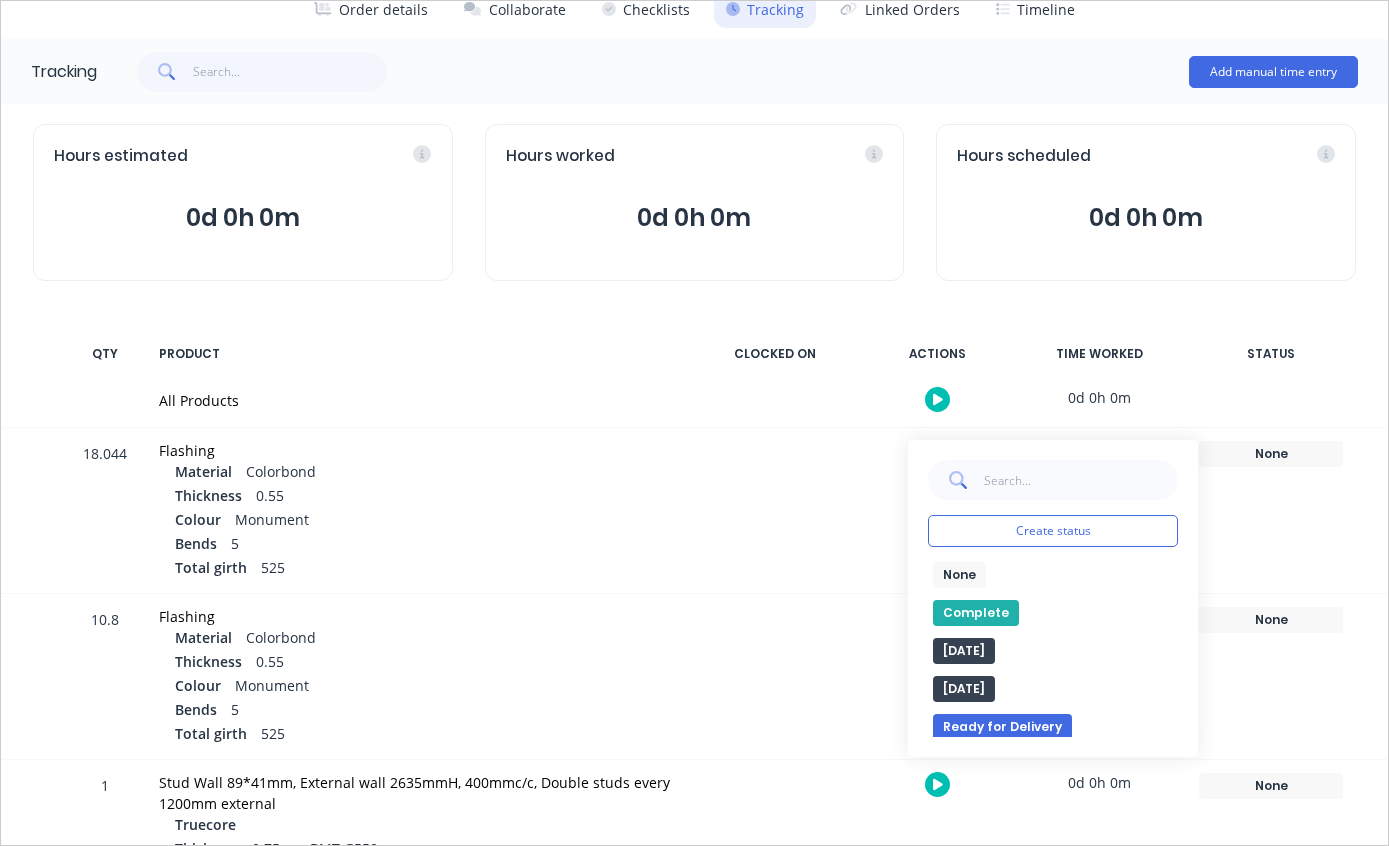 click on "Complete" at bounding box center [976, 613] 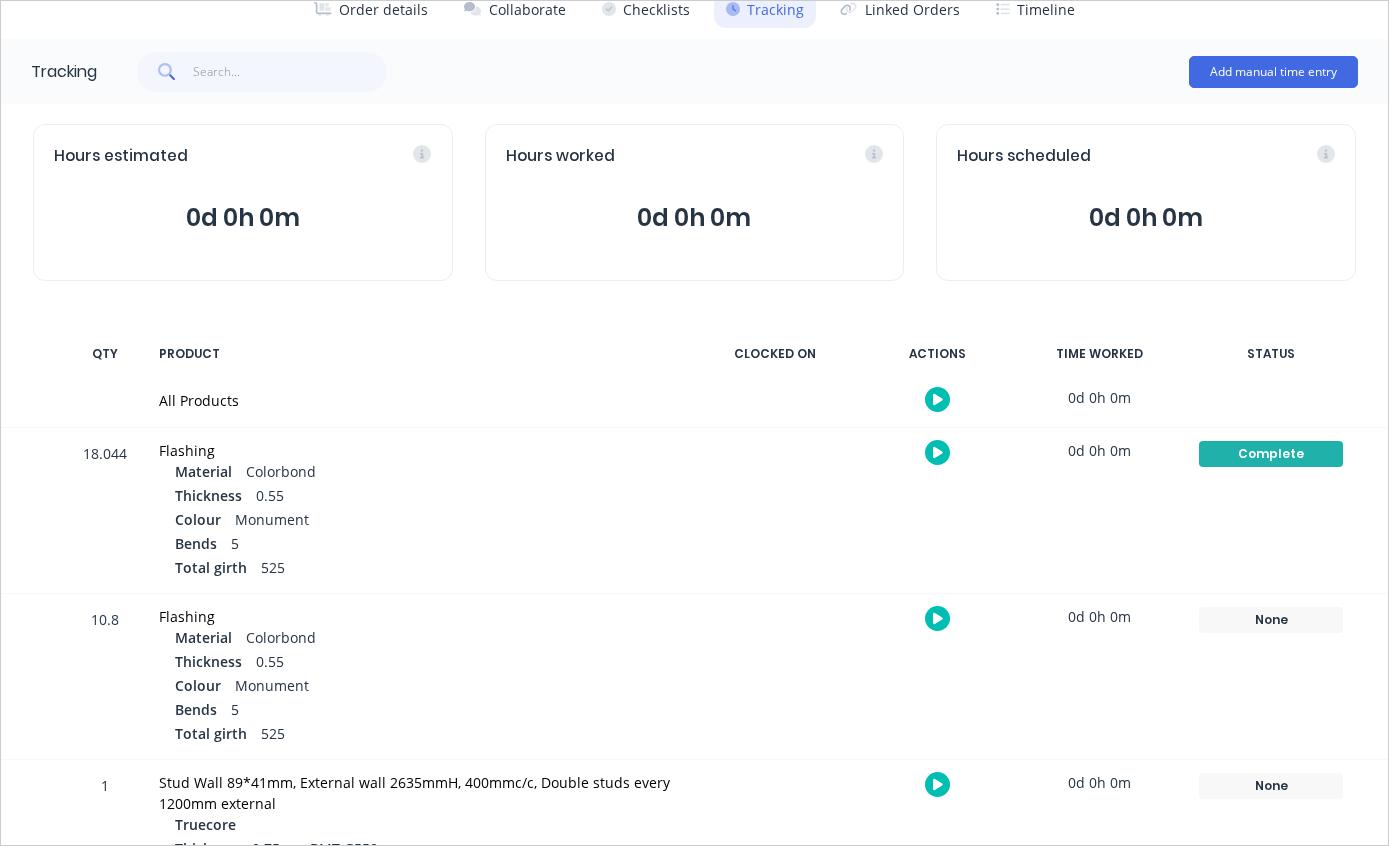 click on "None Create status   None   edit Complete   [DATE]   [DATE]   Ready for Delivery    Ready To Pick Up   Submitted   [DATE]   [DATE]   [DATE]" at bounding box center [1271, 676] 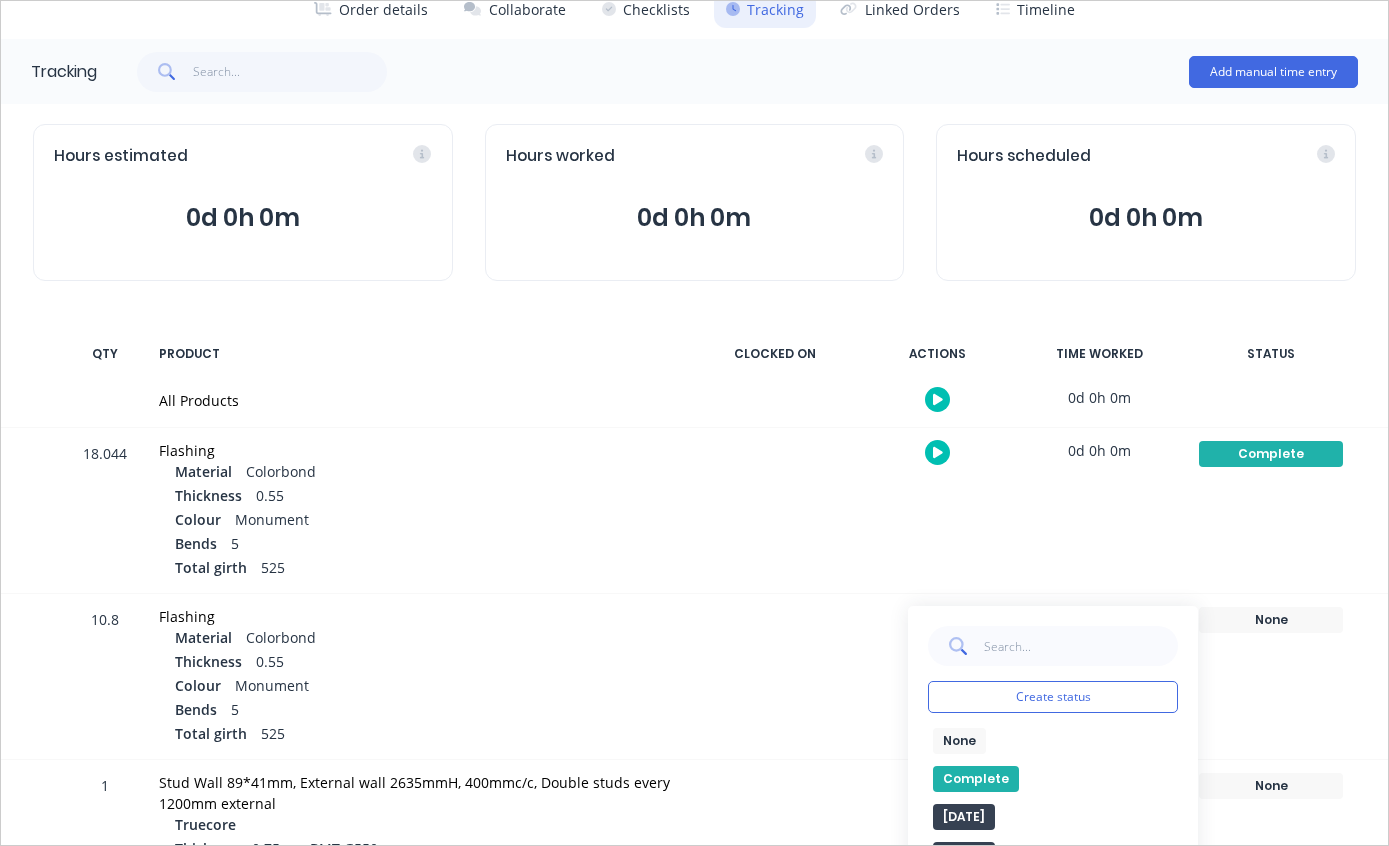click on "Complete" at bounding box center (976, 779) 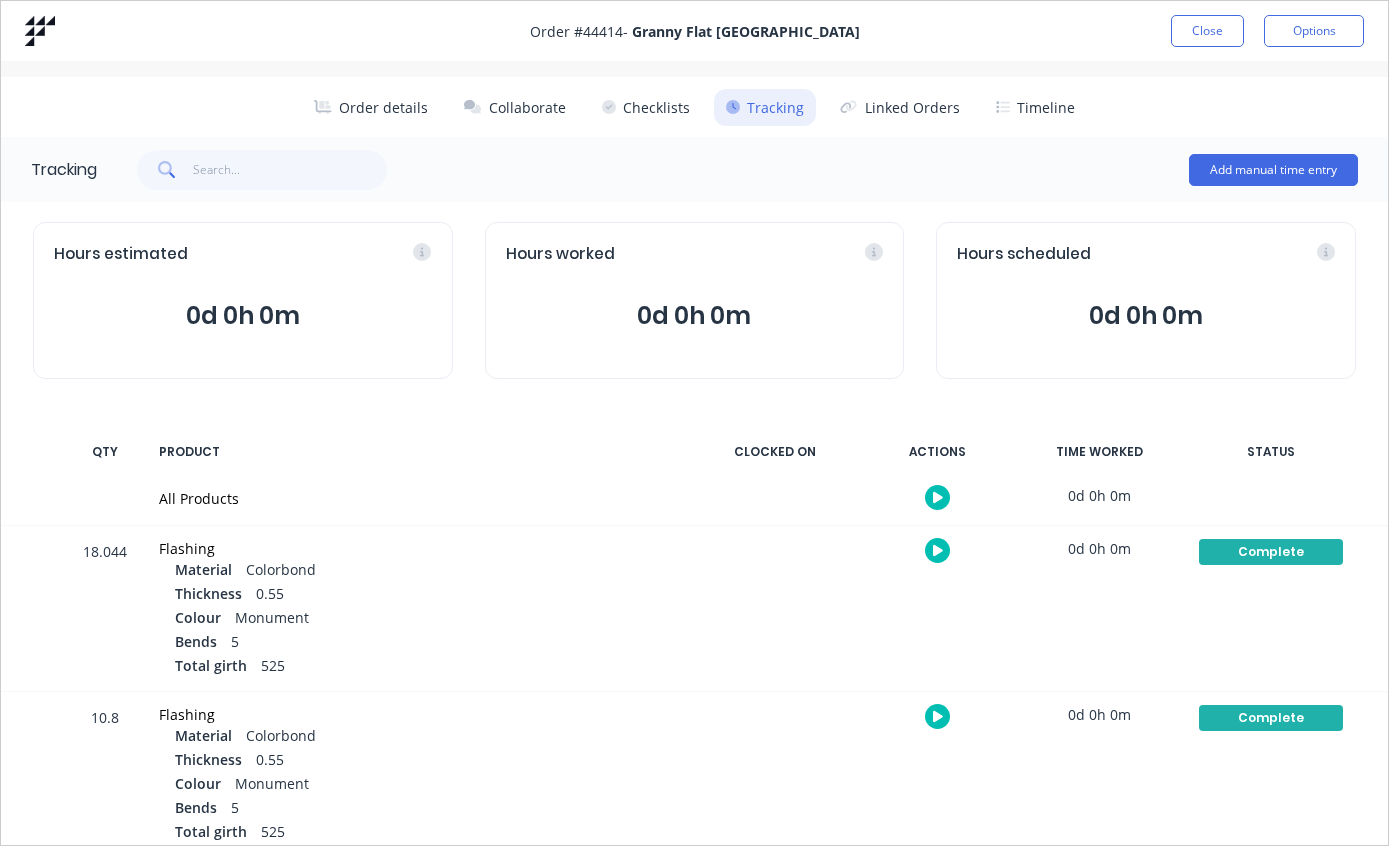 scroll, scrollTop: 0, scrollLeft: 0, axis: both 